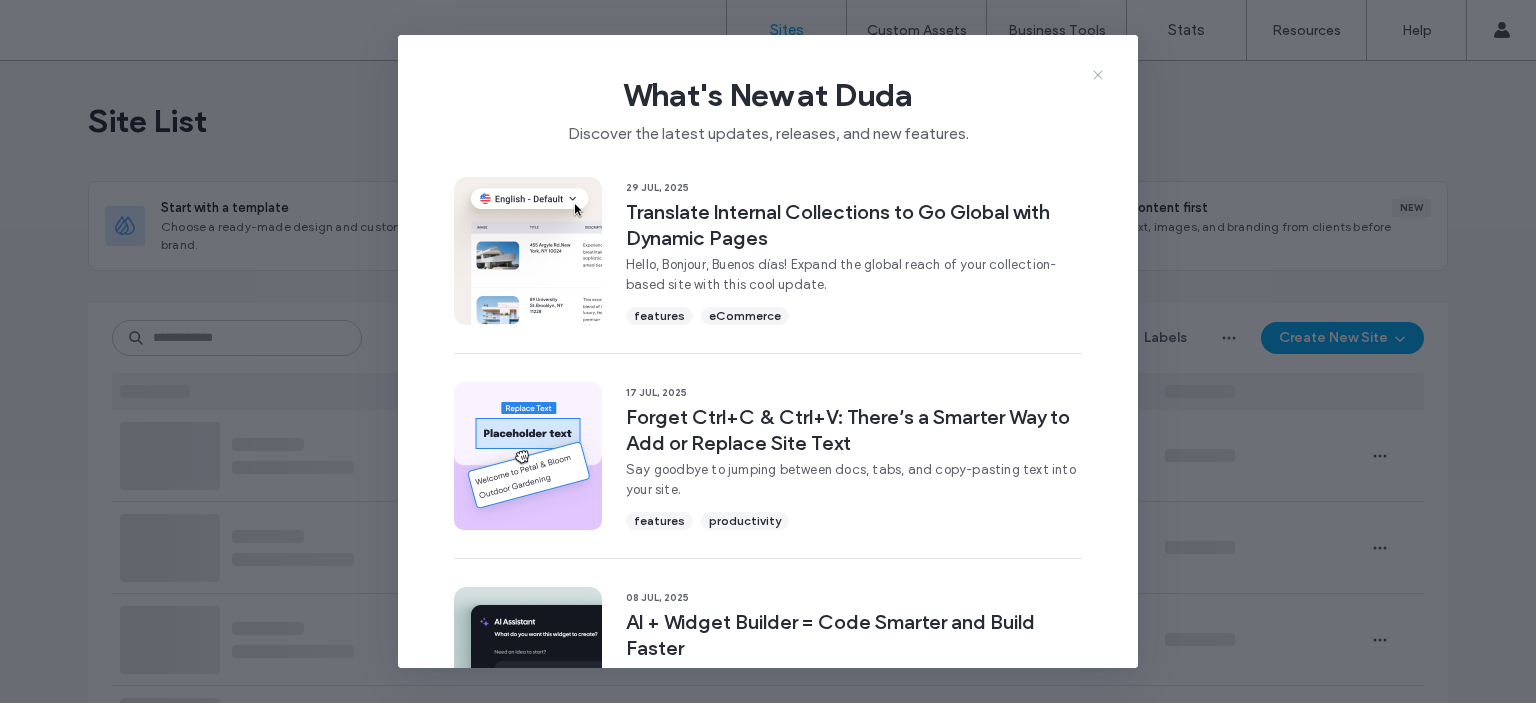 scroll, scrollTop: 0, scrollLeft: 0, axis: both 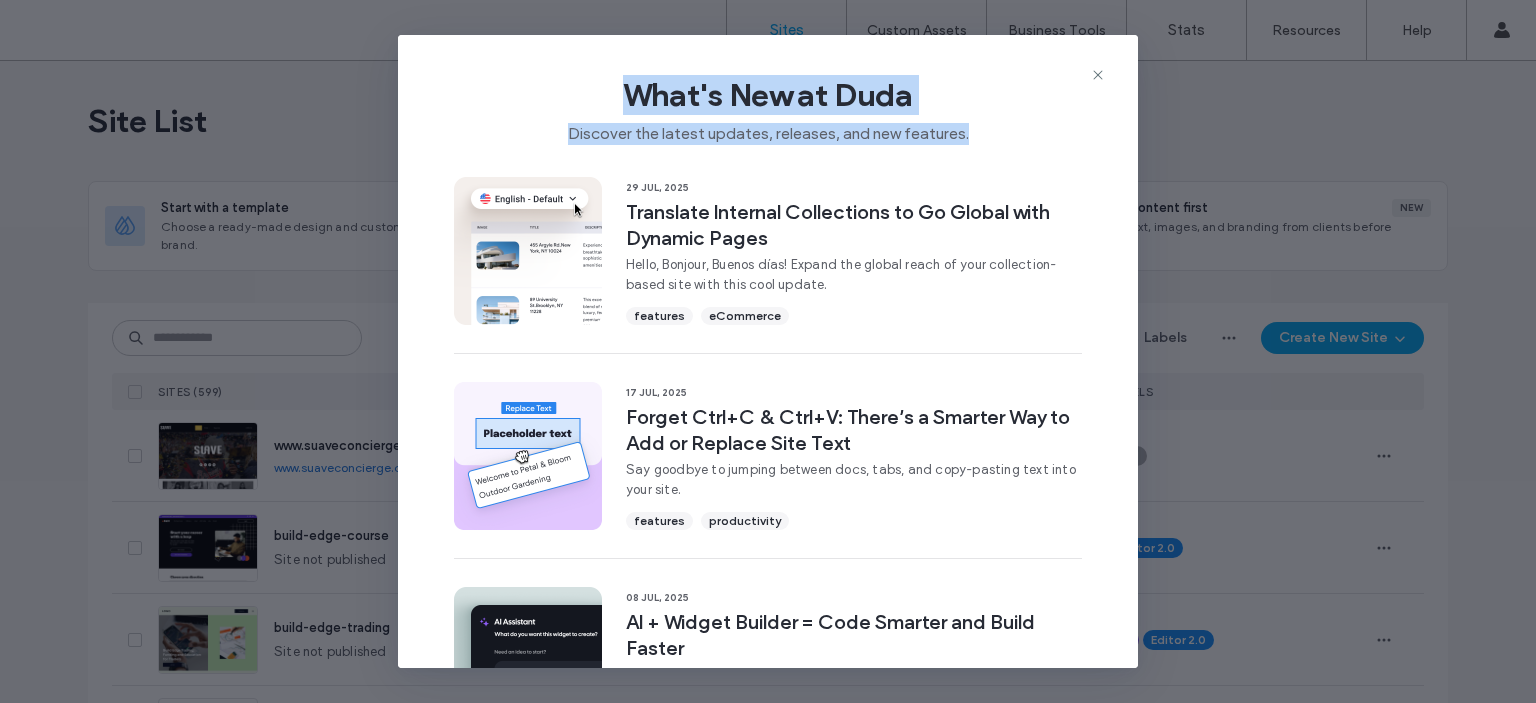 drag, startPoint x: 1096, startPoint y: 68, endPoint x: 996, endPoint y: 151, distance: 129.95769 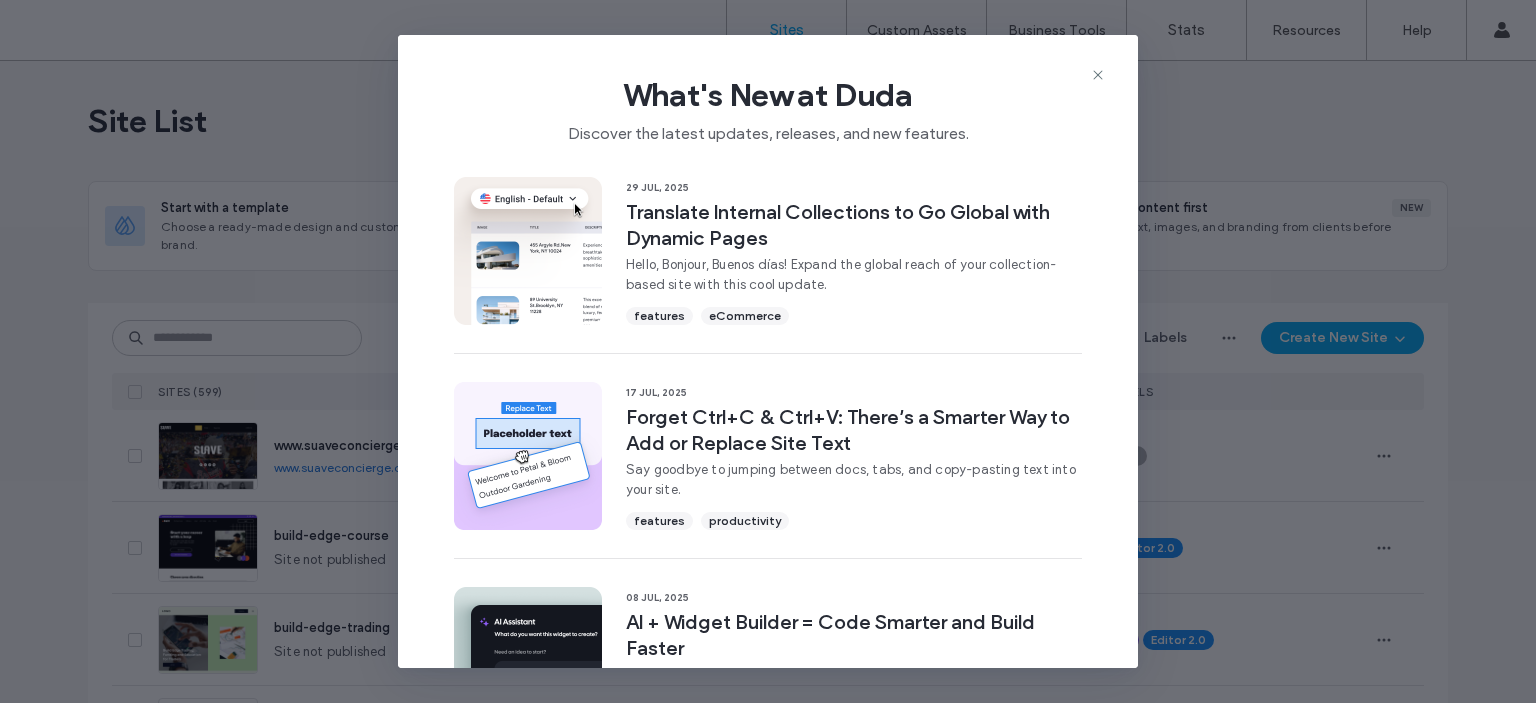 click on "What's New at Duda Discover the latest updates, releases, and new features." at bounding box center (768, 102) 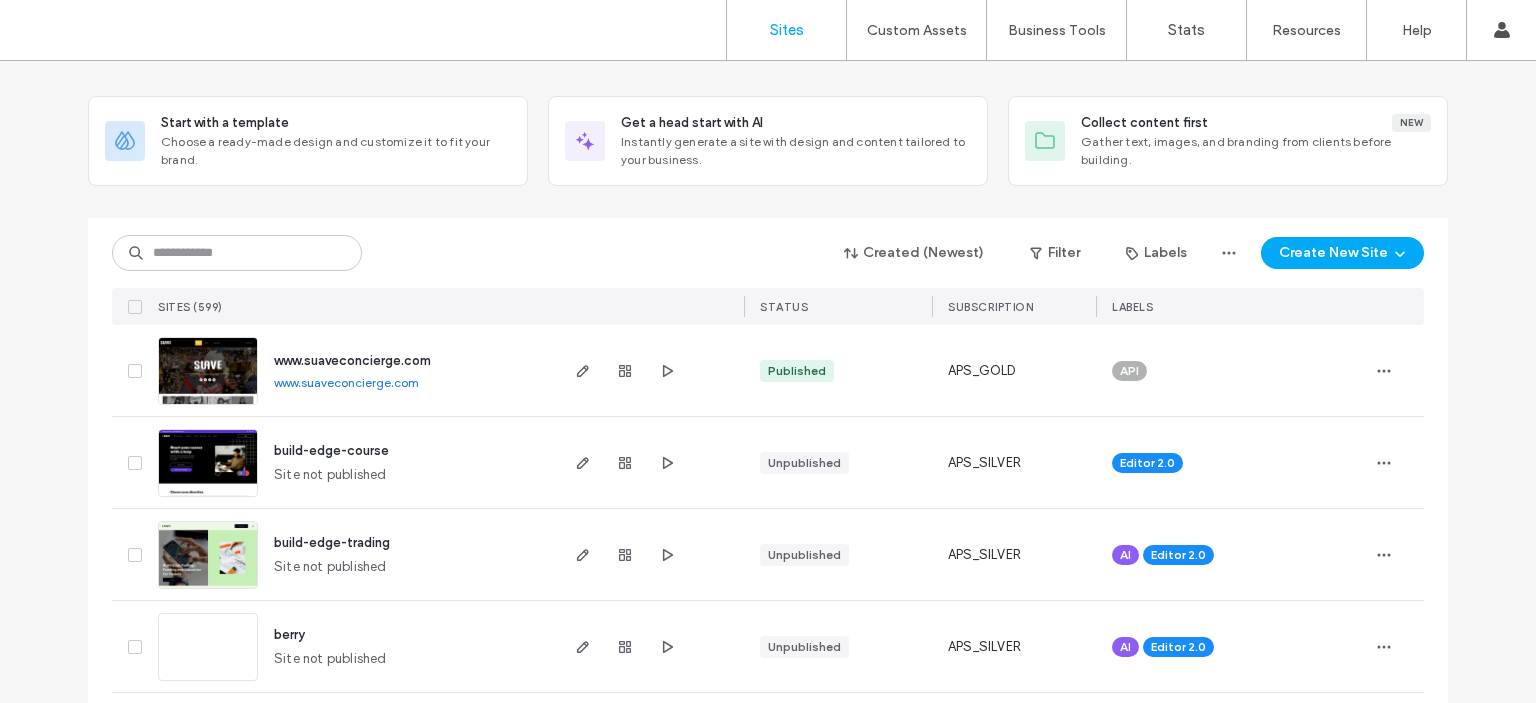 scroll, scrollTop: 200, scrollLeft: 0, axis: vertical 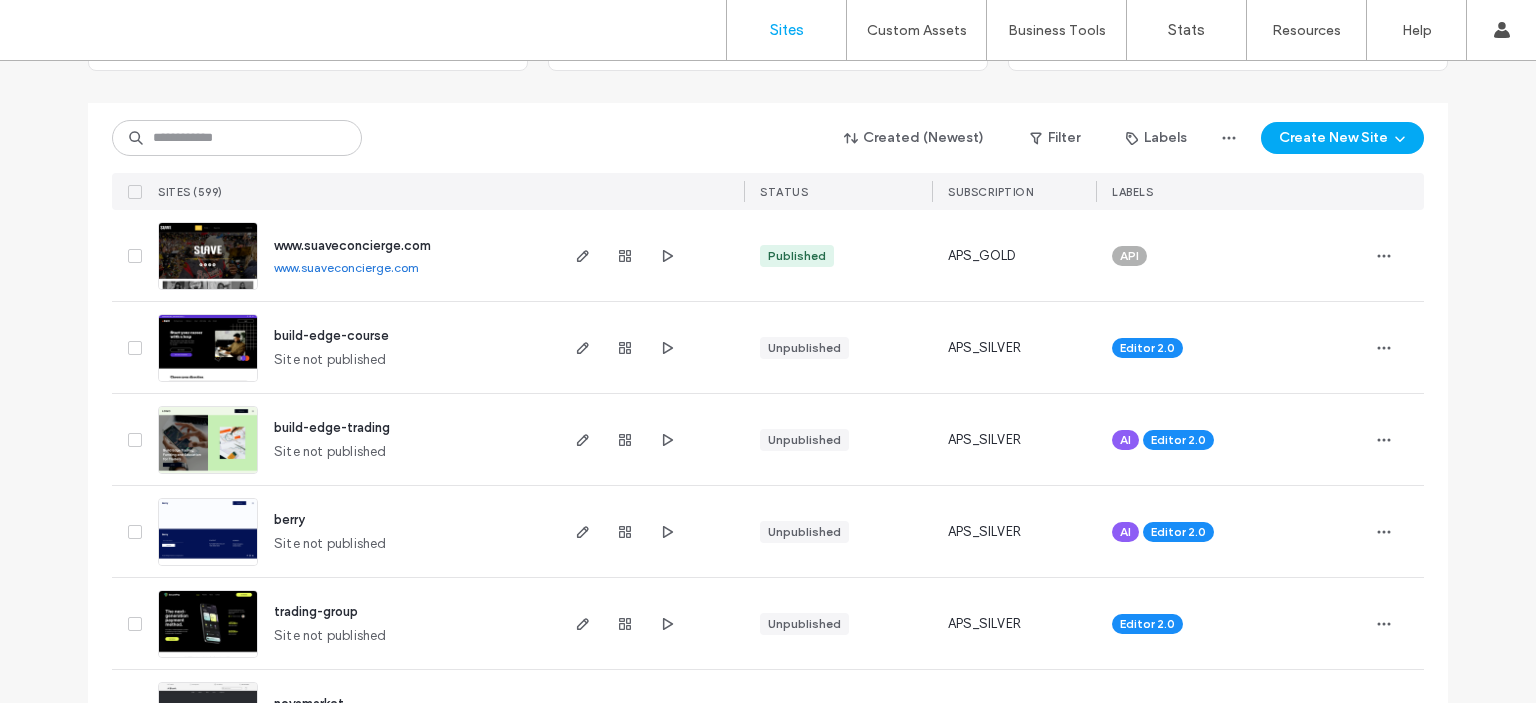 click on "Created (Newest) Filter Labels Create New Site SITES (599) STATUS SUBSCRIPTION LABELS" at bounding box center [768, 156] 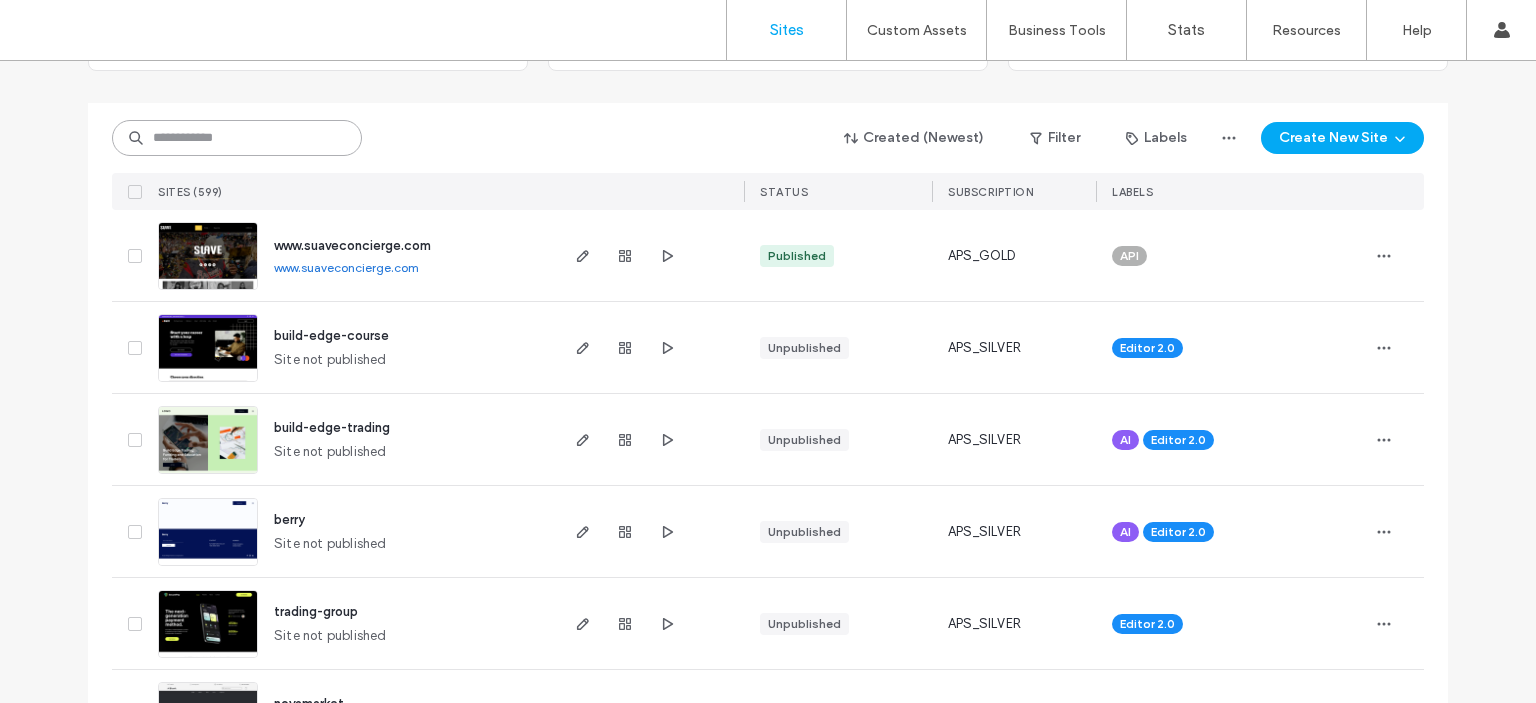 click at bounding box center [237, 138] 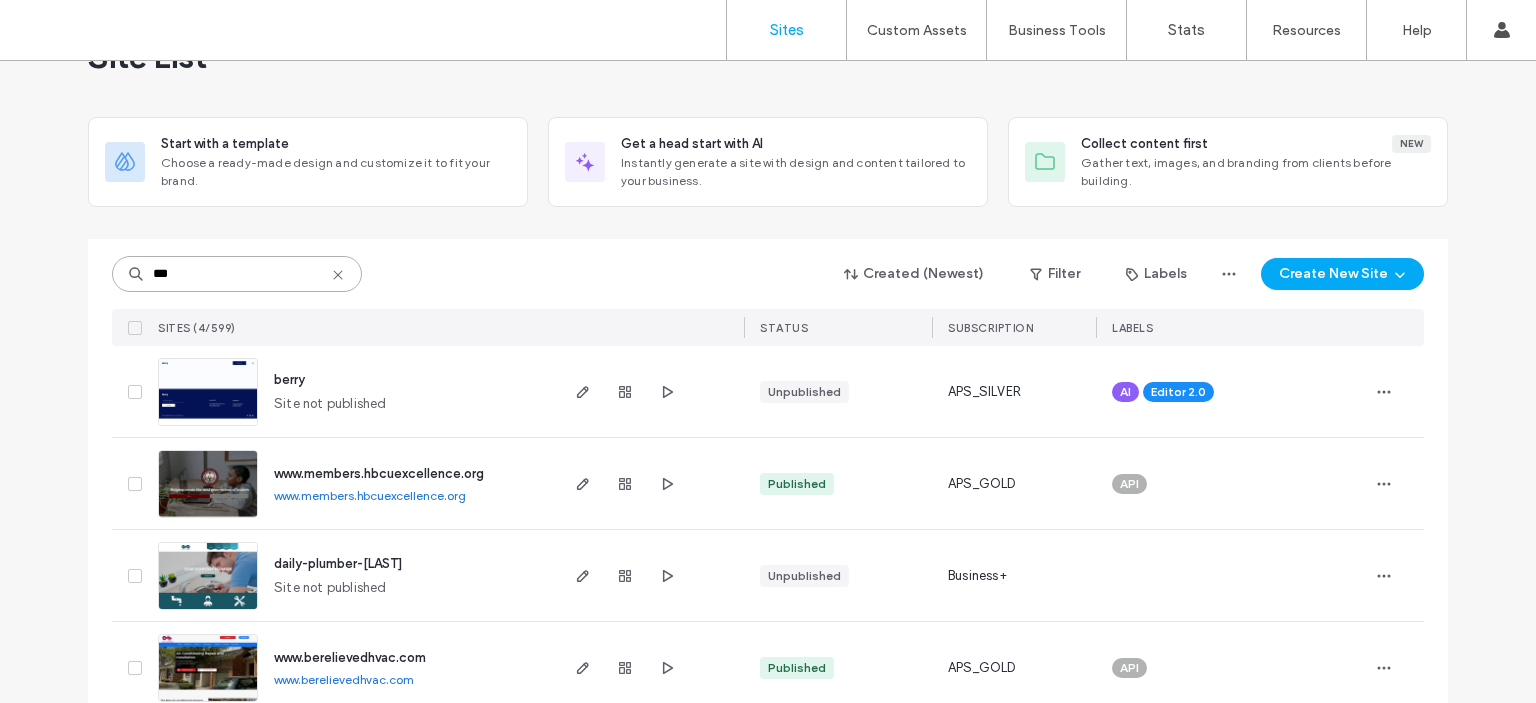 scroll, scrollTop: 98, scrollLeft: 0, axis: vertical 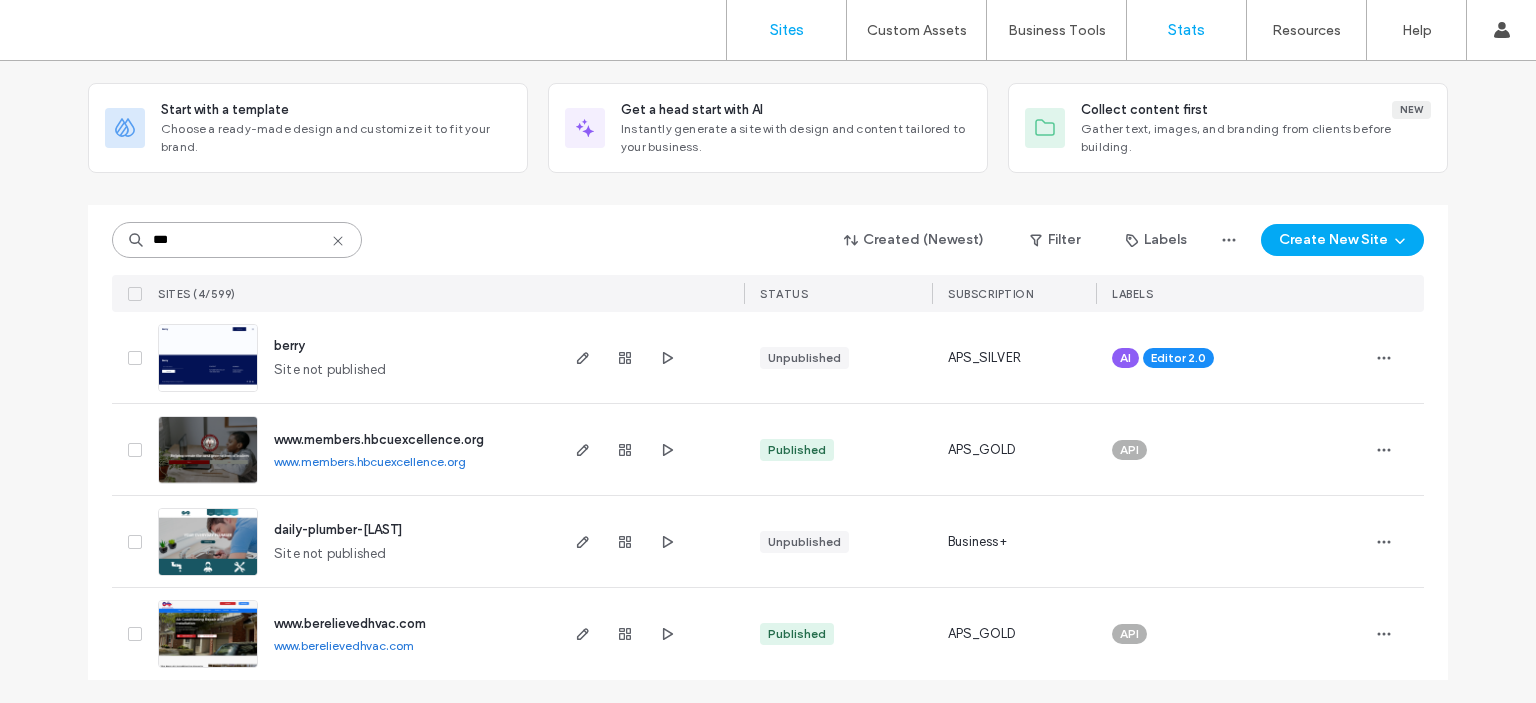 type on "***" 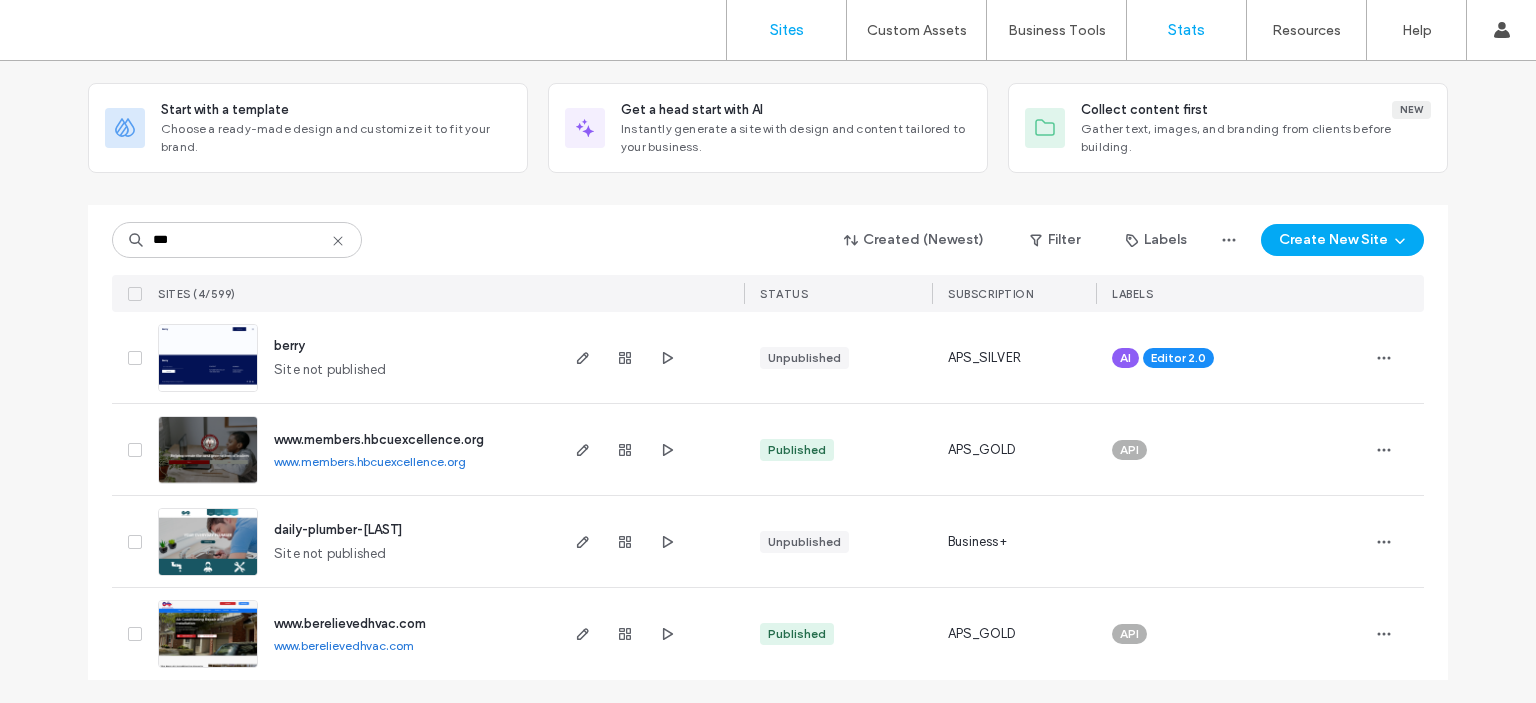 click on "Stats" at bounding box center (1186, 30) 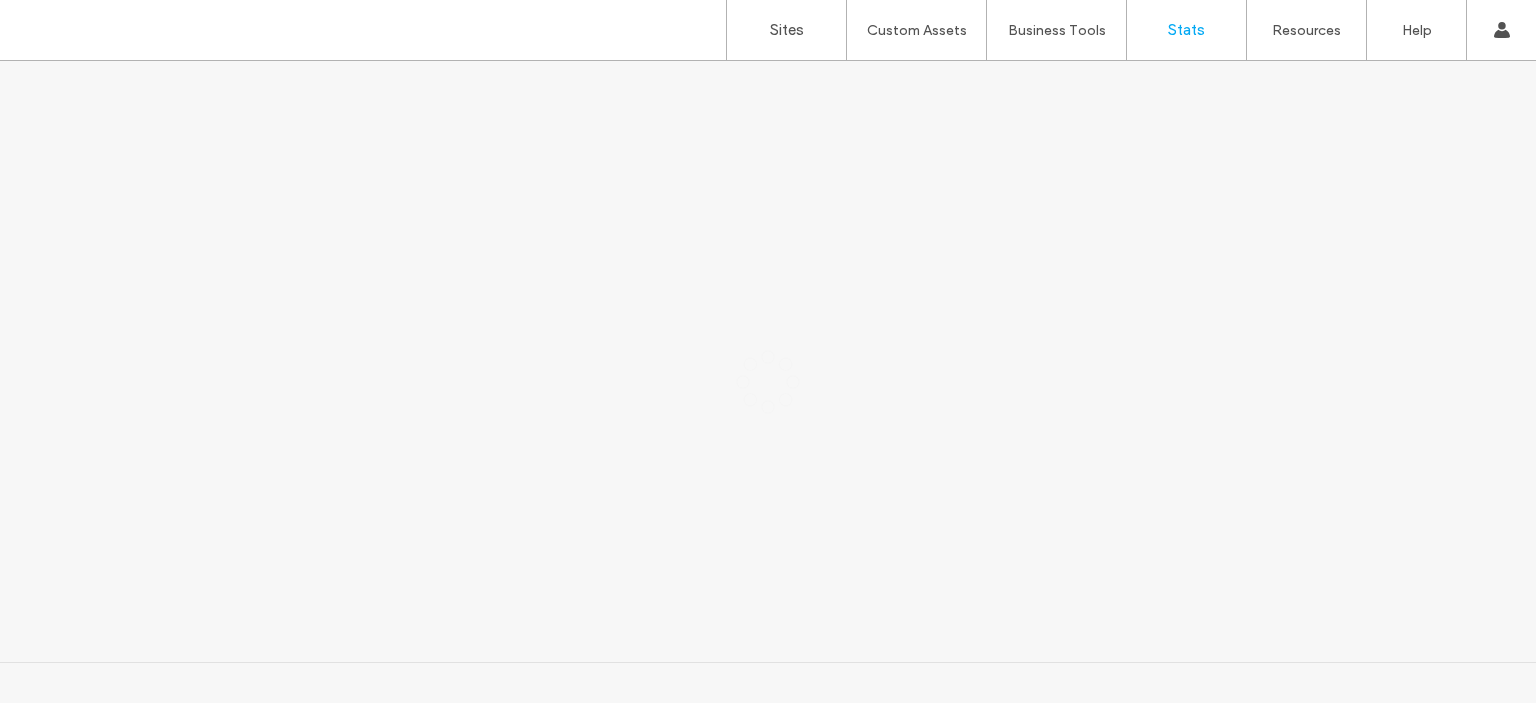 scroll, scrollTop: 0, scrollLeft: 0, axis: both 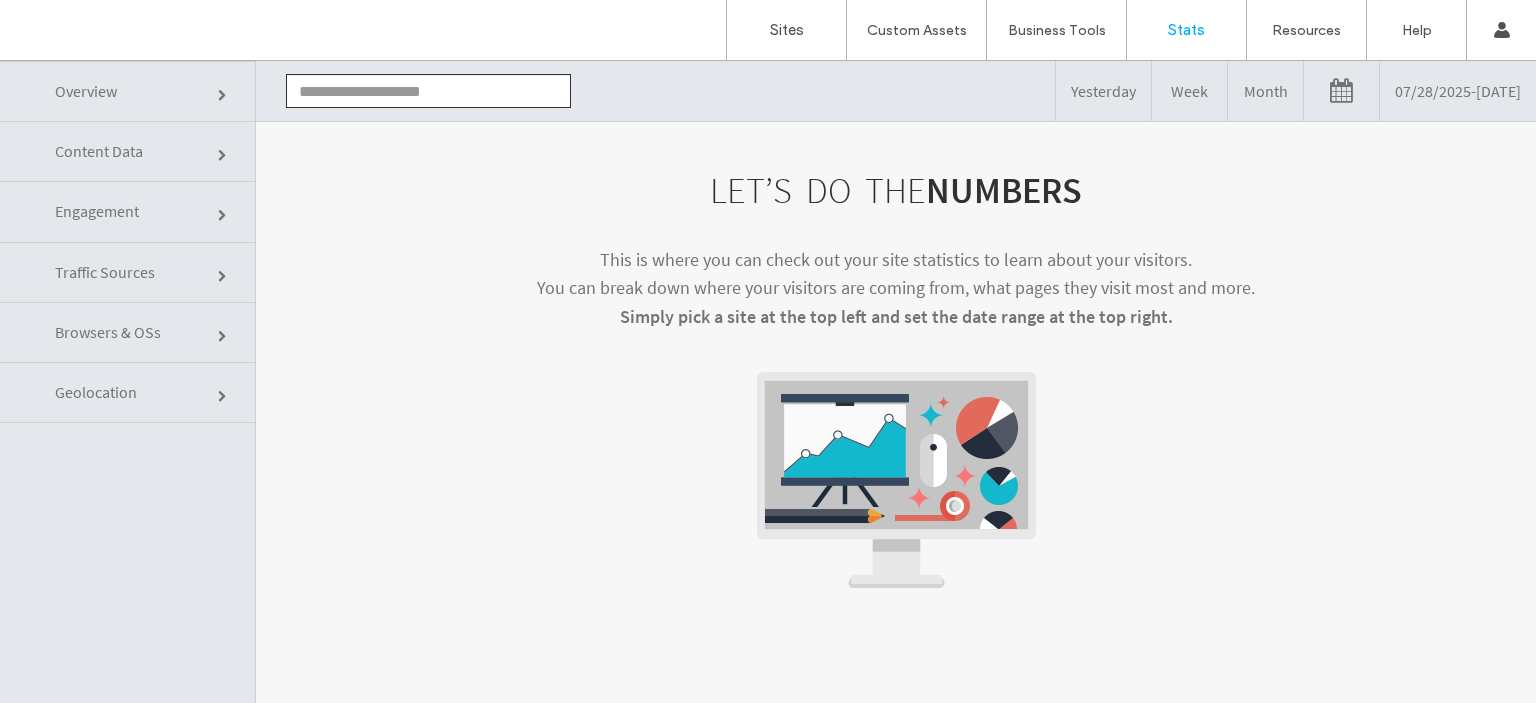drag, startPoint x: 638, startPoint y: 89, endPoint x: 670, endPoint y: 79, distance: 33.526108 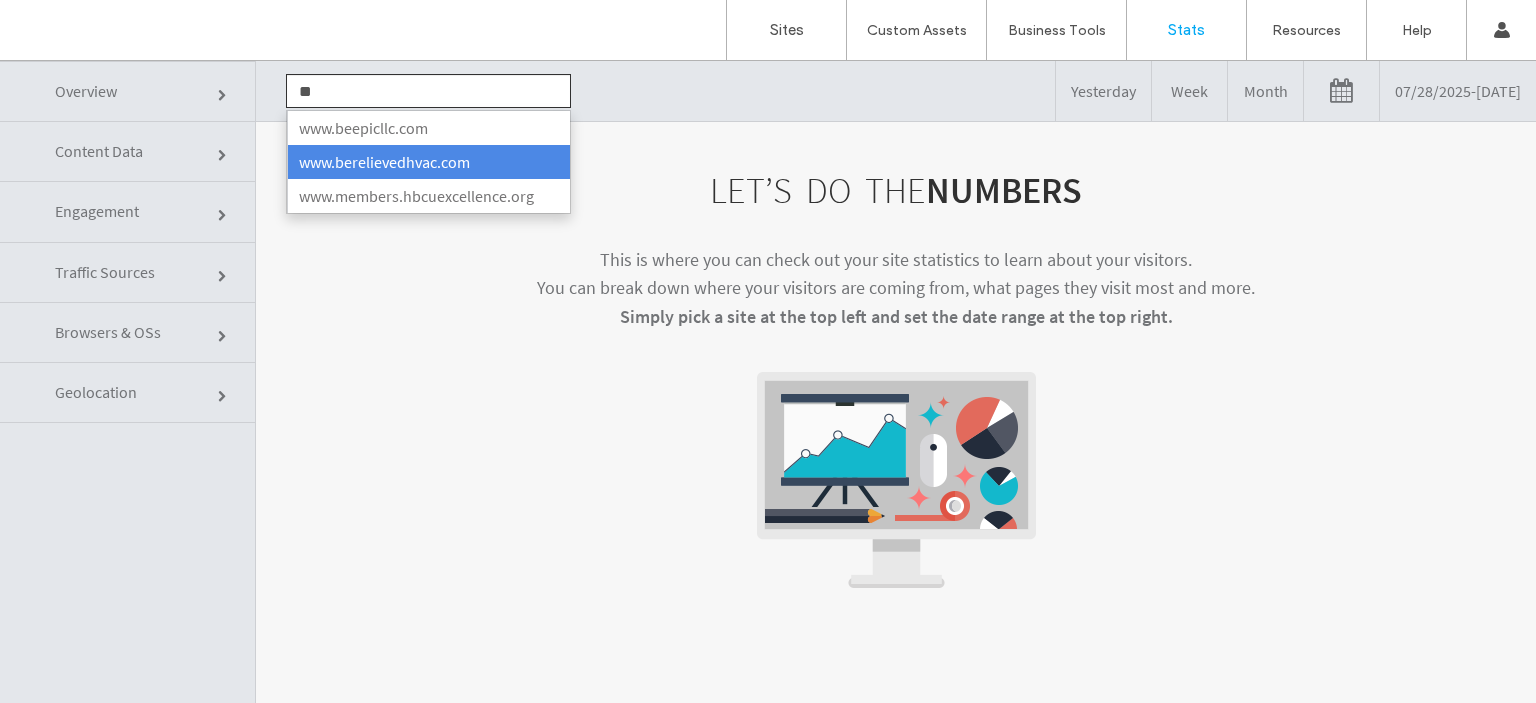 click on "www.berelievedhvac.com" at bounding box center [428, 162] 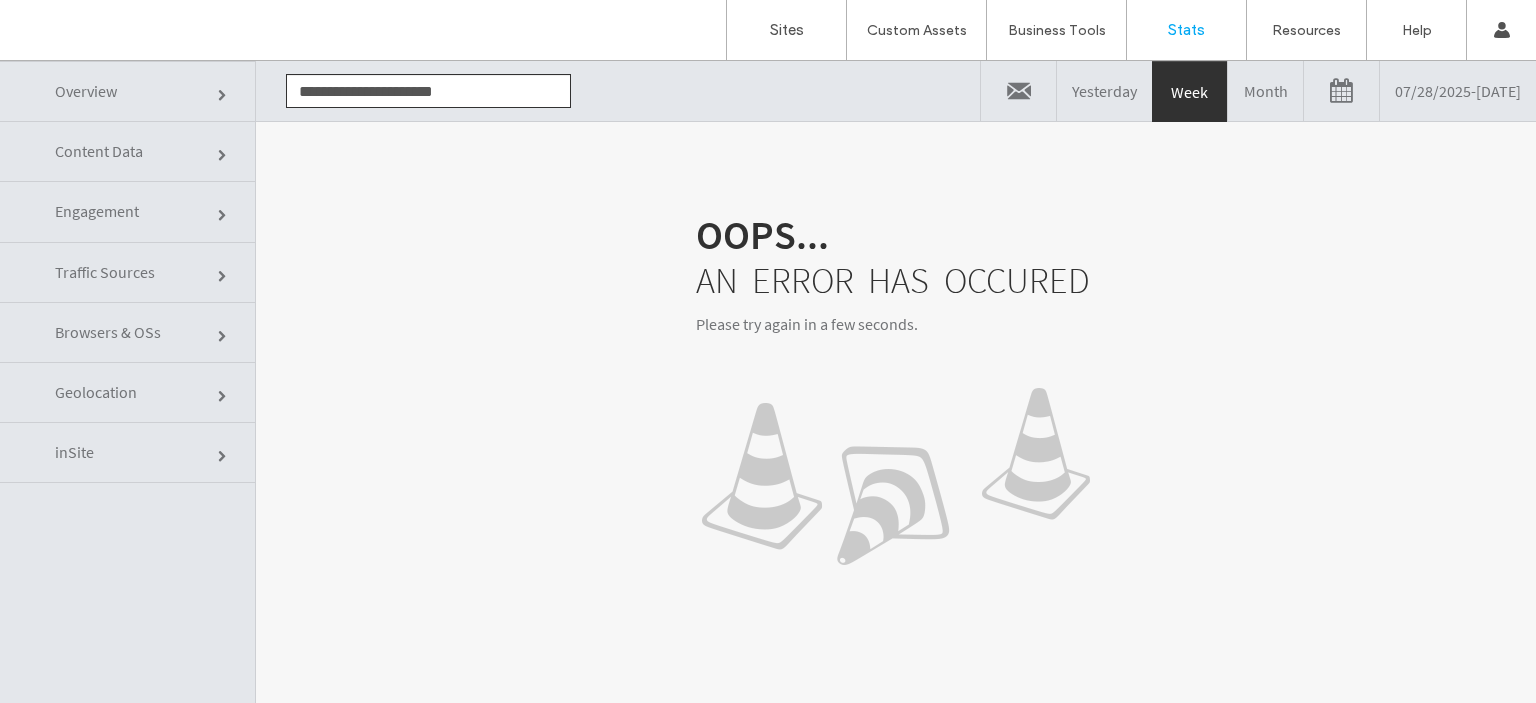 click on "Month" at bounding box center (1265, 91) 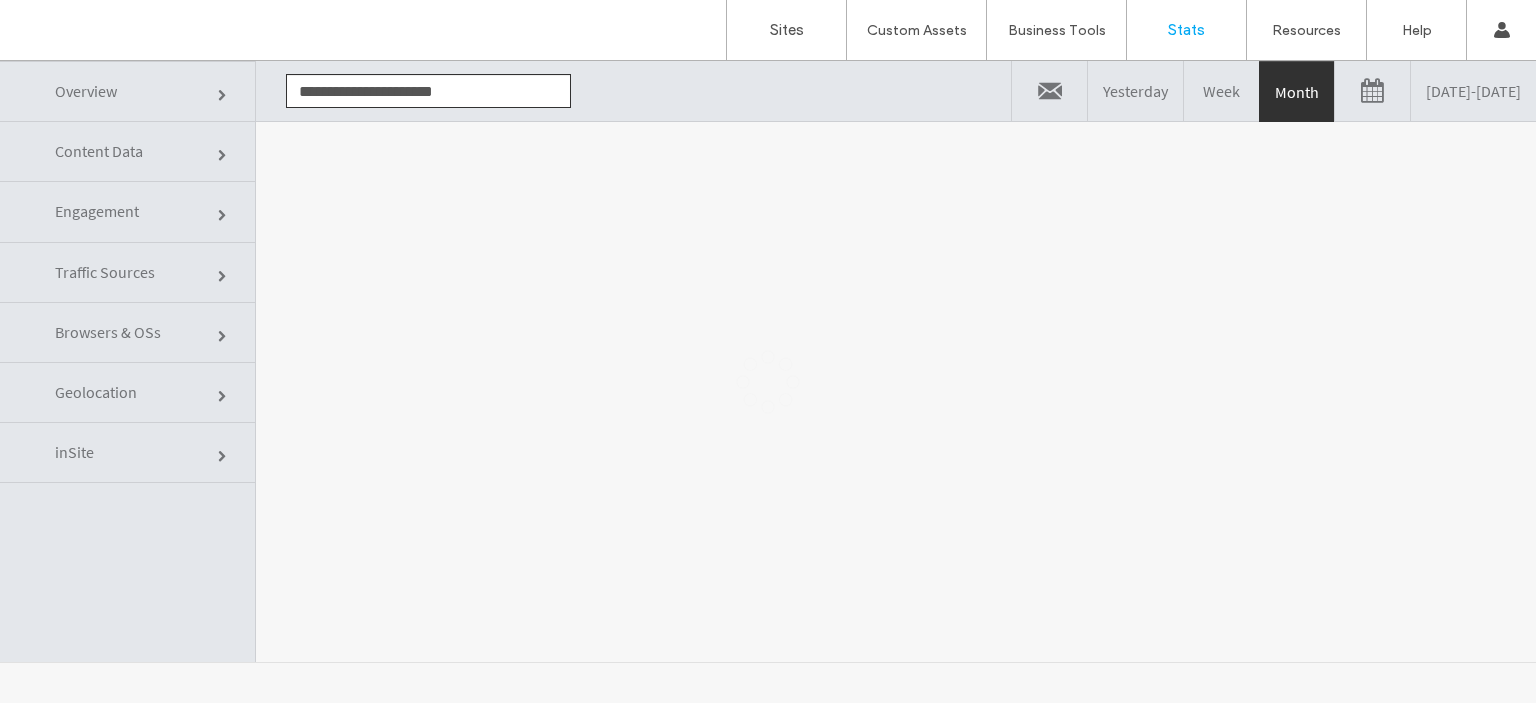 click at bounding box center (768, 382) 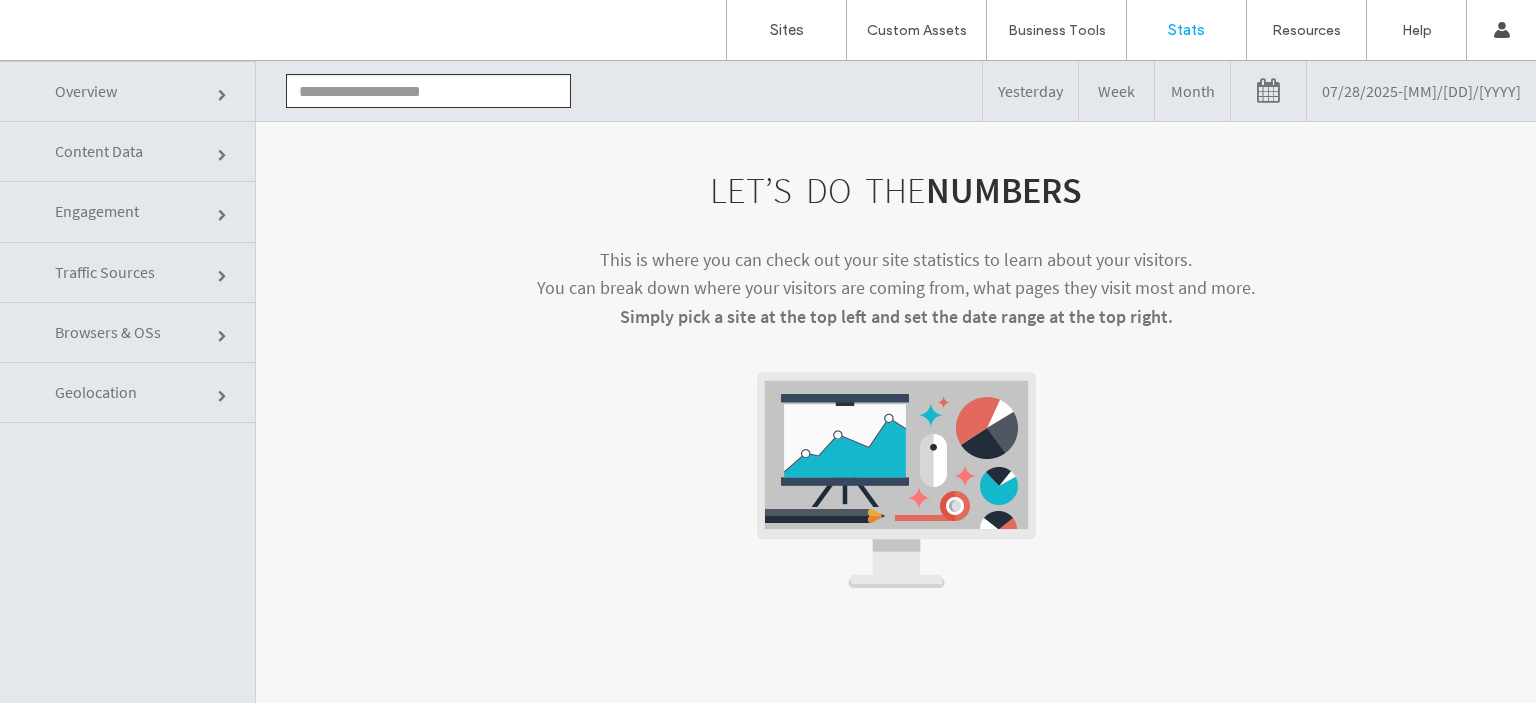 scroll, scrollTop: 0, scrollLeft: 0, axis: both 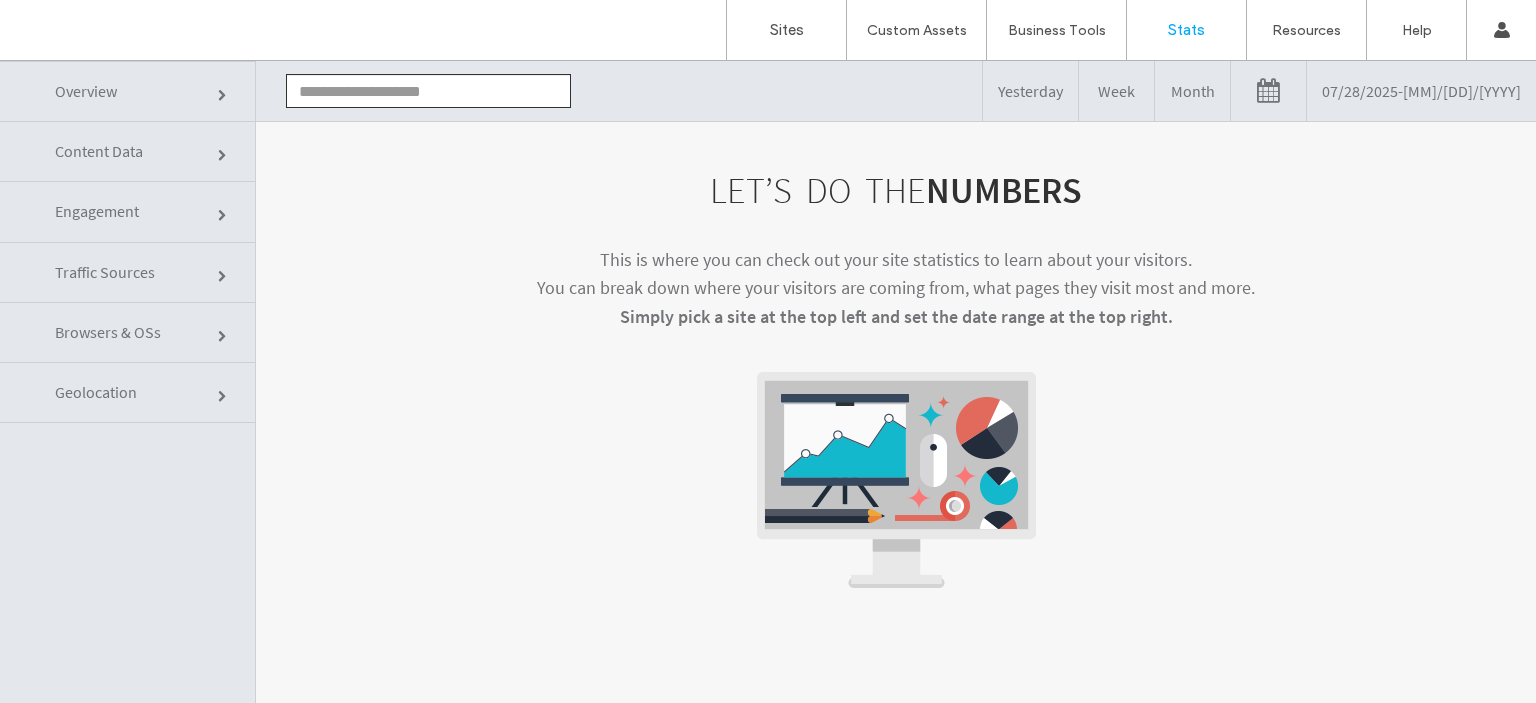 click on "This is where you can check out your site statistics to learn about your visitors. You can break down where your visitors are coming from, what pages they visit most and more. Simply pick a site at the top left and set the date range at the top right." at bounding box center [896, 289] 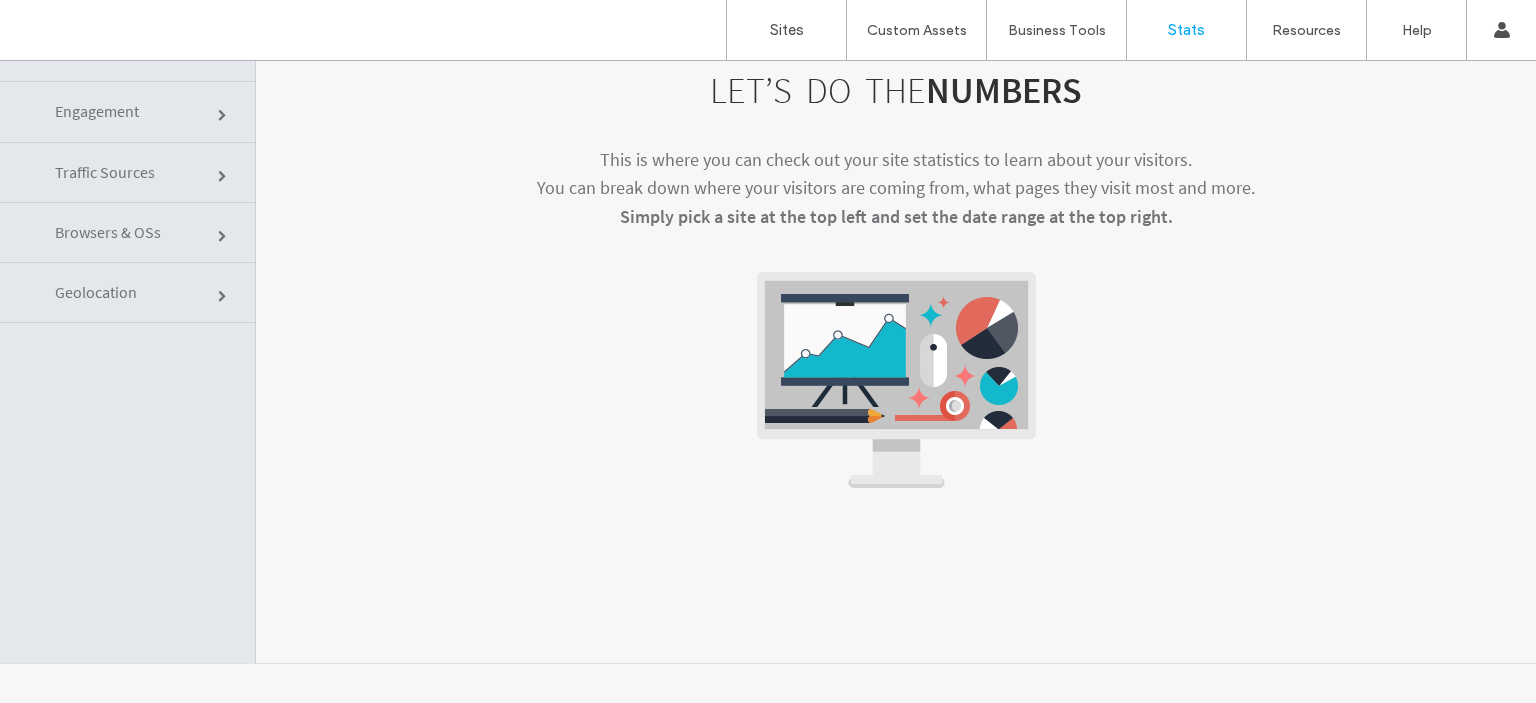 scroll, scrollTop: 0, scrollLeft: 0, axis: both 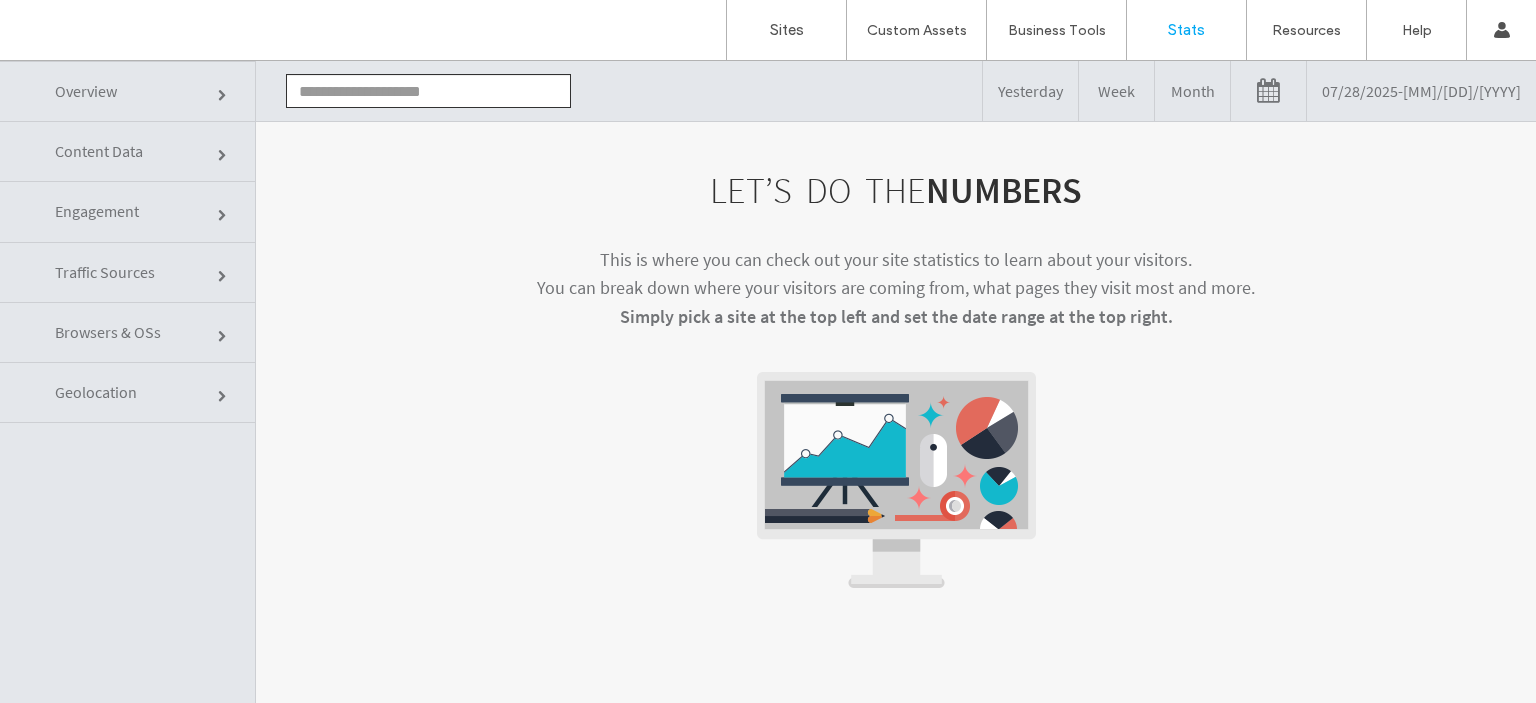 click 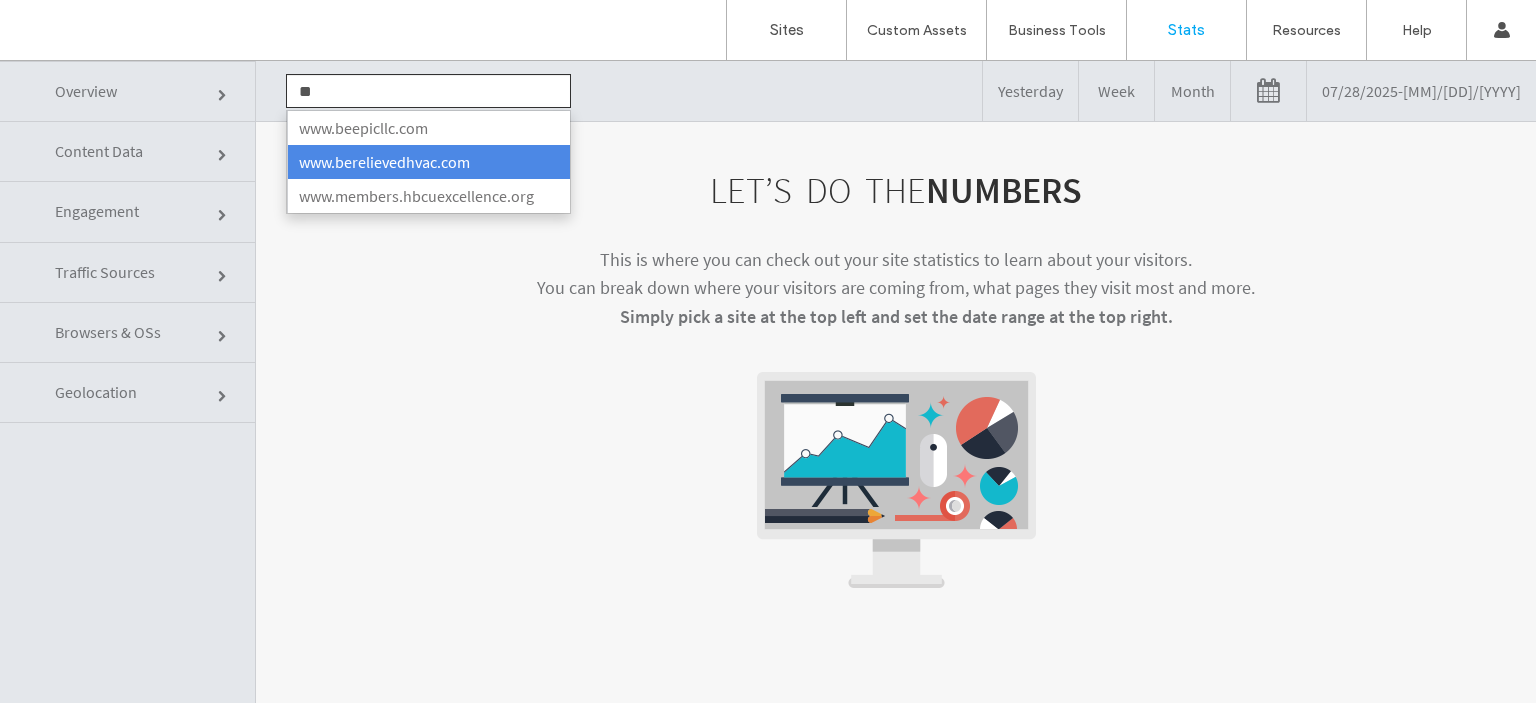 drag, startPoint x: 437, startPoint y: 155, endPoint x: 436, endPoint y: 179, distance: 24.020824 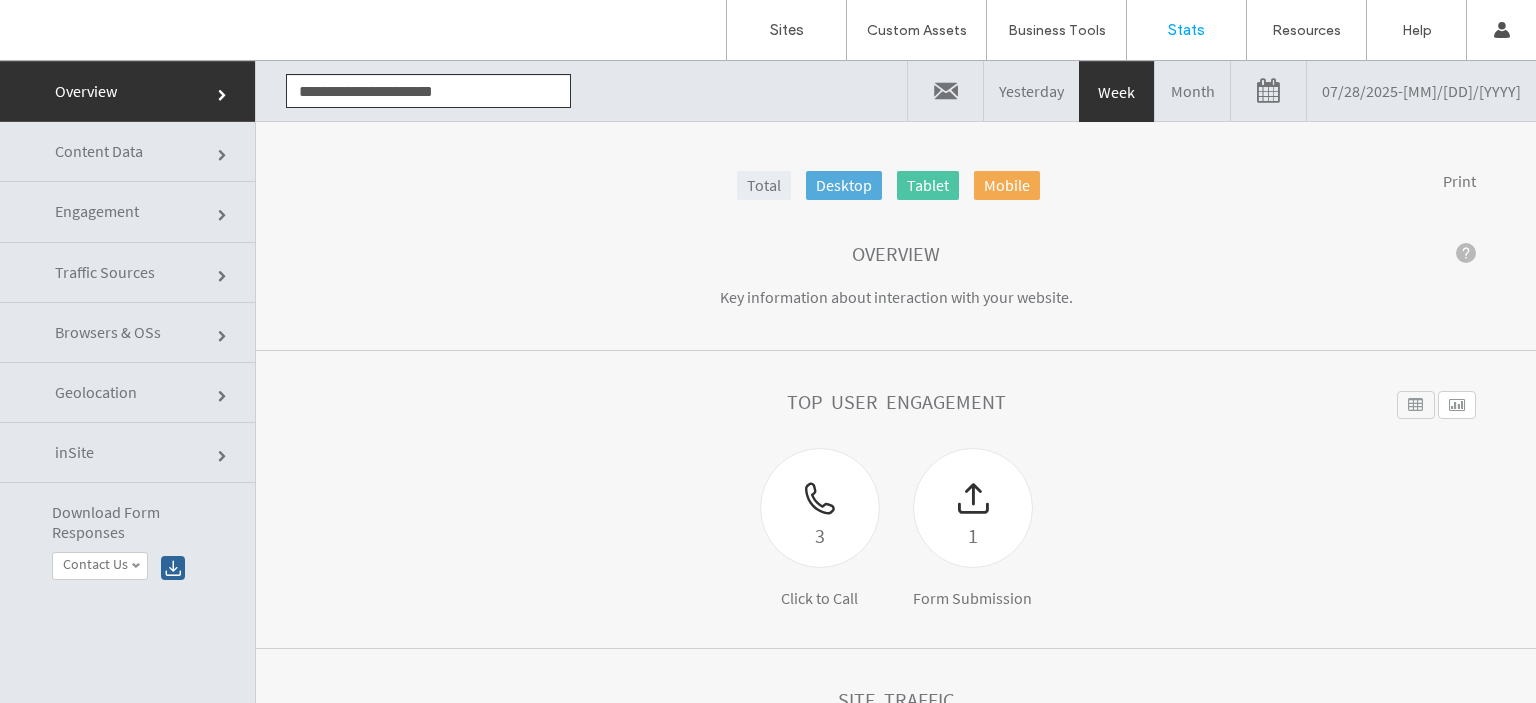 click on "07/28/2025 - 08/04/2025" at bounding box center [1421, 91] 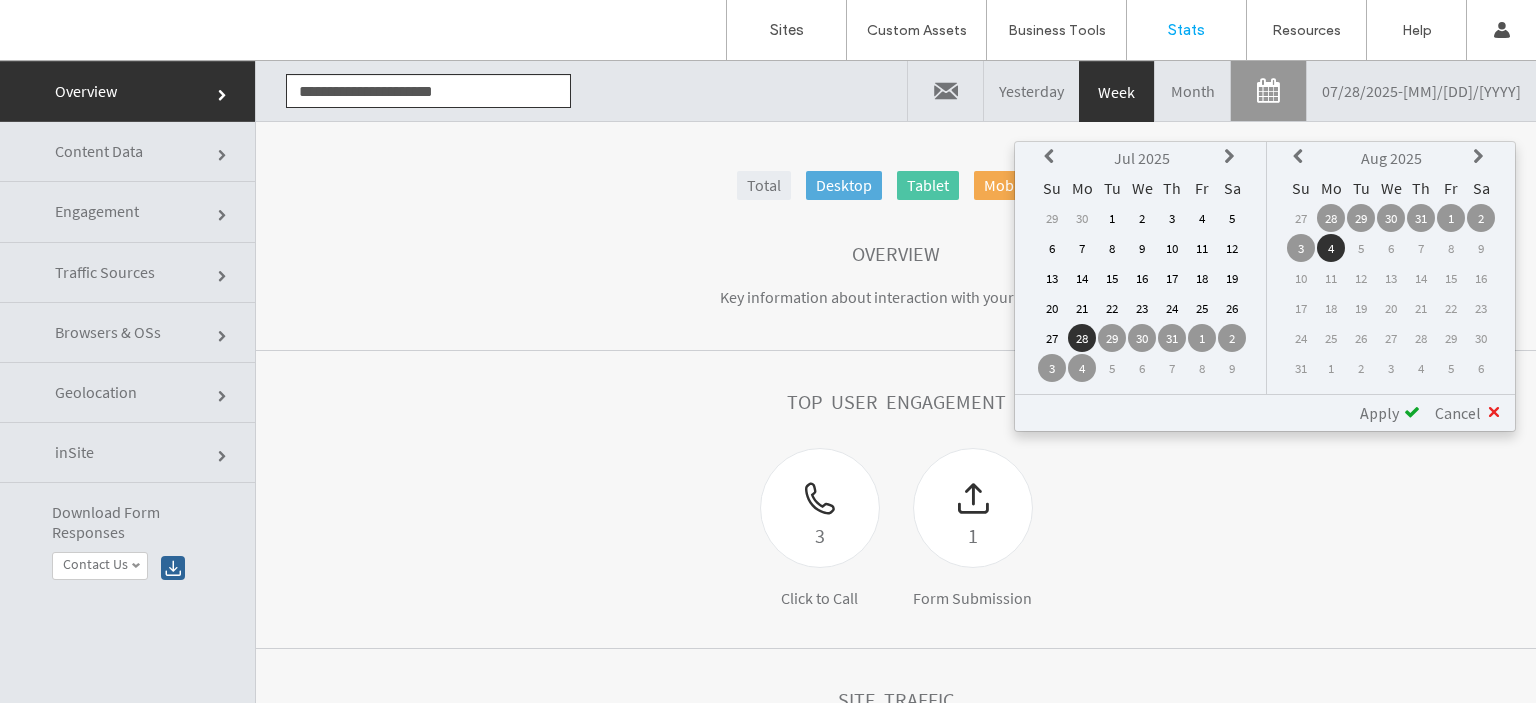 click at bounding box center [1052, 157] 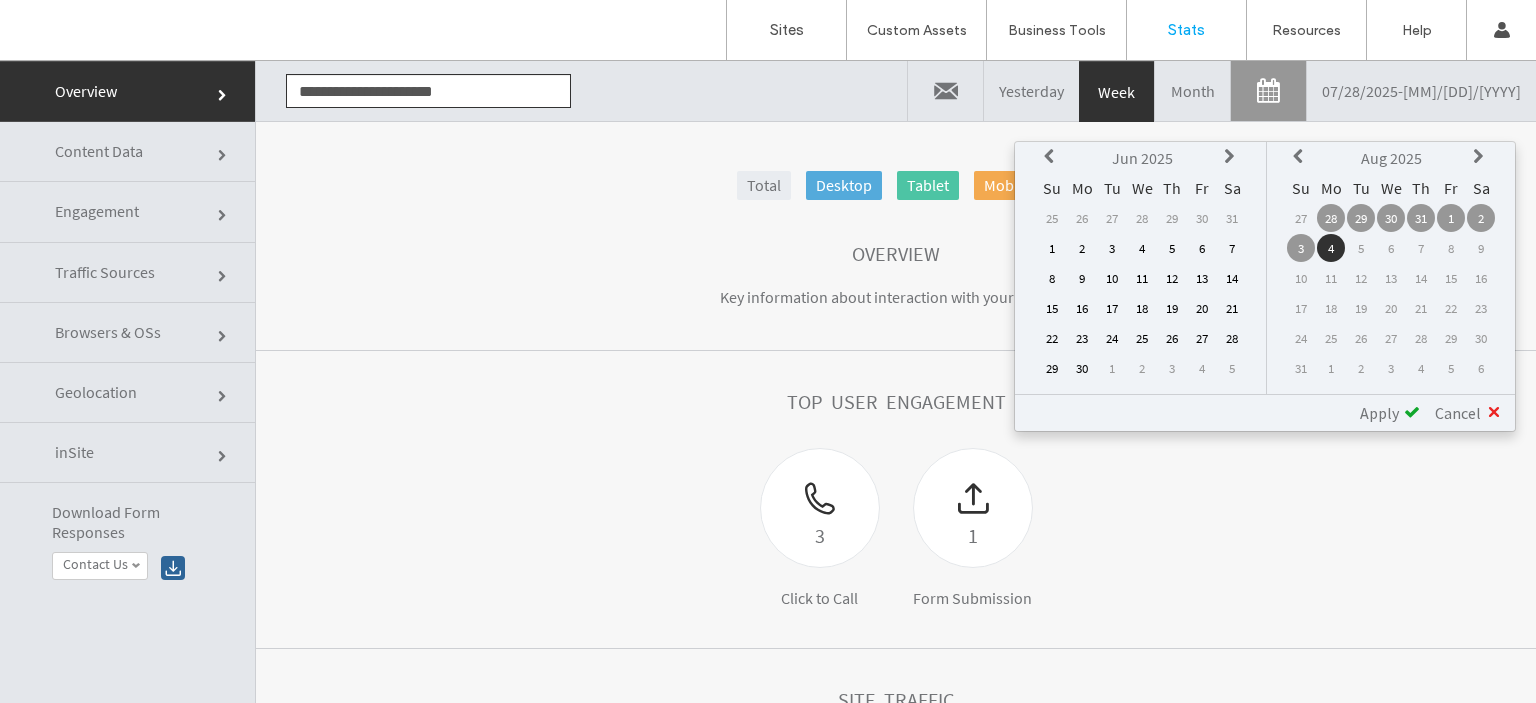 click at bounding box center (1052, 157) 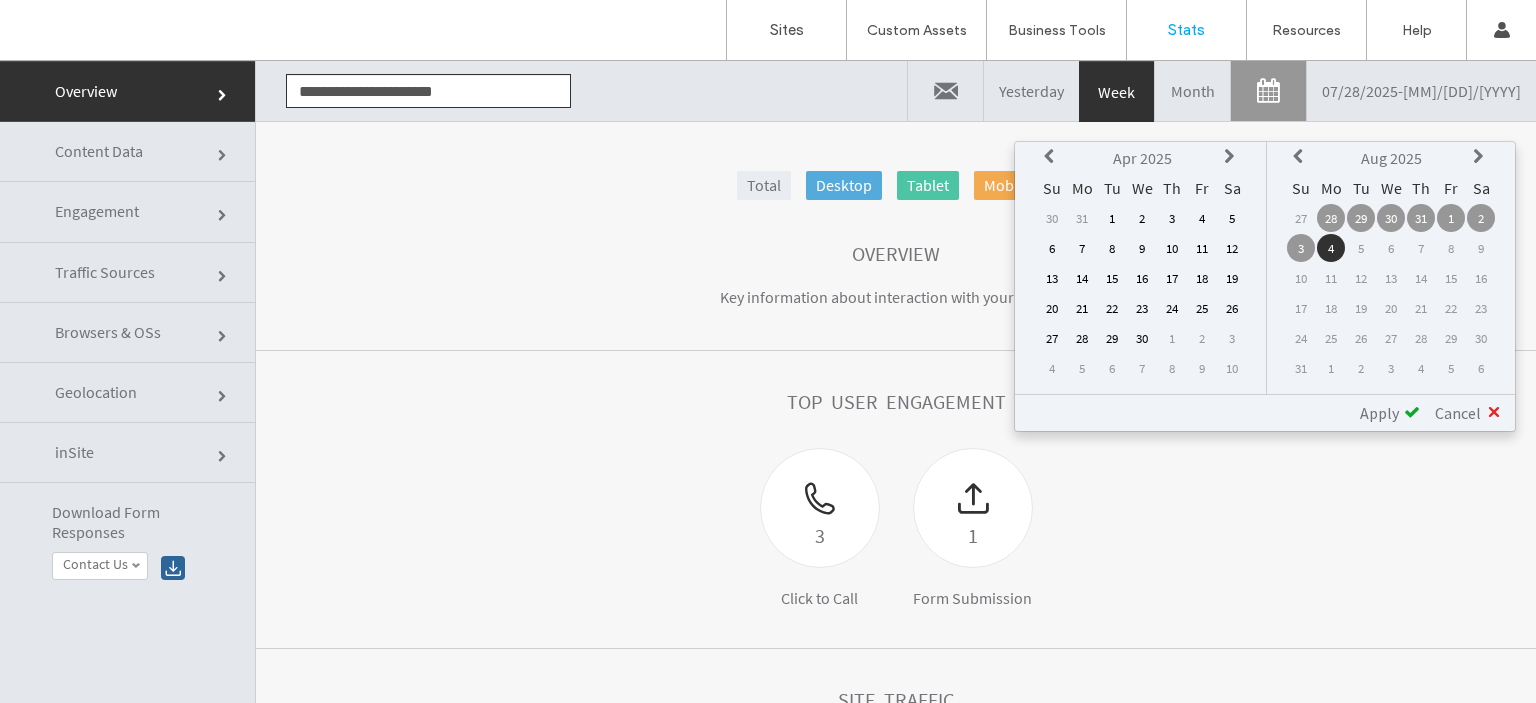 click at bounding box center (1052, 157) 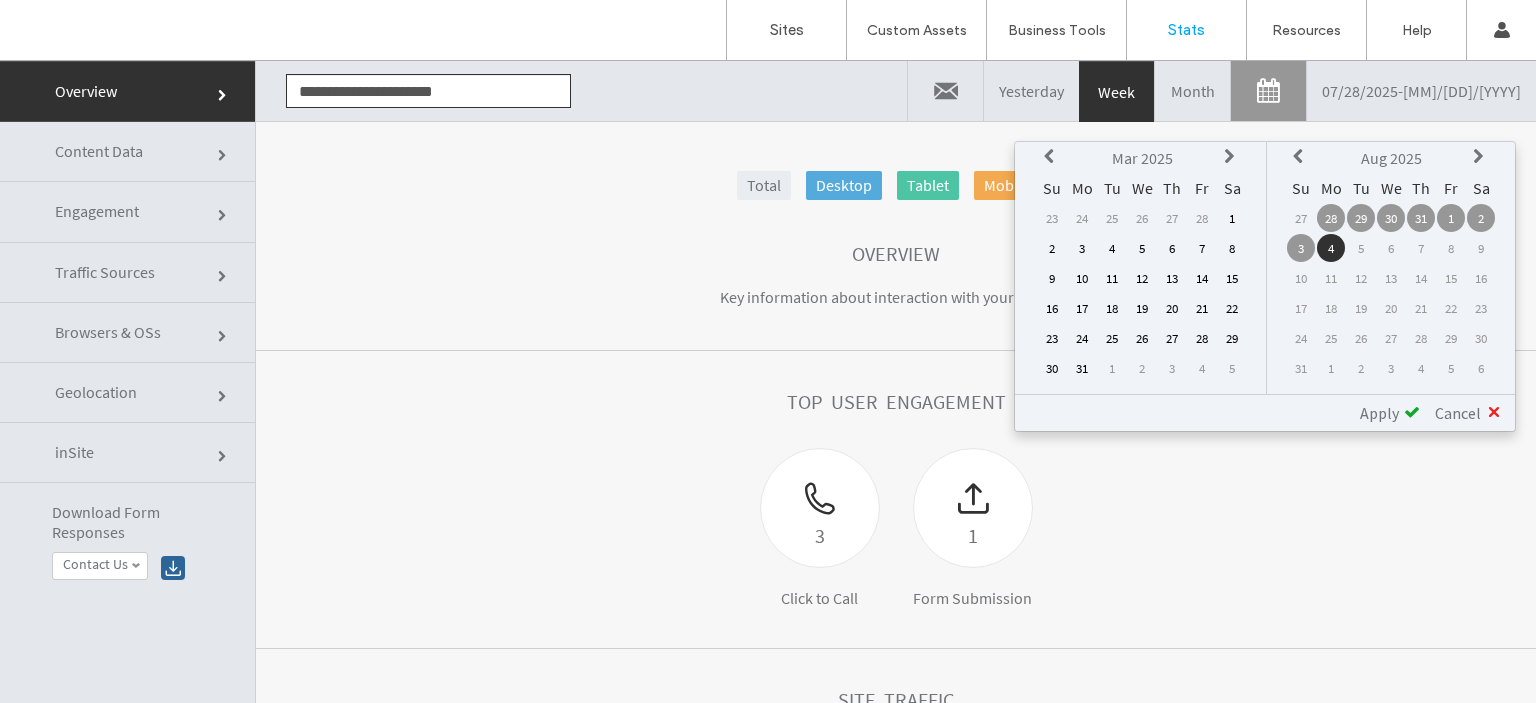 click at bounding box center [1052, 157] 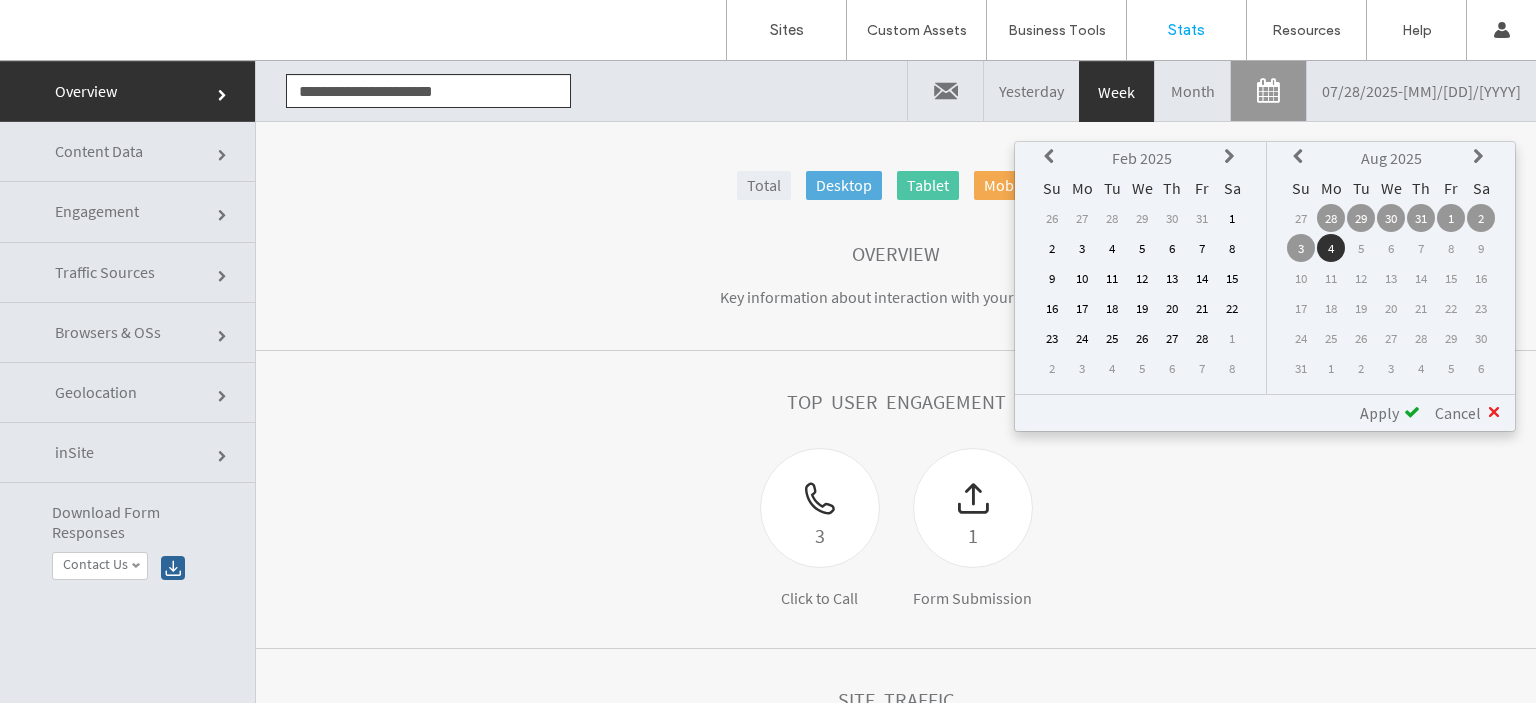 click at bounding box center (1052, 157) 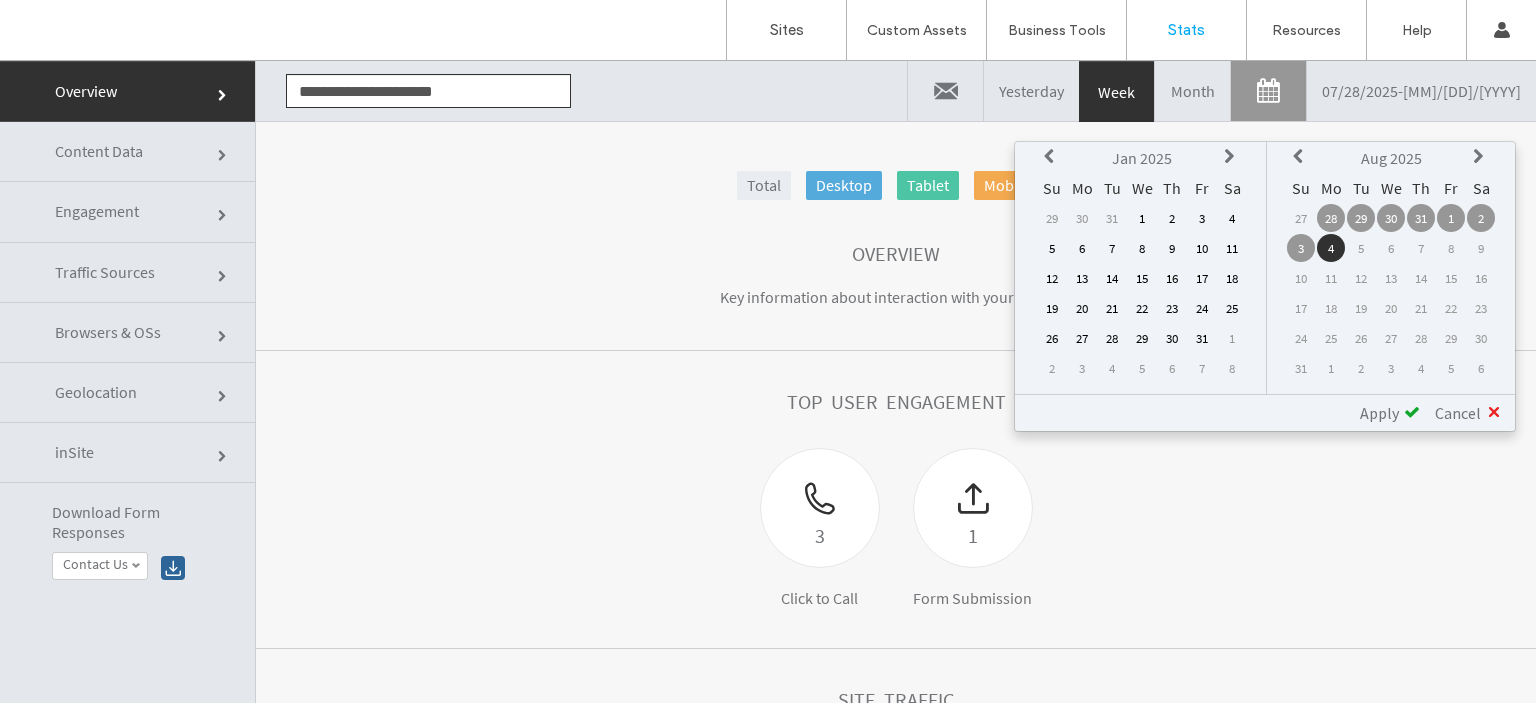 click at bounding box center (1052, 157) 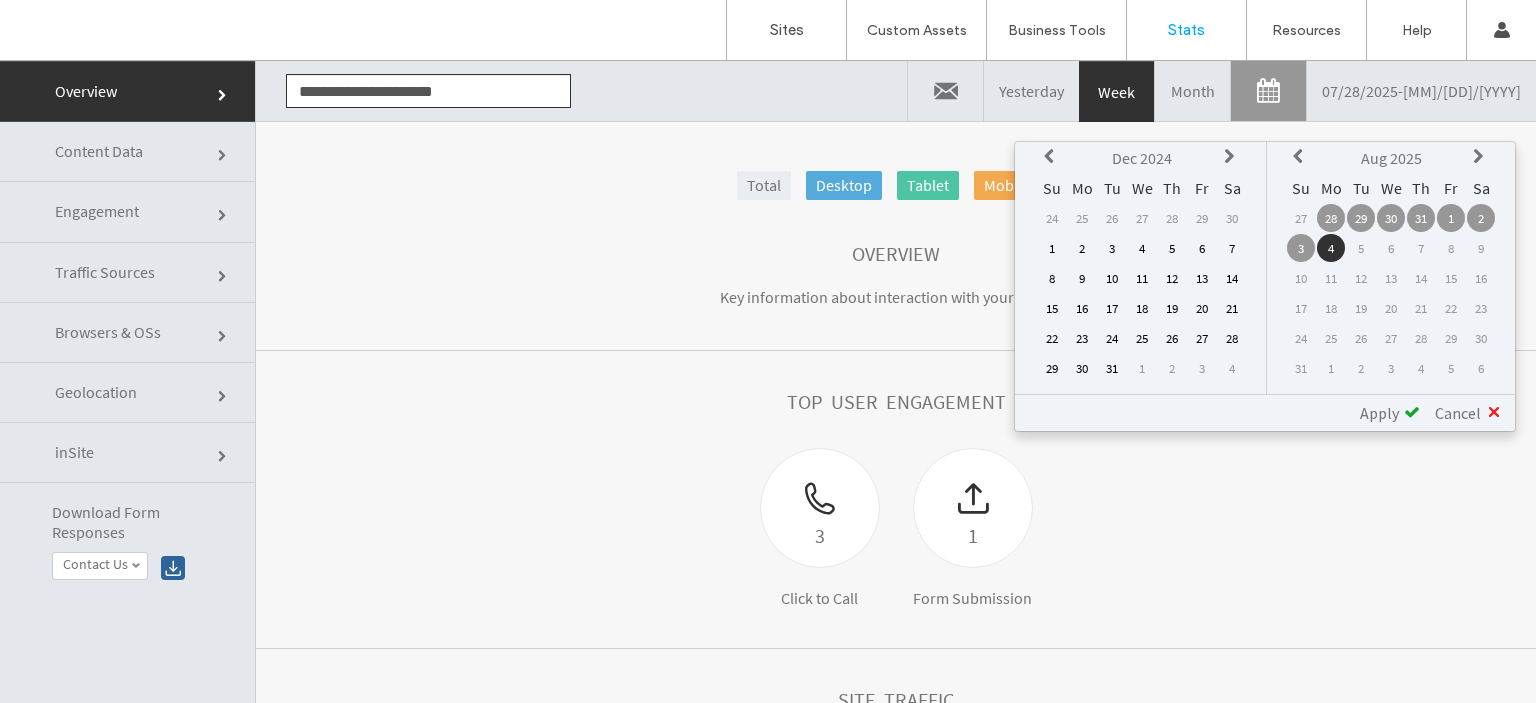 click at bounding box center (1052, 157) 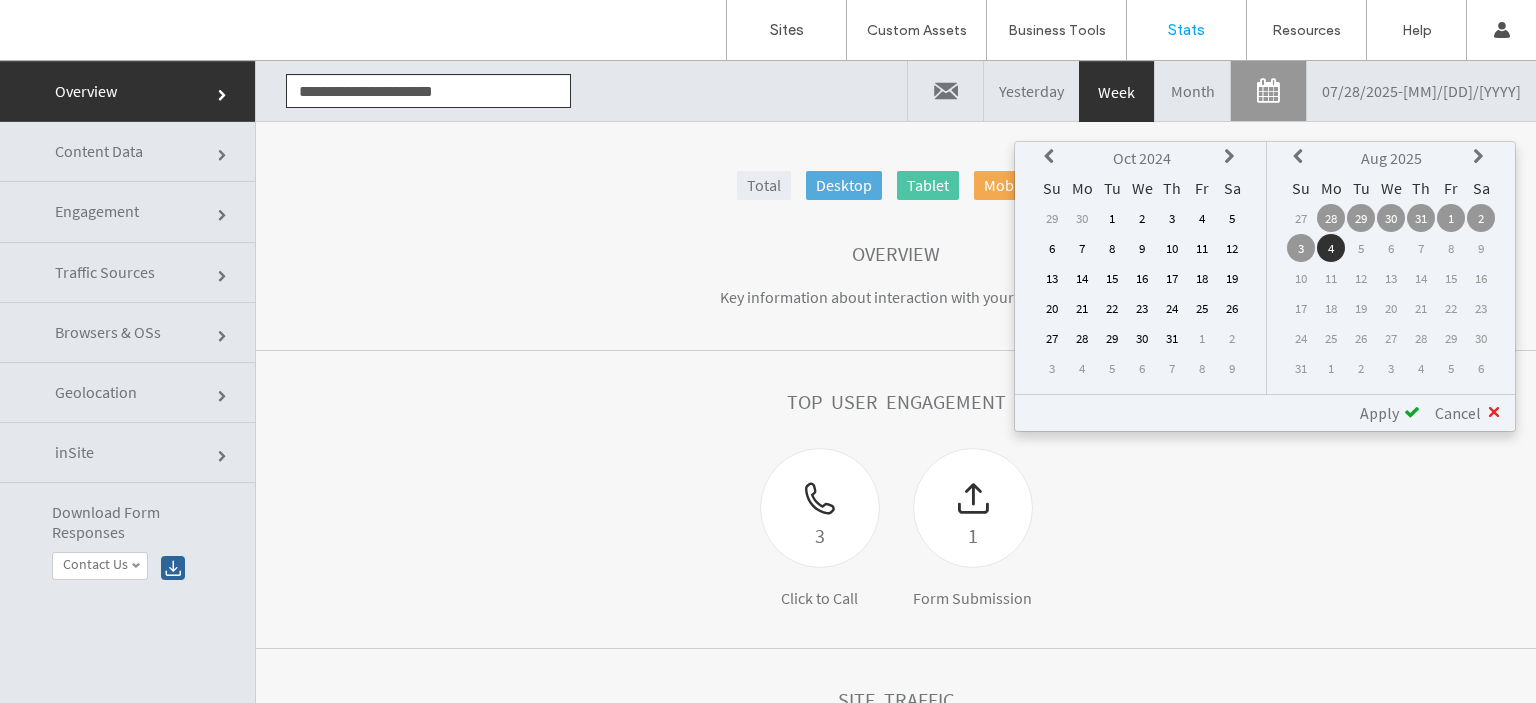 click at bounding box center (1052, 157) 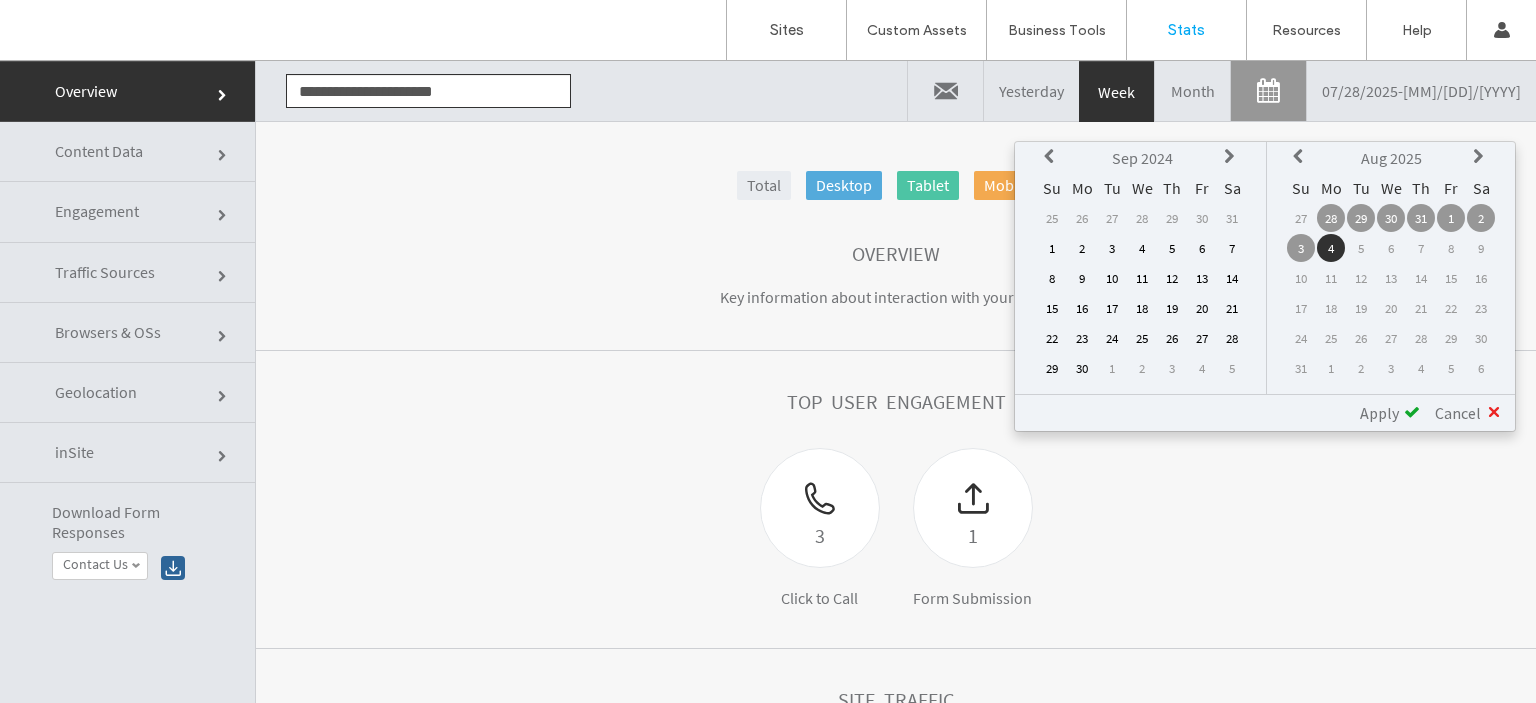 click at bounding box center [1052, 157] 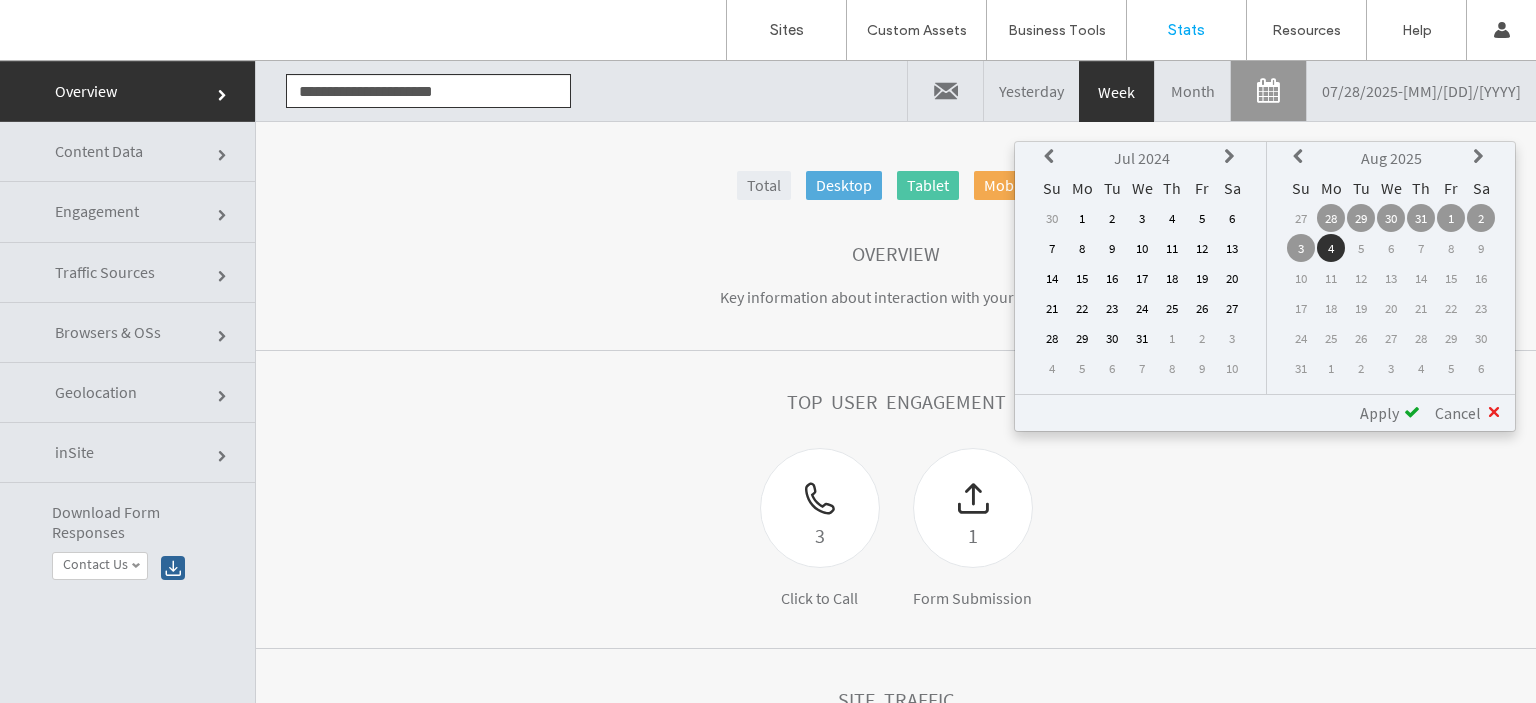click at bounding box center (1052, 157) 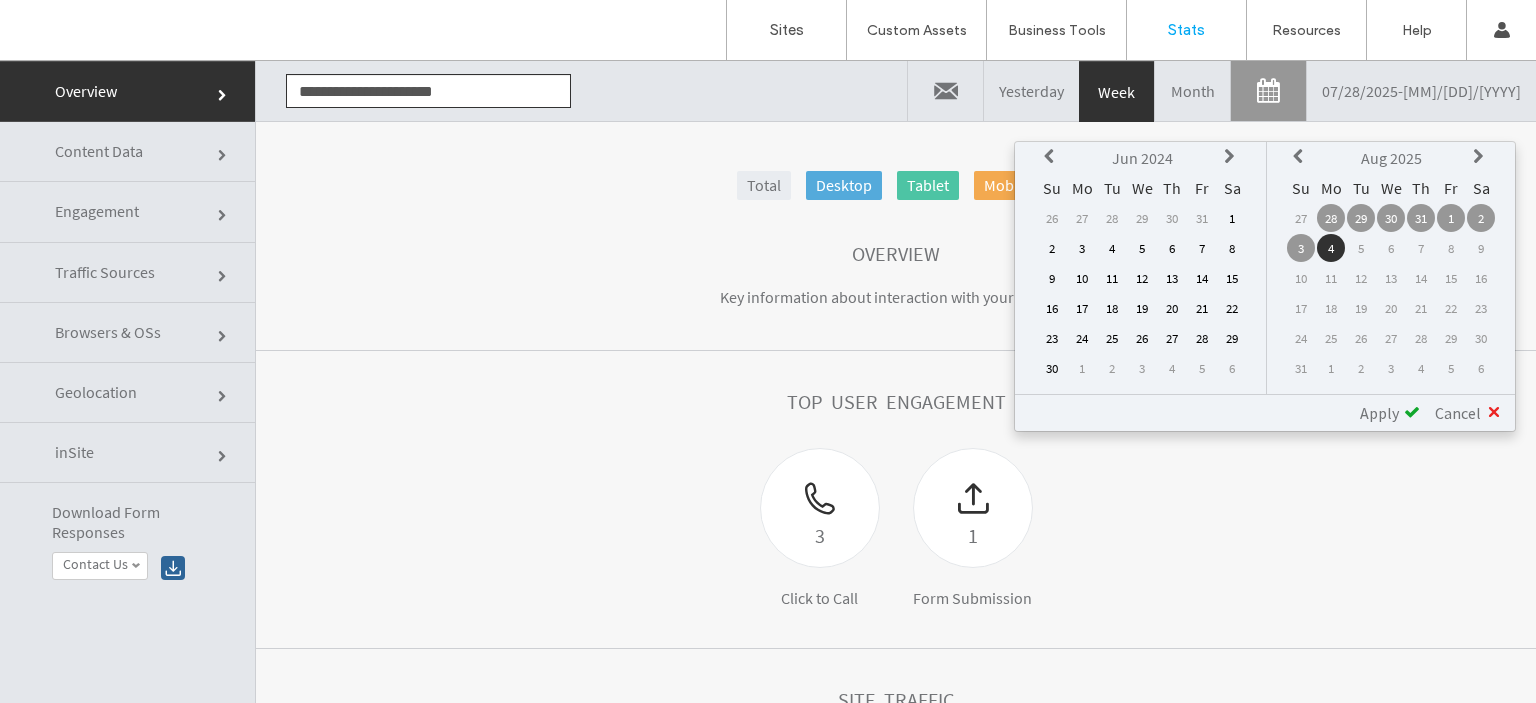 click at bounding box center [1052, 157] 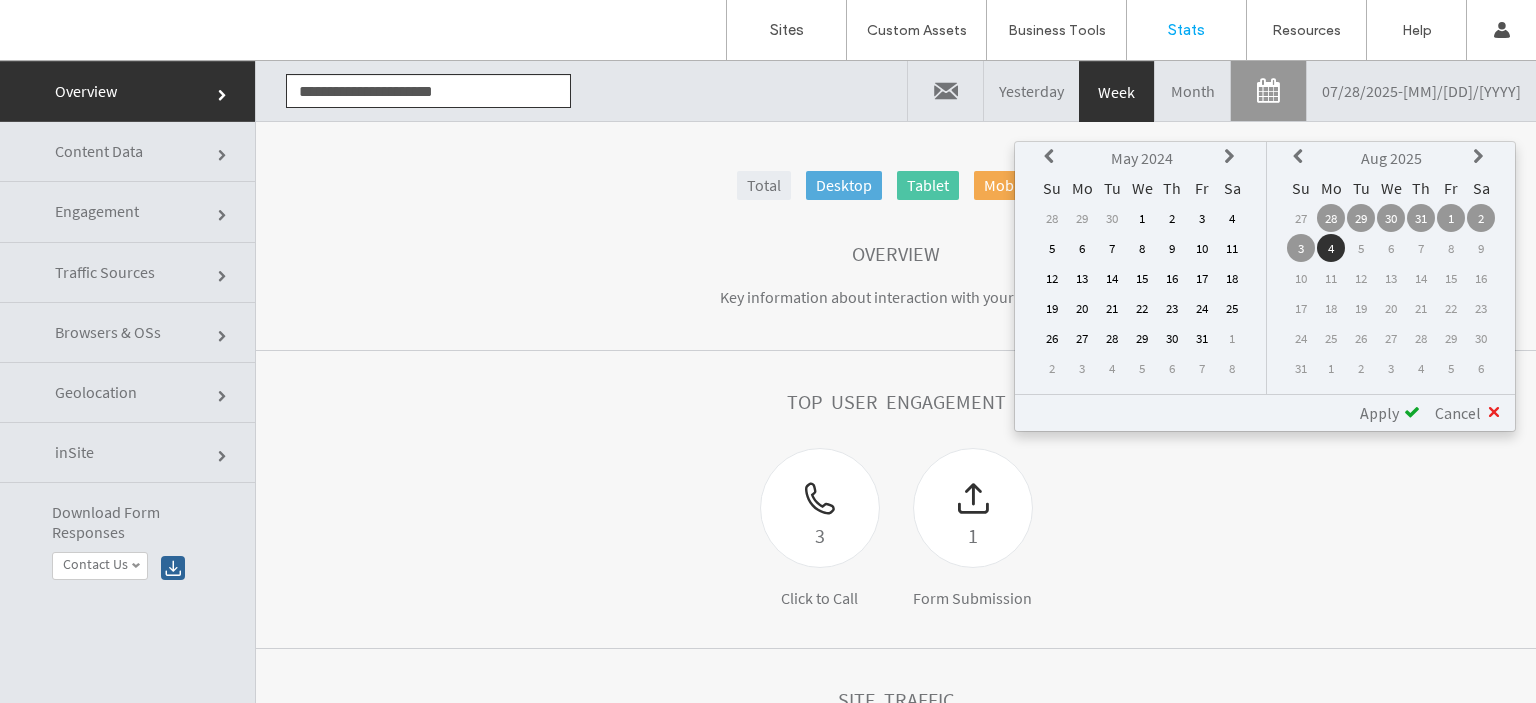 click at bounding box center [1052, 157] 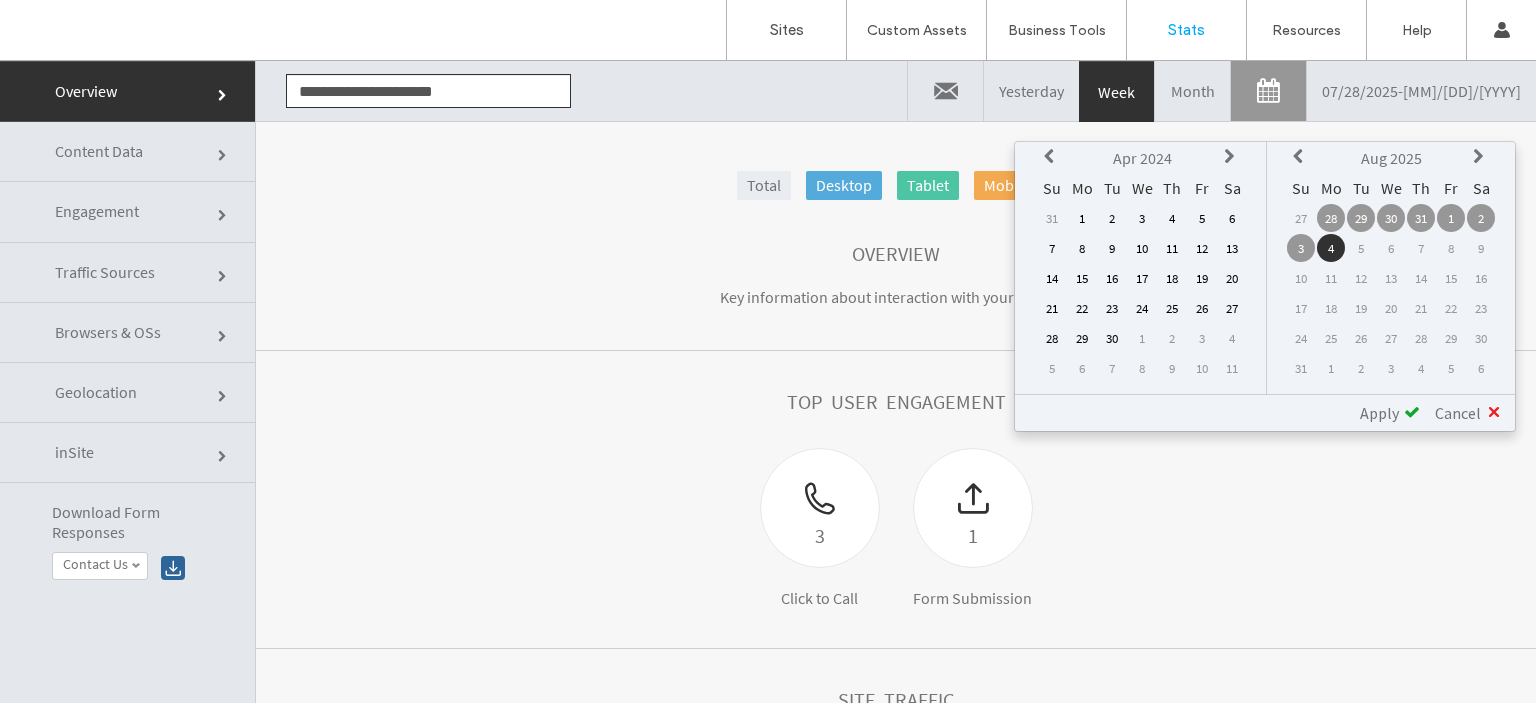 click on "1" at bounding box center [1082, 218] 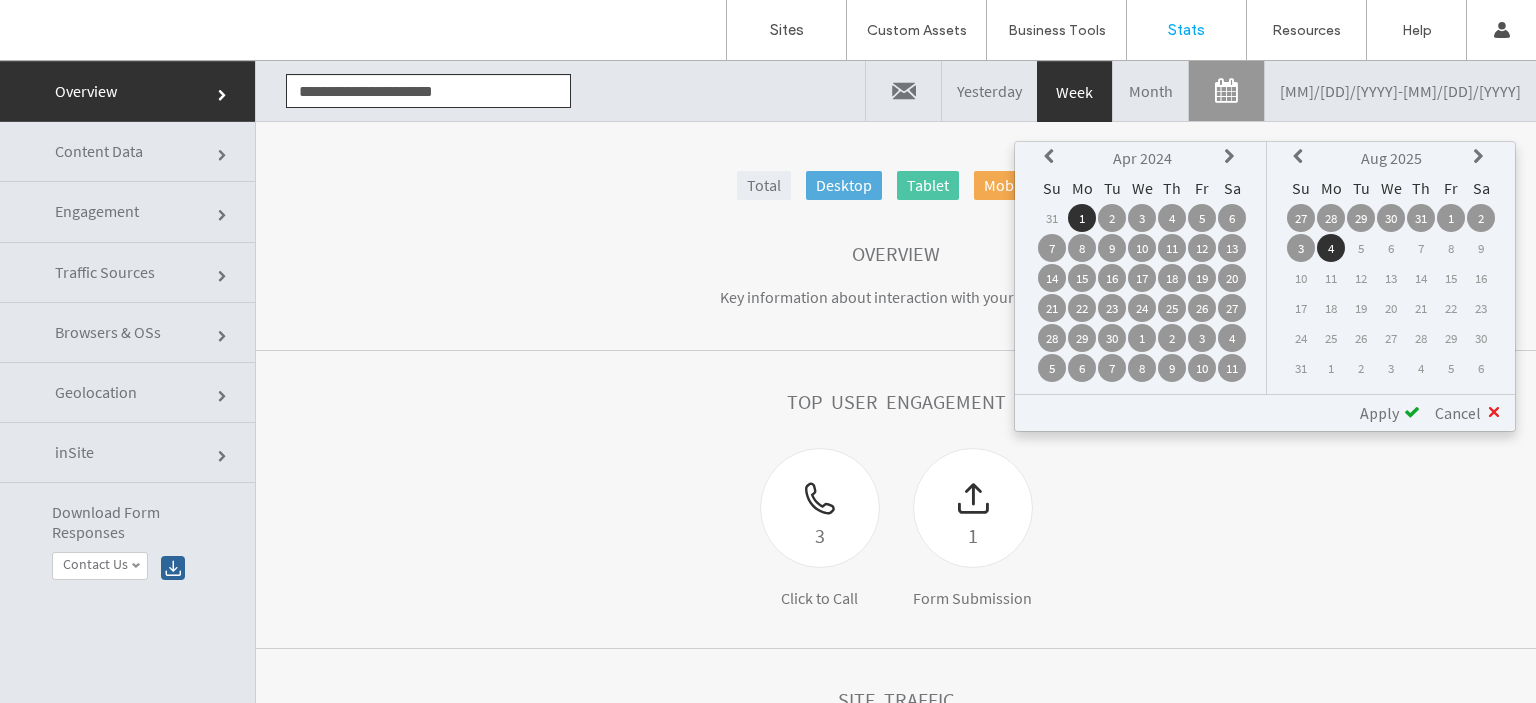 click at bounding box center [1052, 157] 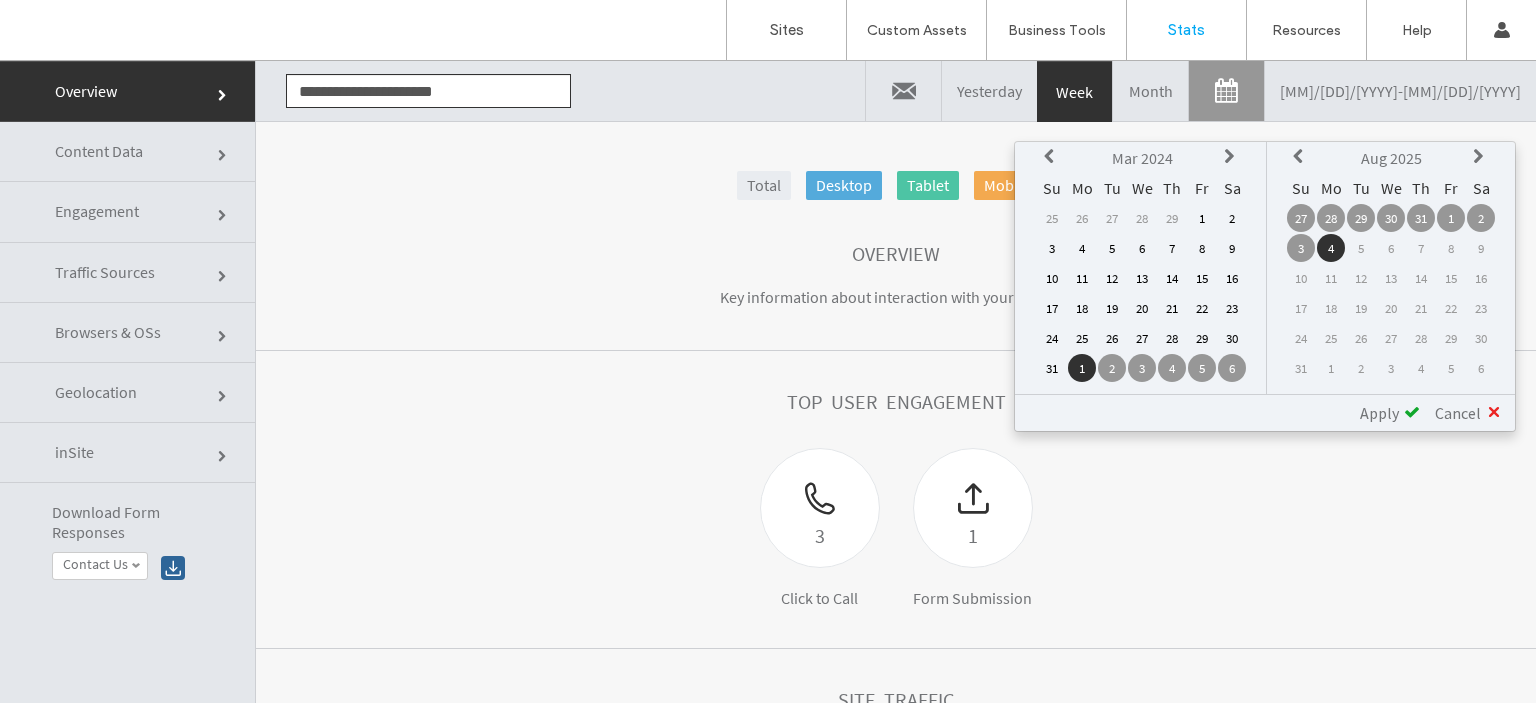 click at bounding box center [1052, 157] 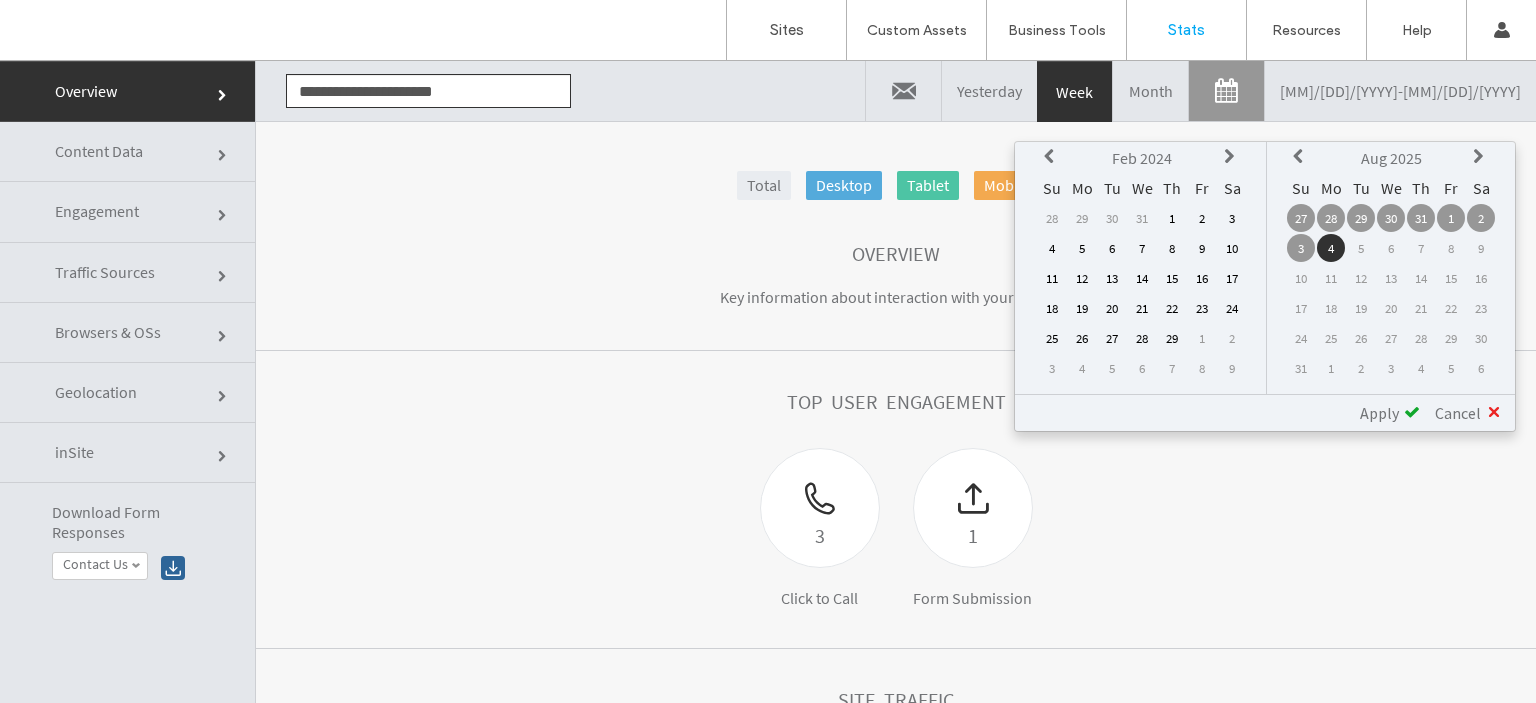 click at bounding box center (1052, 157) 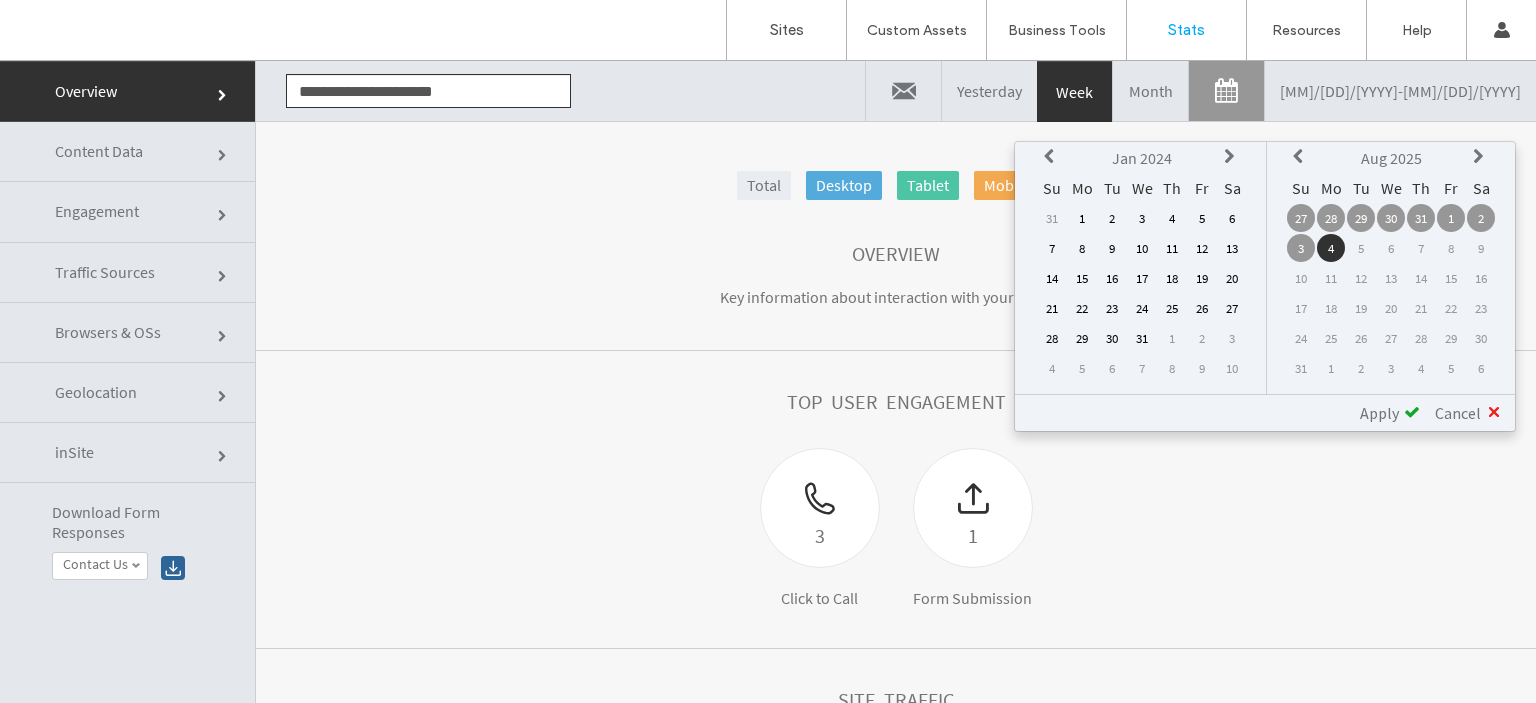 click on "1" at bounding box center (1082, 218) 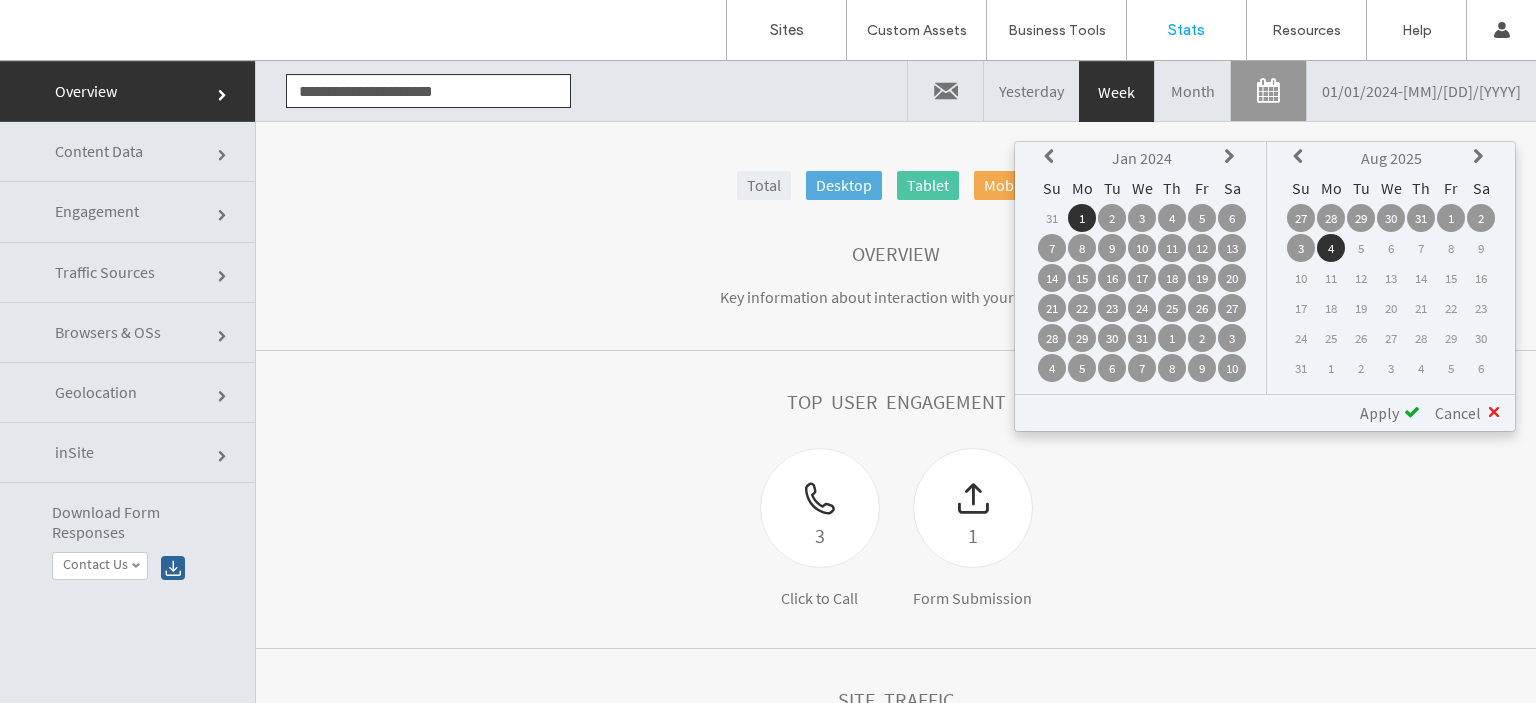 click at bounding box center (1481, 157) 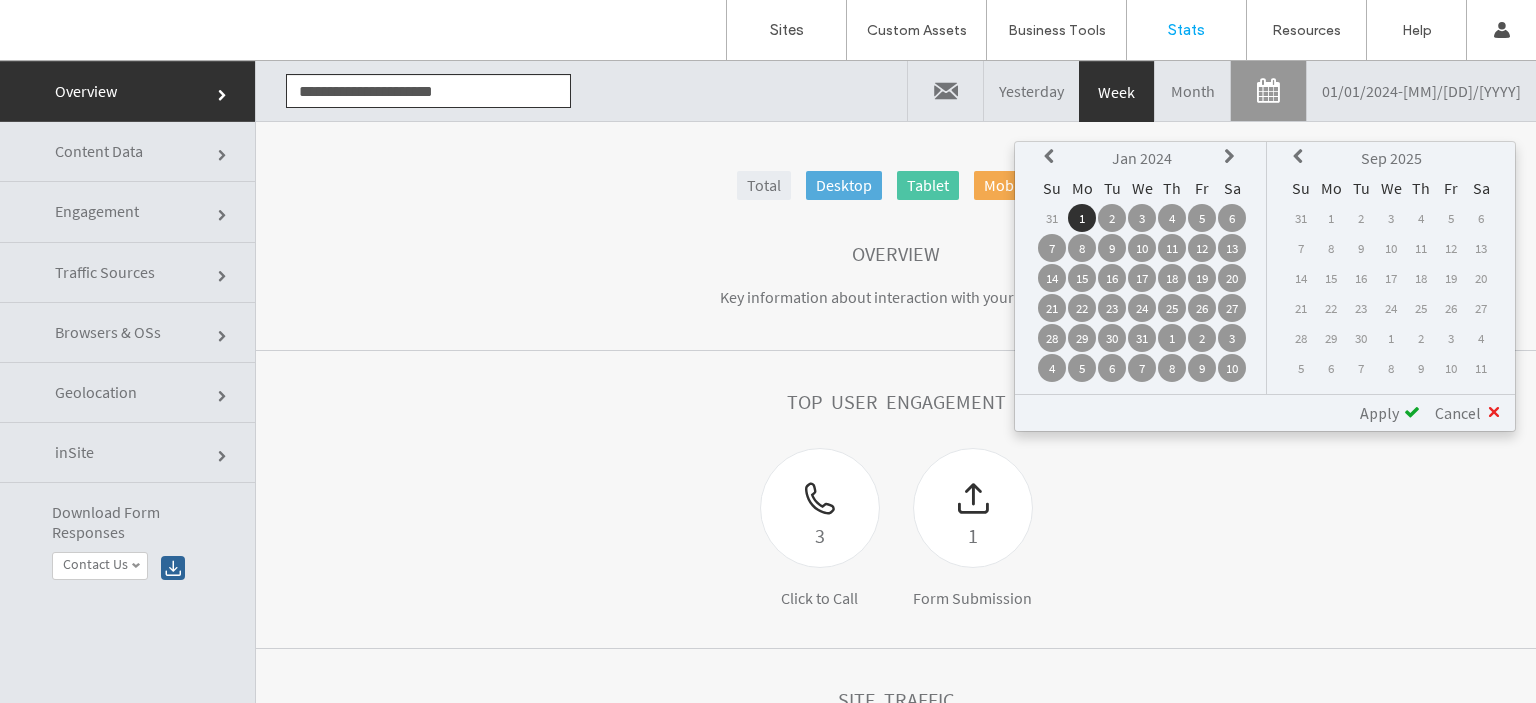 click at bounding box center (1481, 158) 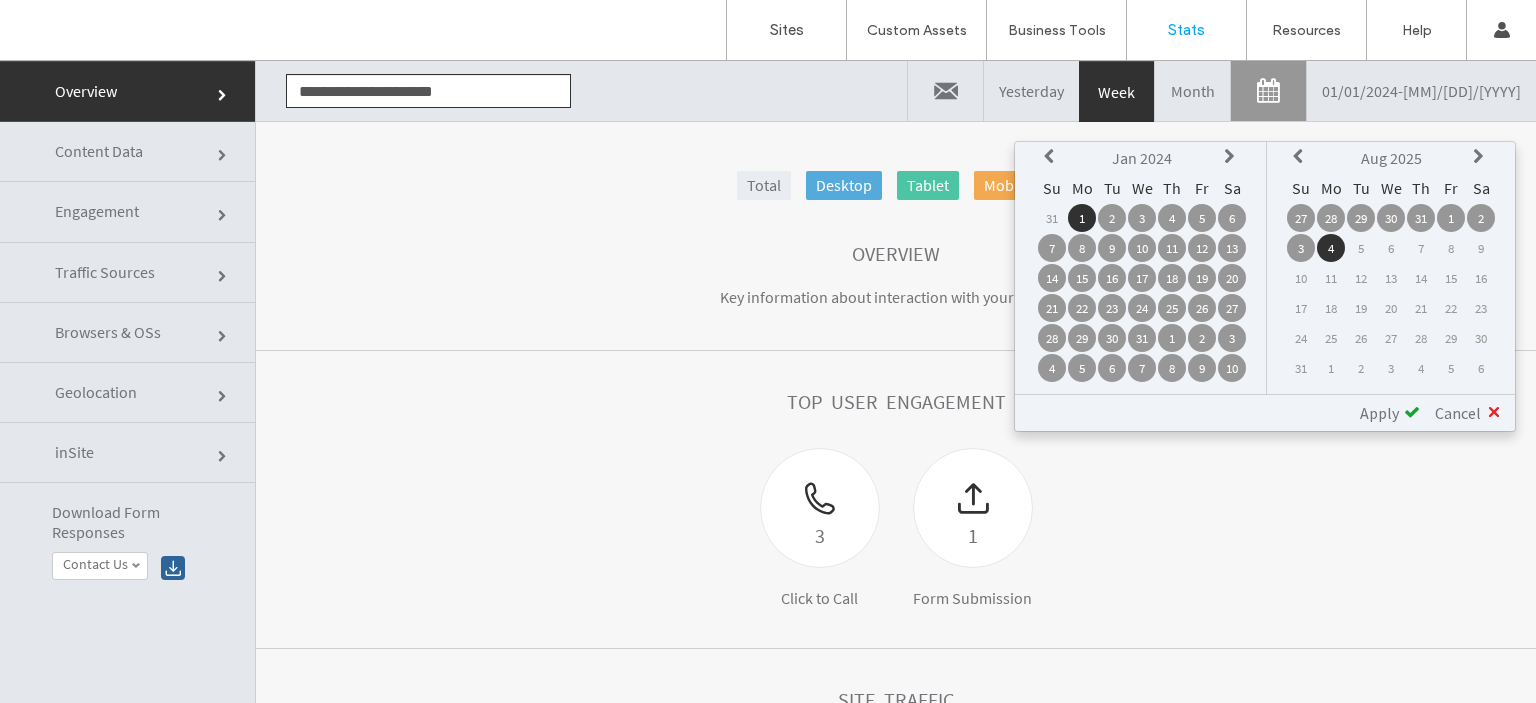 click at bounding box center [1301, 157] 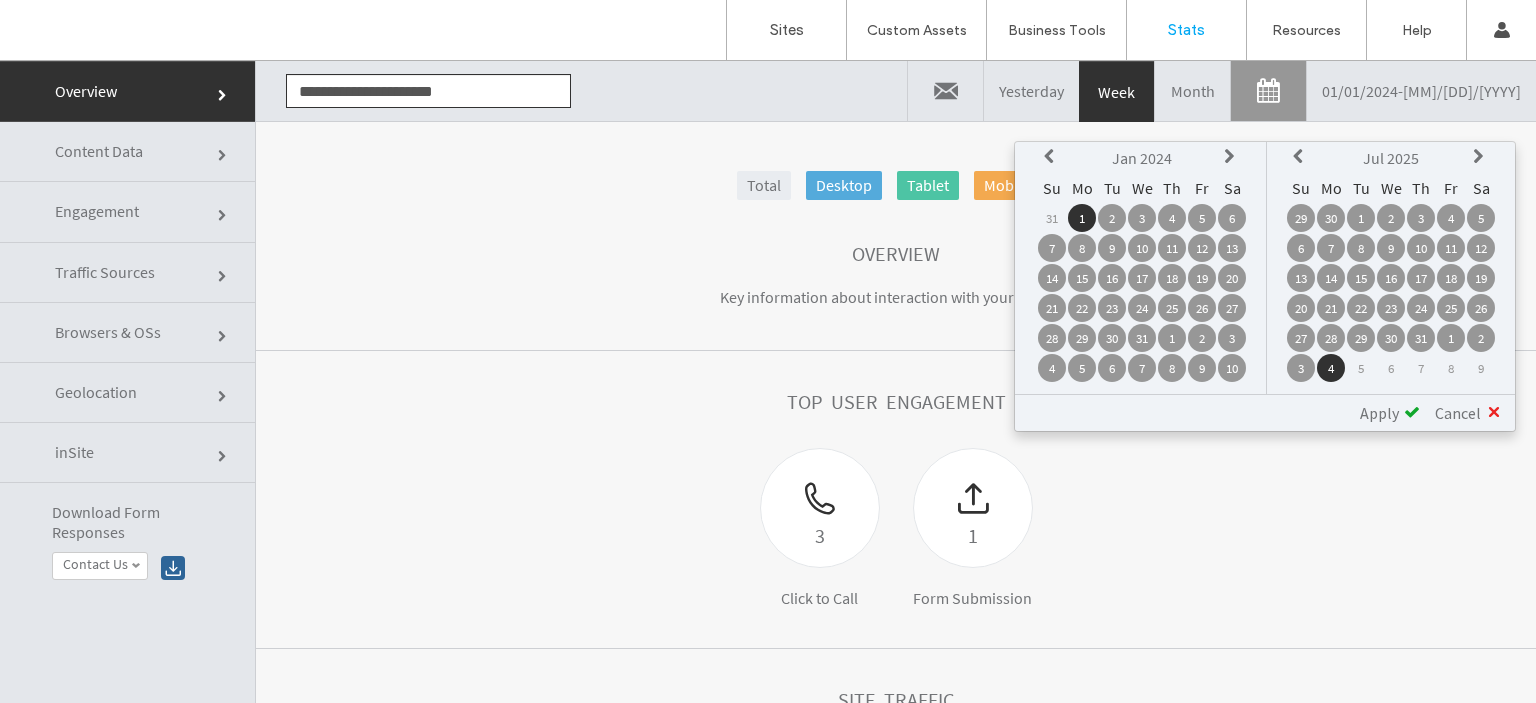 click at bounding box center [1301, 157] 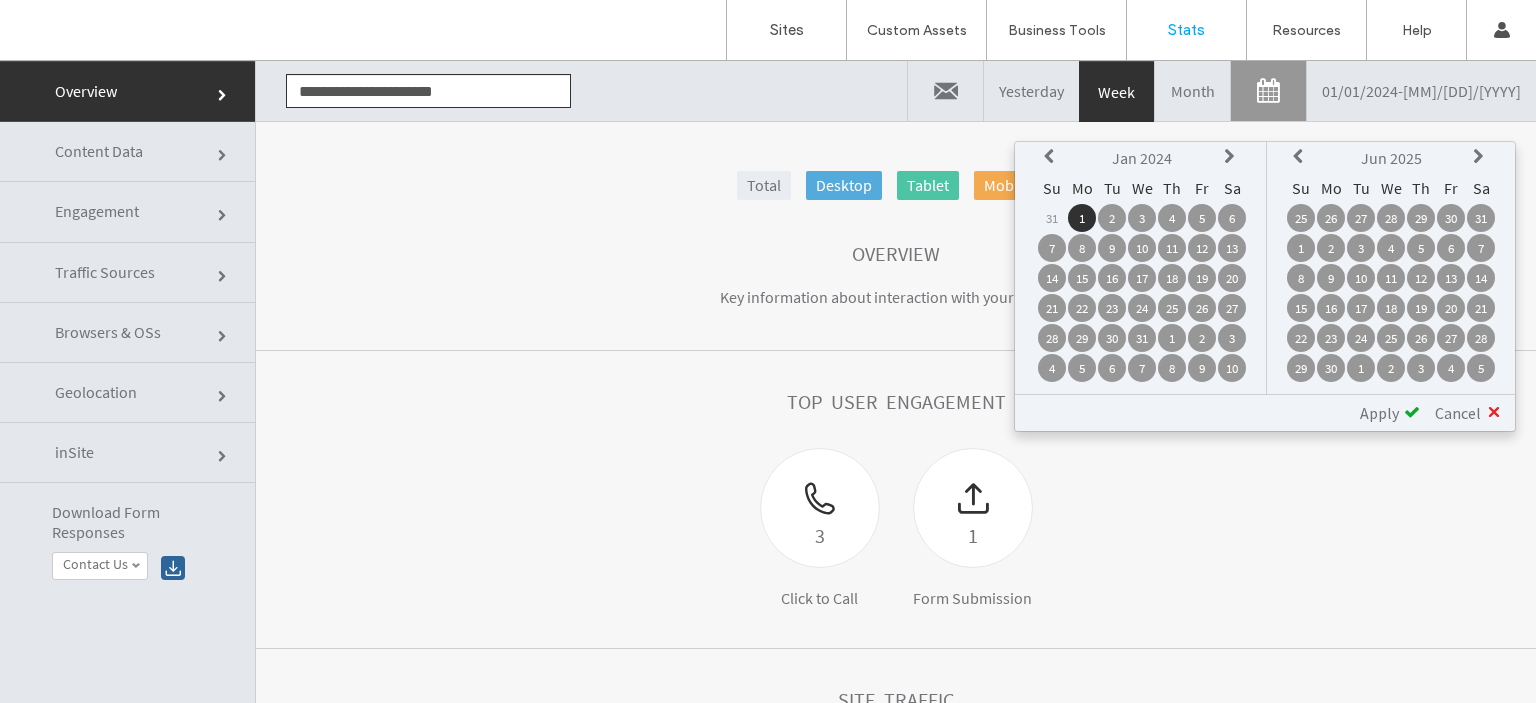click at bounding box center [1301, 157] 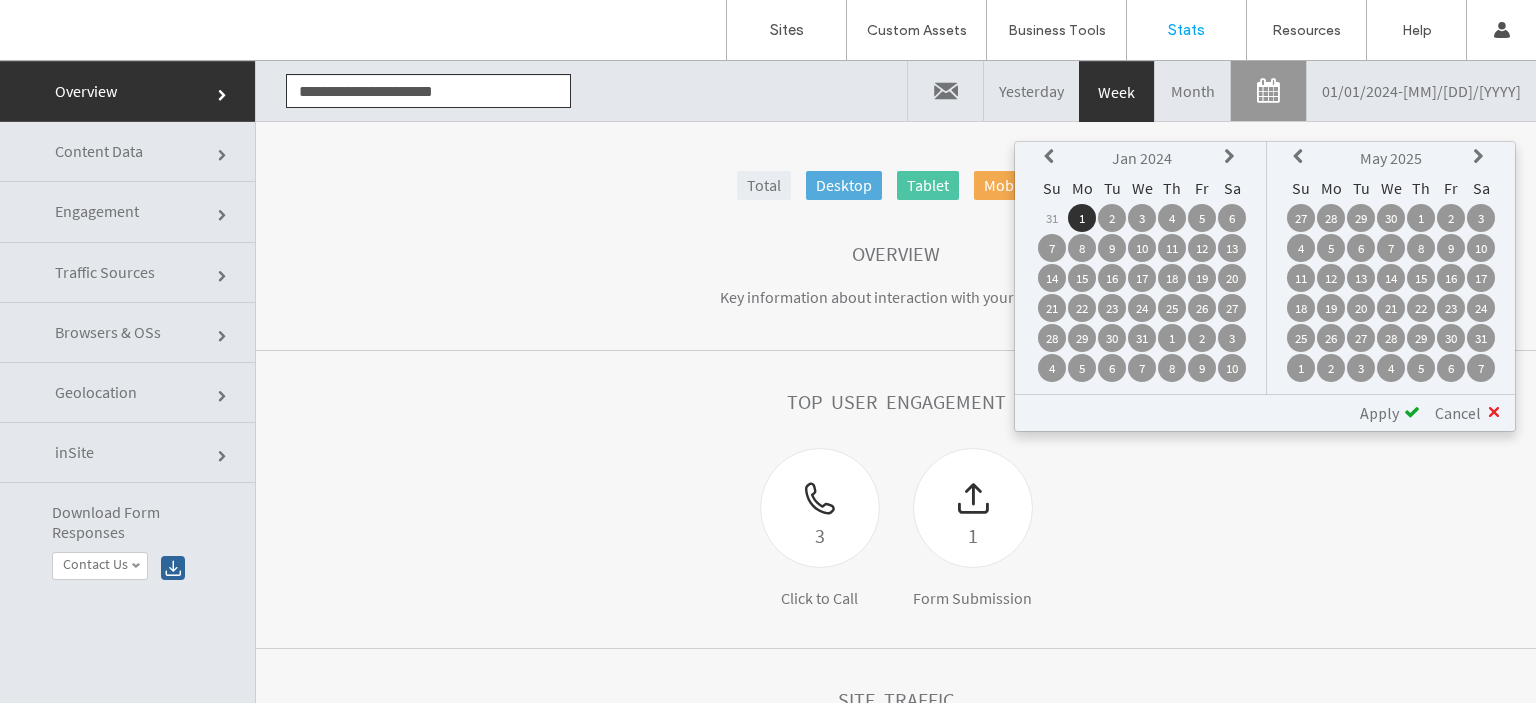 click at bounding box center (1301, 157) 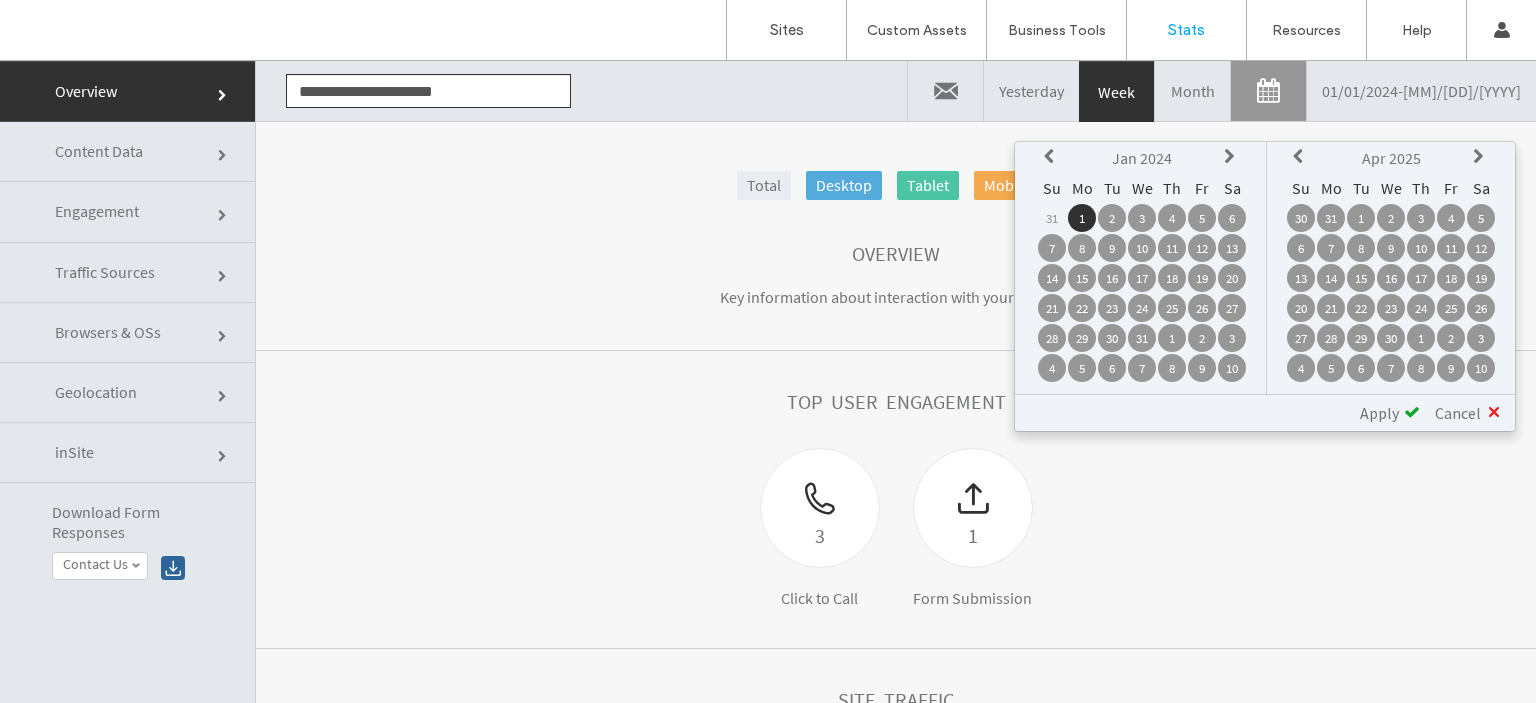 click at bounding box center (1301, 157) 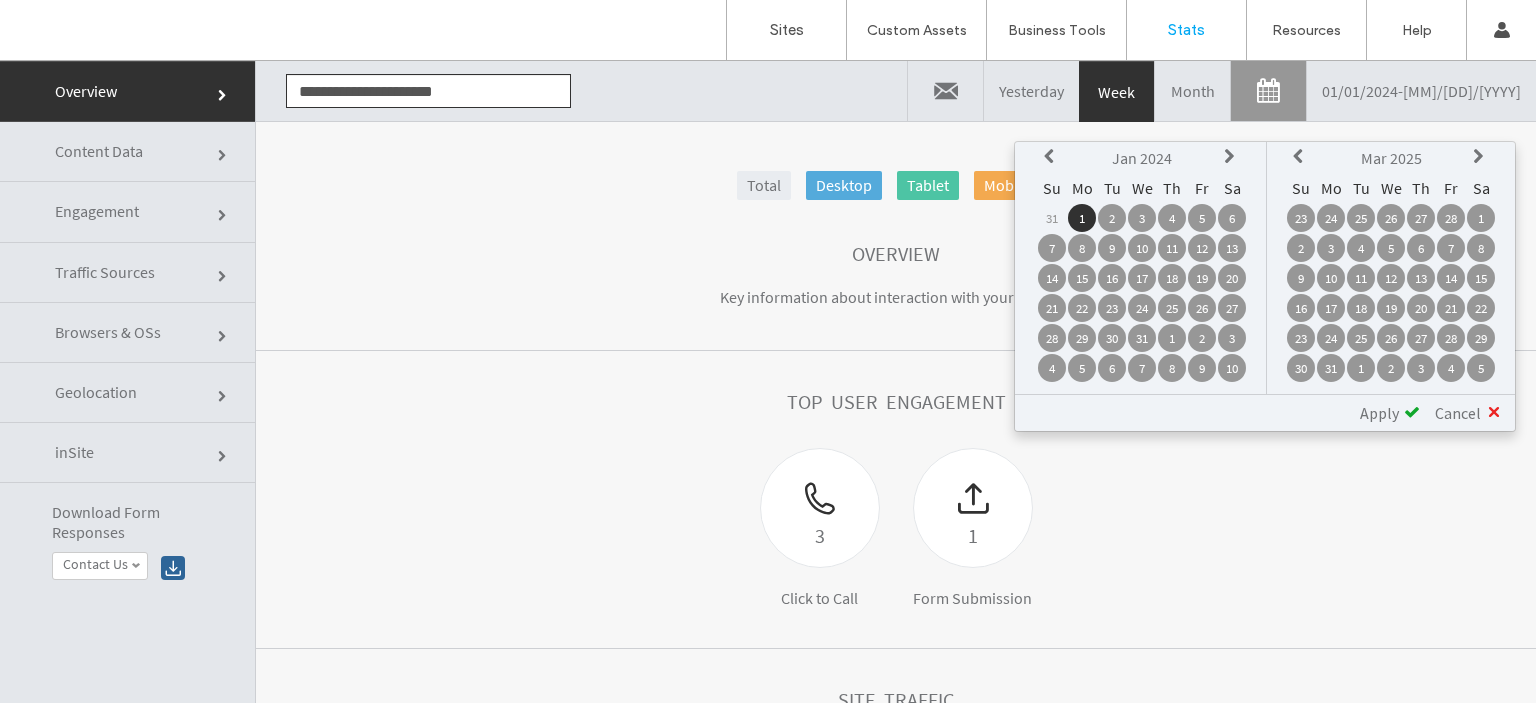click at bounding box center [1301, 157] 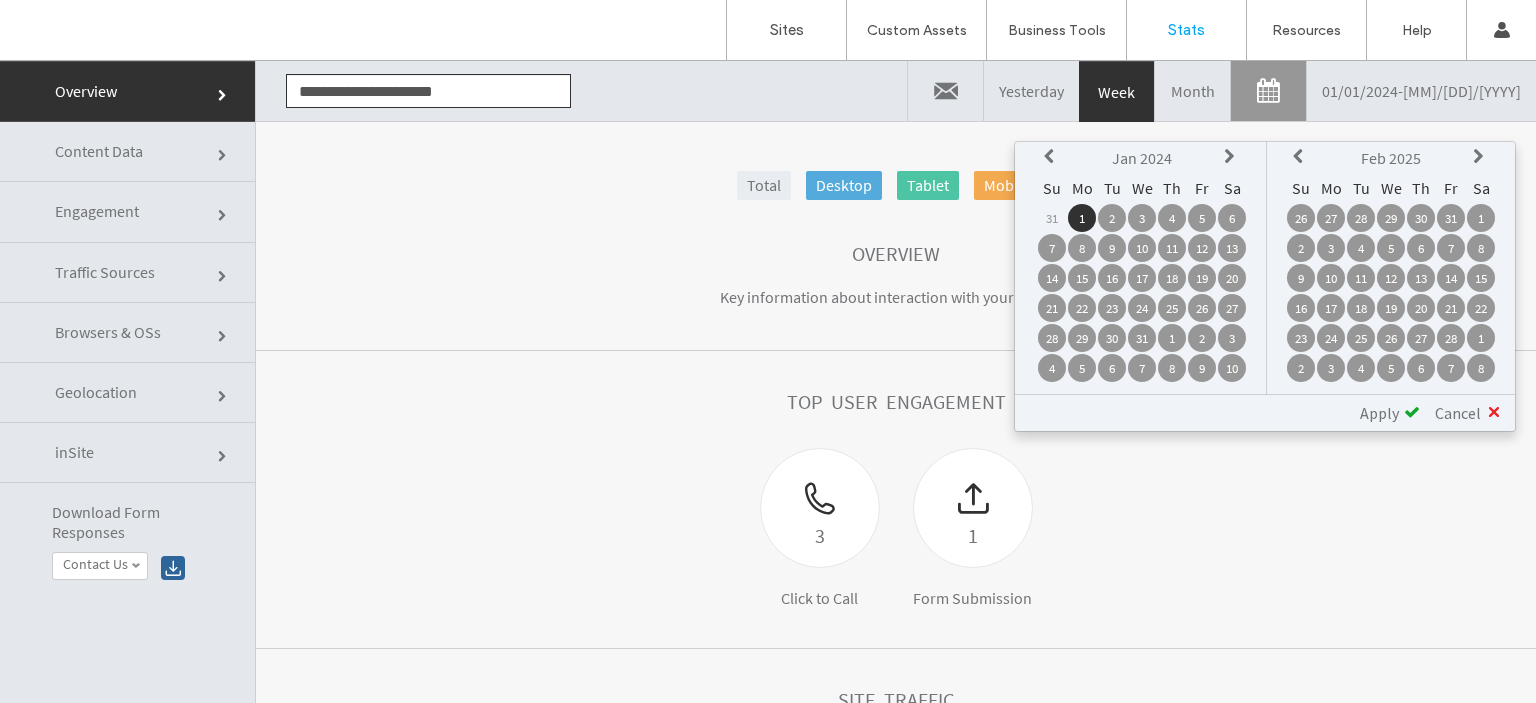 click at bounding box center [1301, 157] 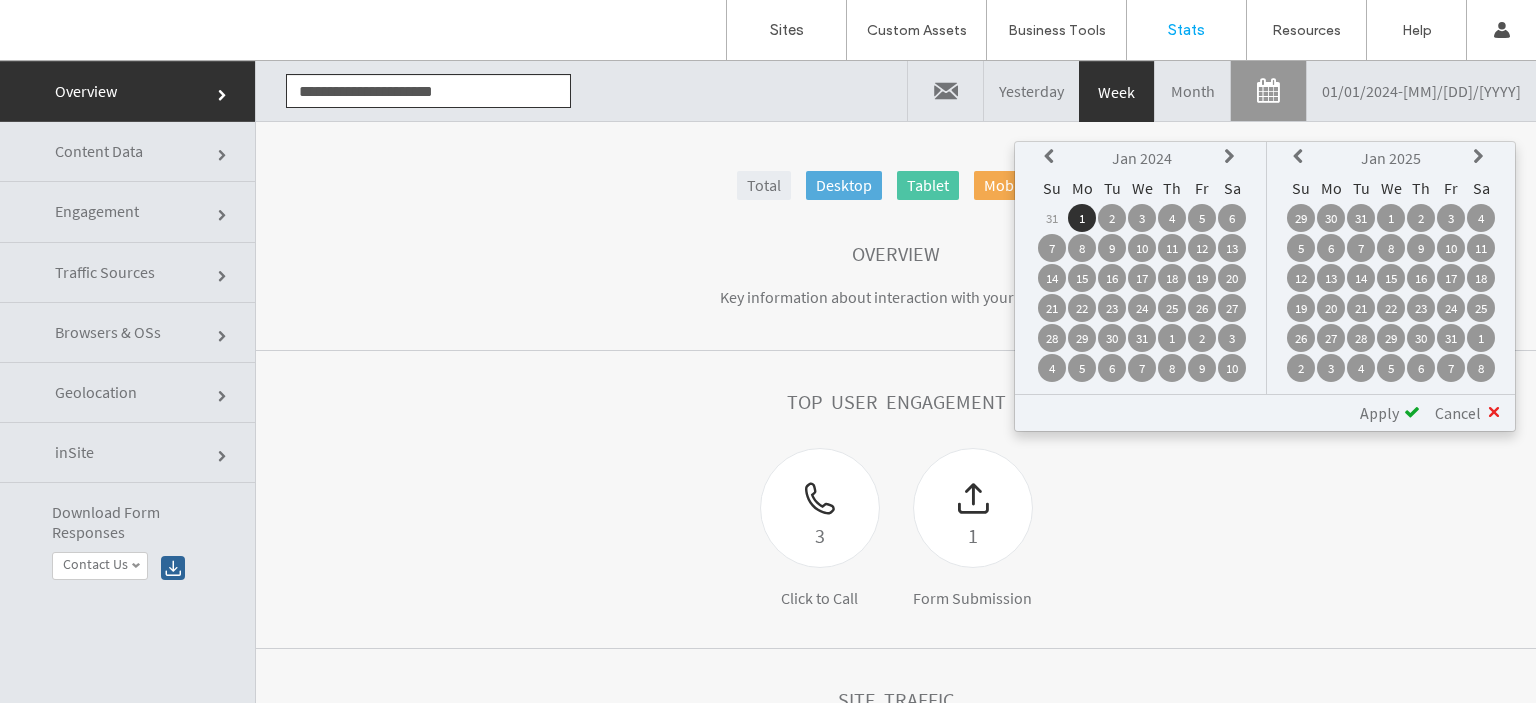 click at bounding box center [1301, 157] 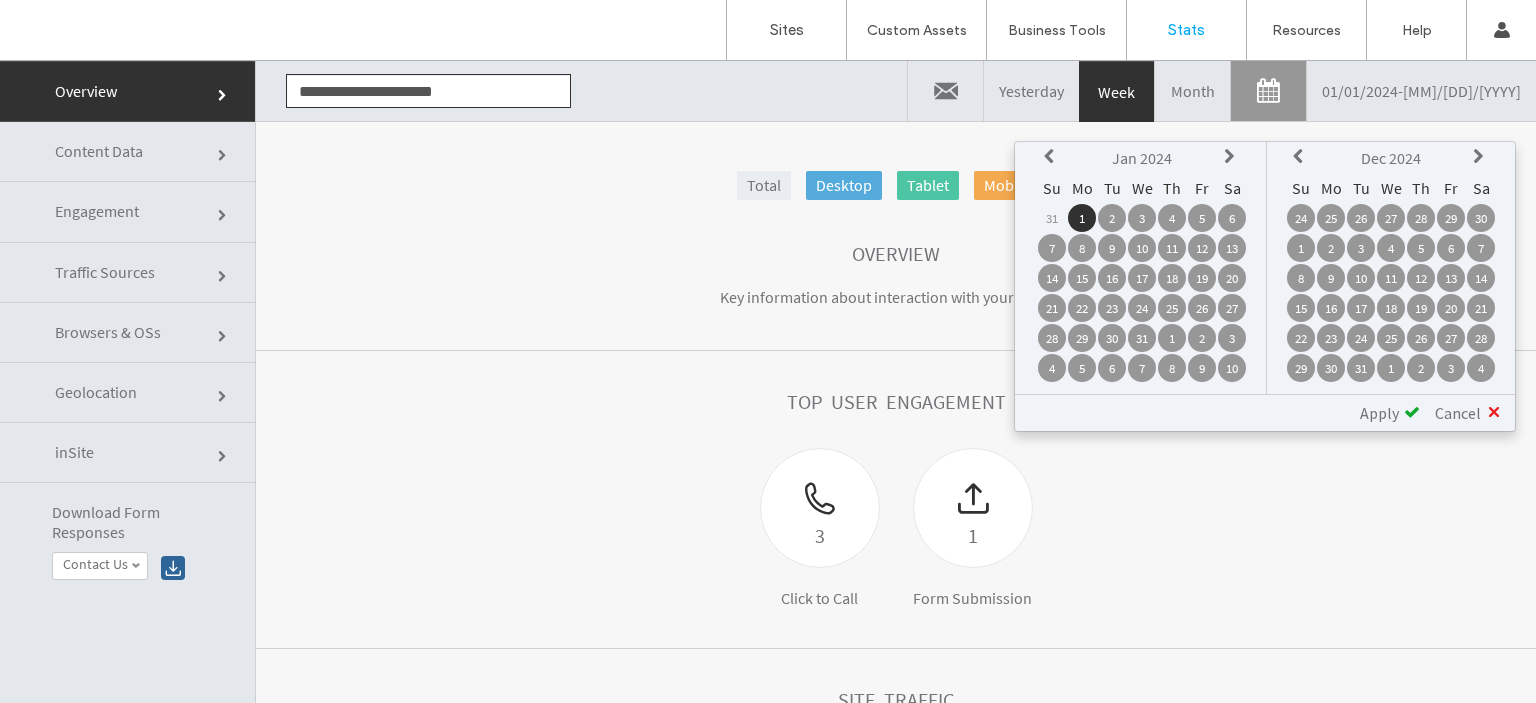 click on "31" at bounding box center (1361, 368) 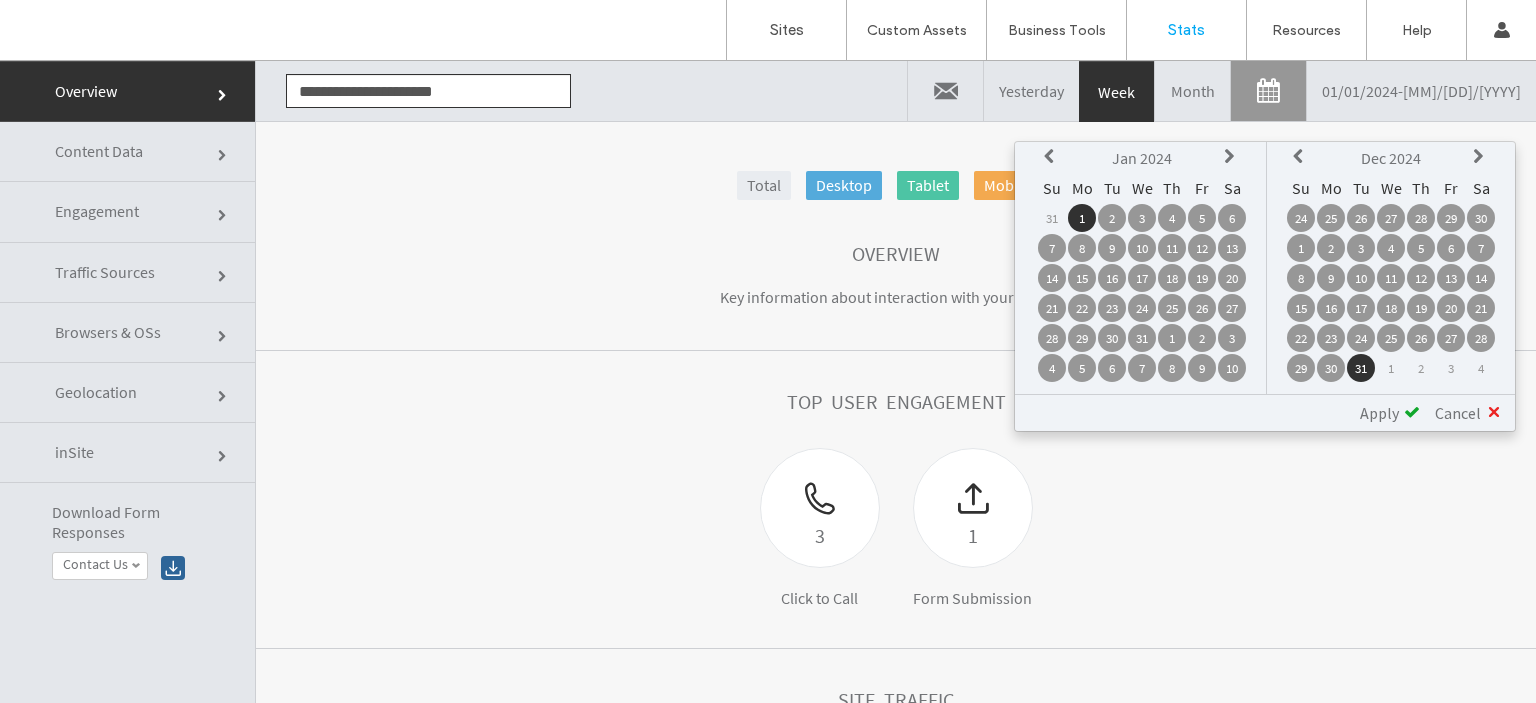 click on "Apply" at bounding box center [1379, 413] 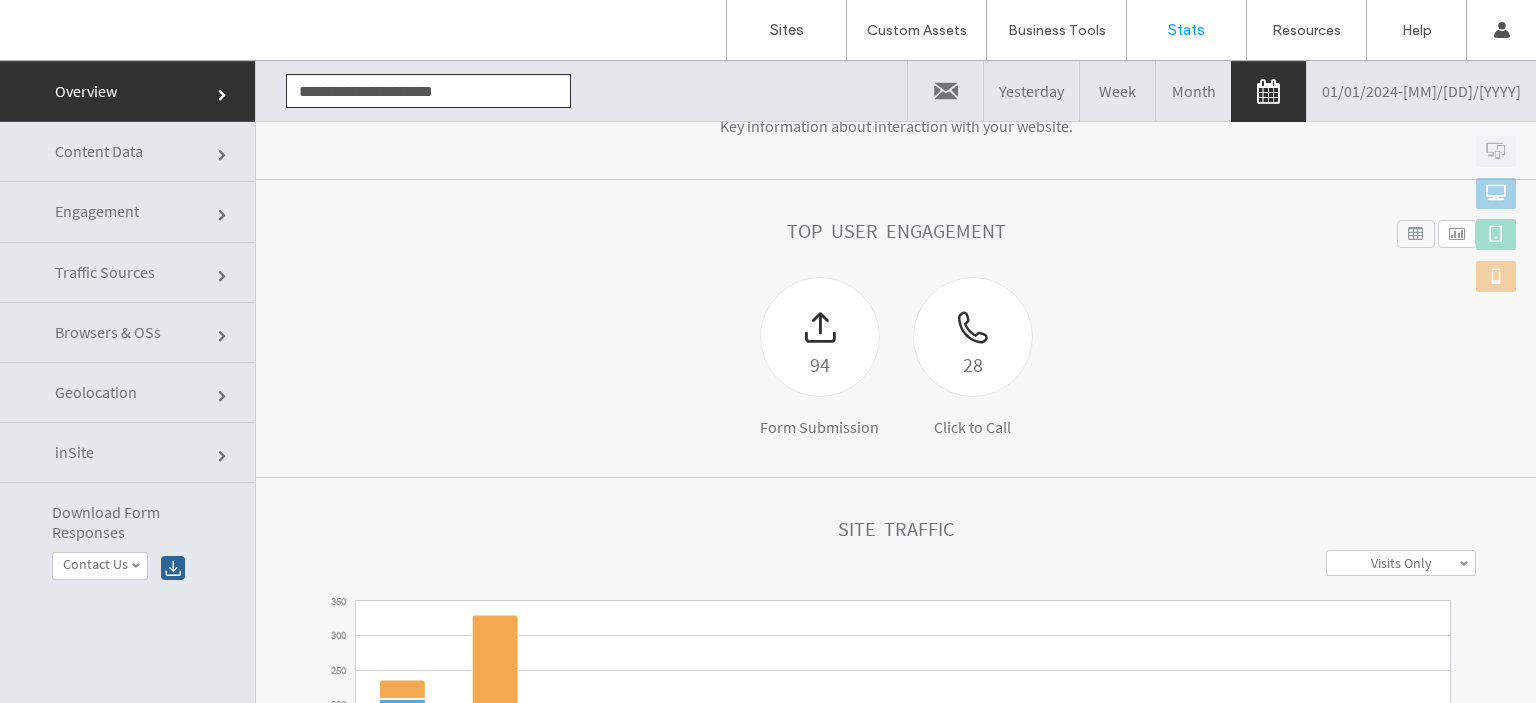 scroll, scrollTop: 200, scrollLeft: 0, axis: vertical 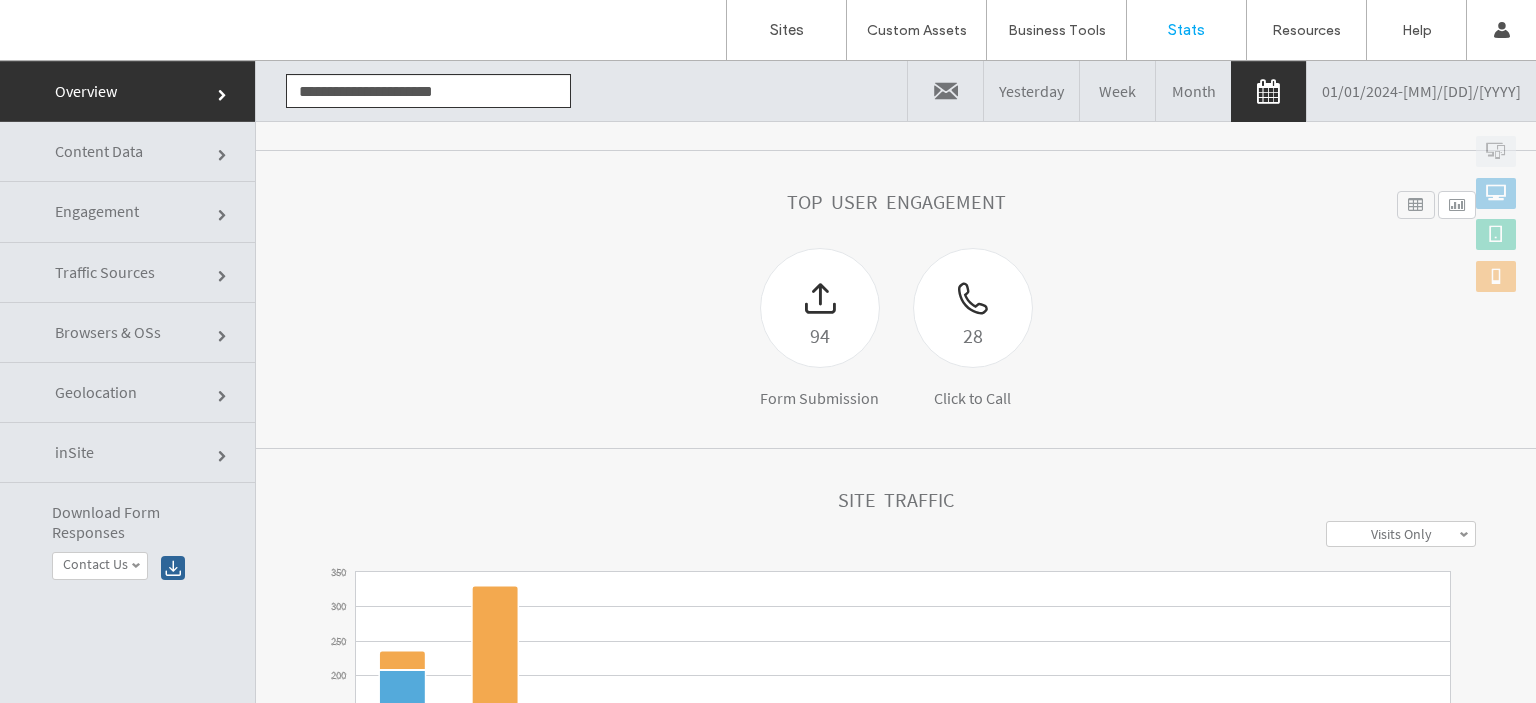 click 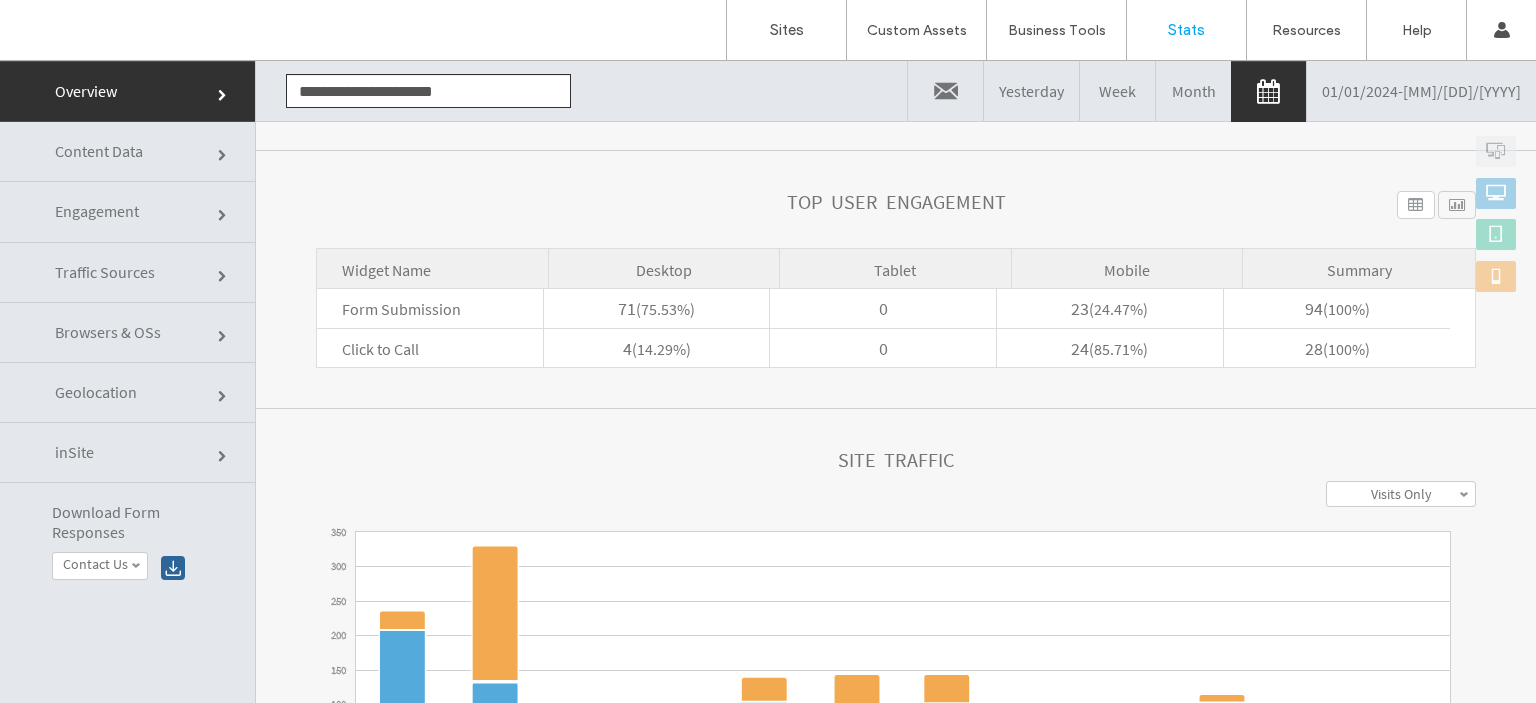 drag, startPoint x: 1512, startPoint y: 89, endPoint x: 1386, endPoint y: 103, distance: 126.77539 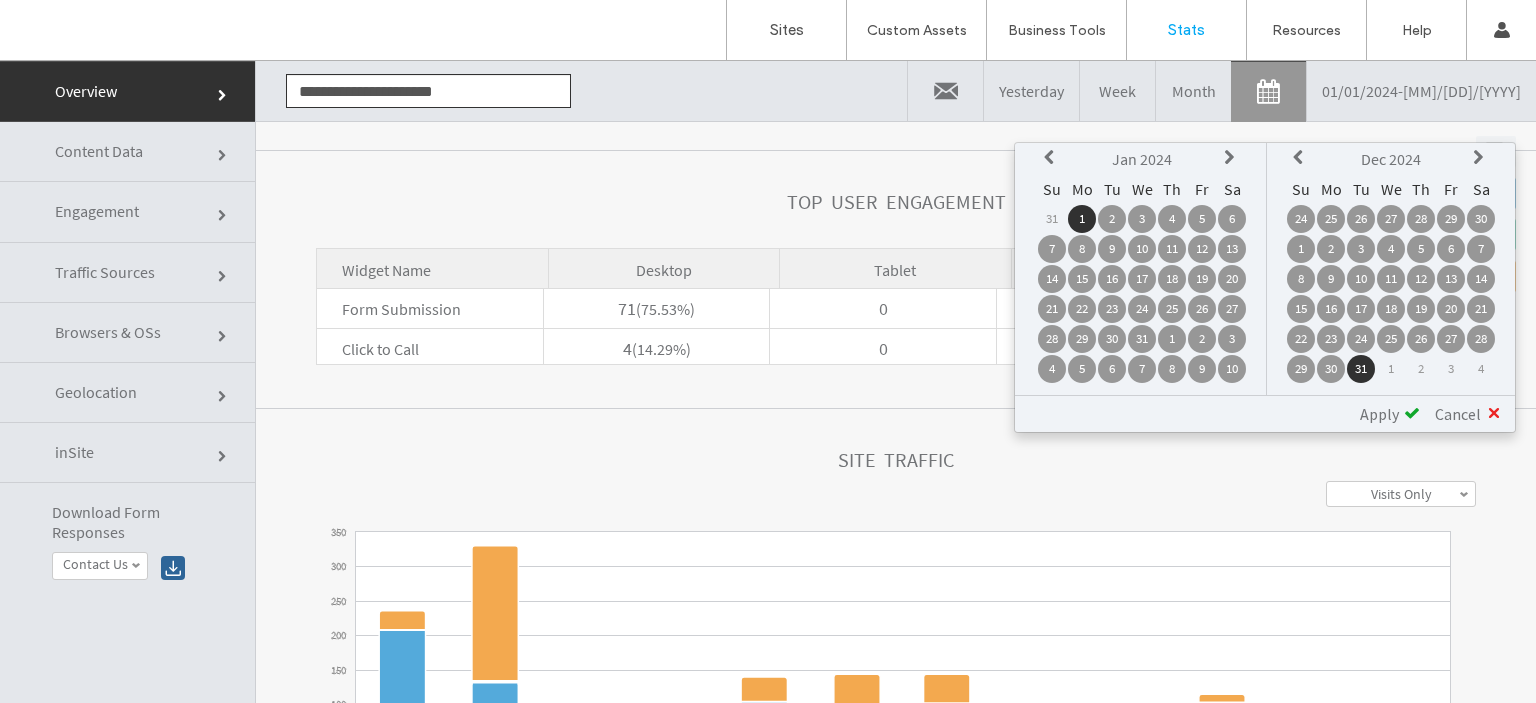 click on "Cancel" at bounding box center [1461, 414] 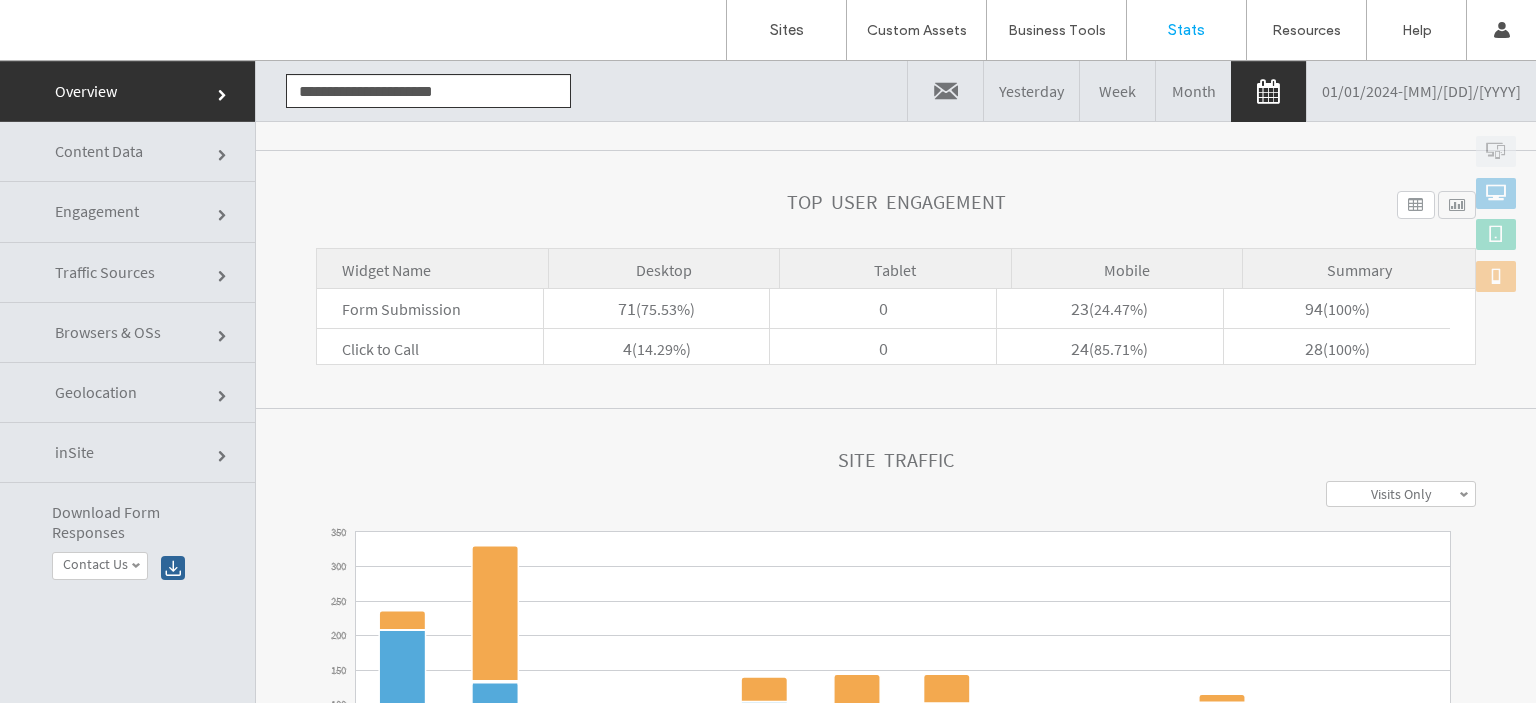 scroll, scrollTop: 0, scrollLeft: 0, axis: both 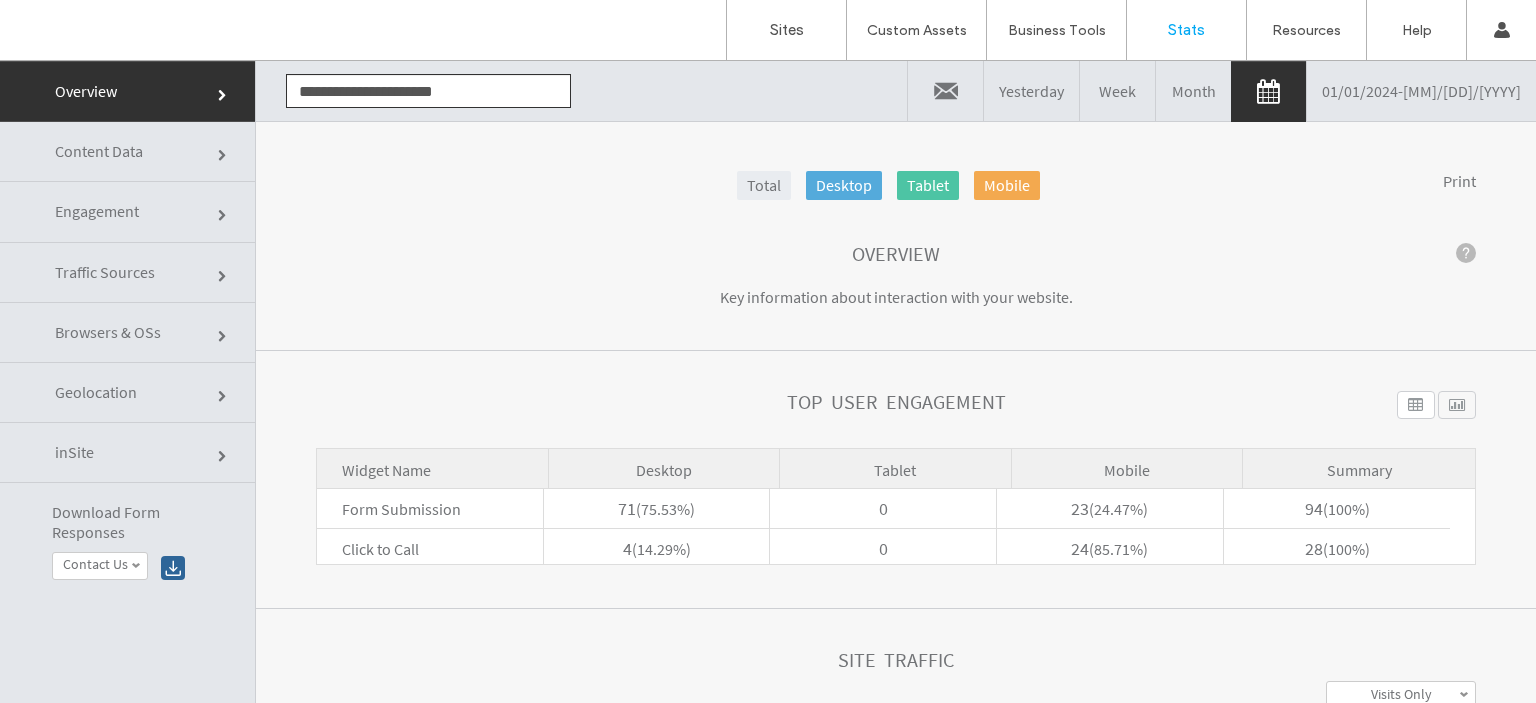 drag, startPoint x: 437, startPoint y: 231, endPoint x: 447, endPoint y: 230, distance: 10.049875 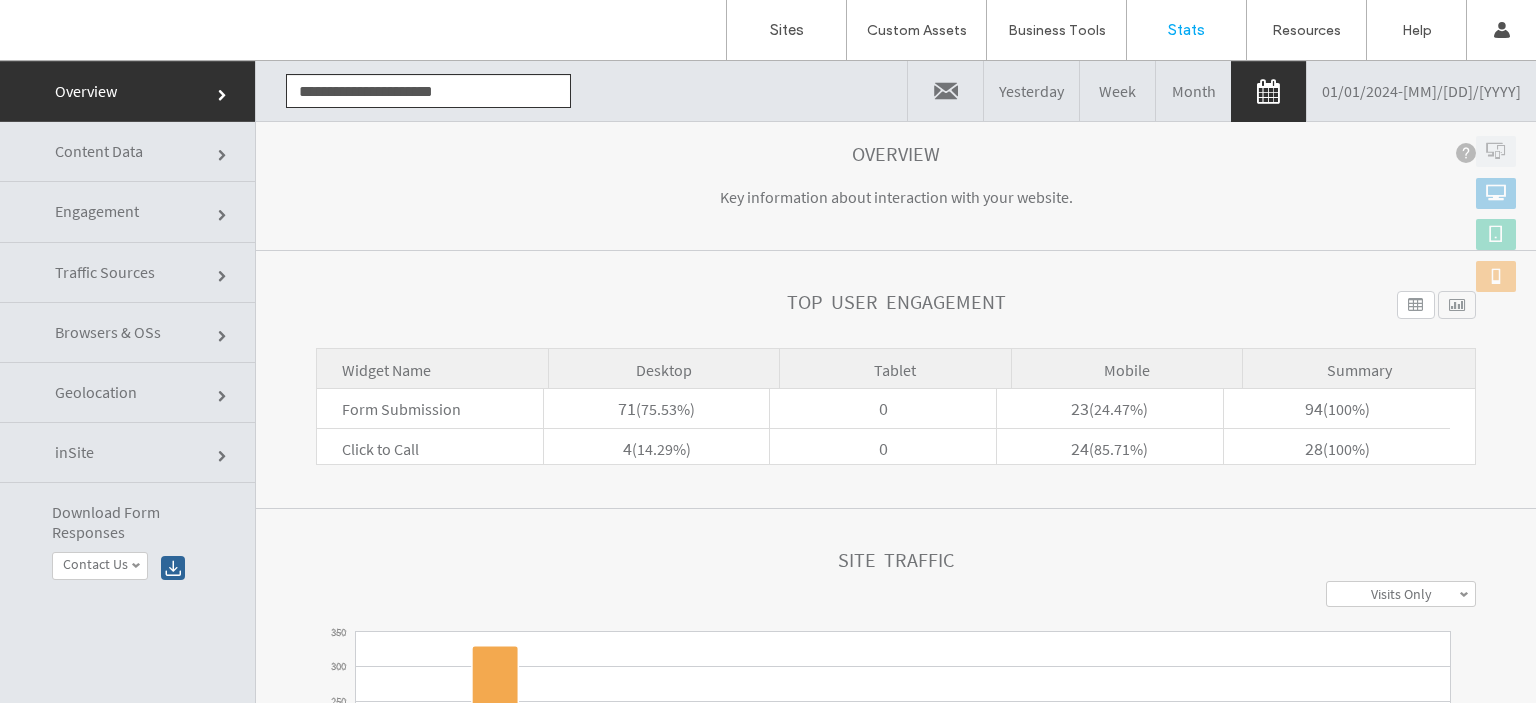 scroll, scrollTop: 0, scrollLeft: 0, axis: both 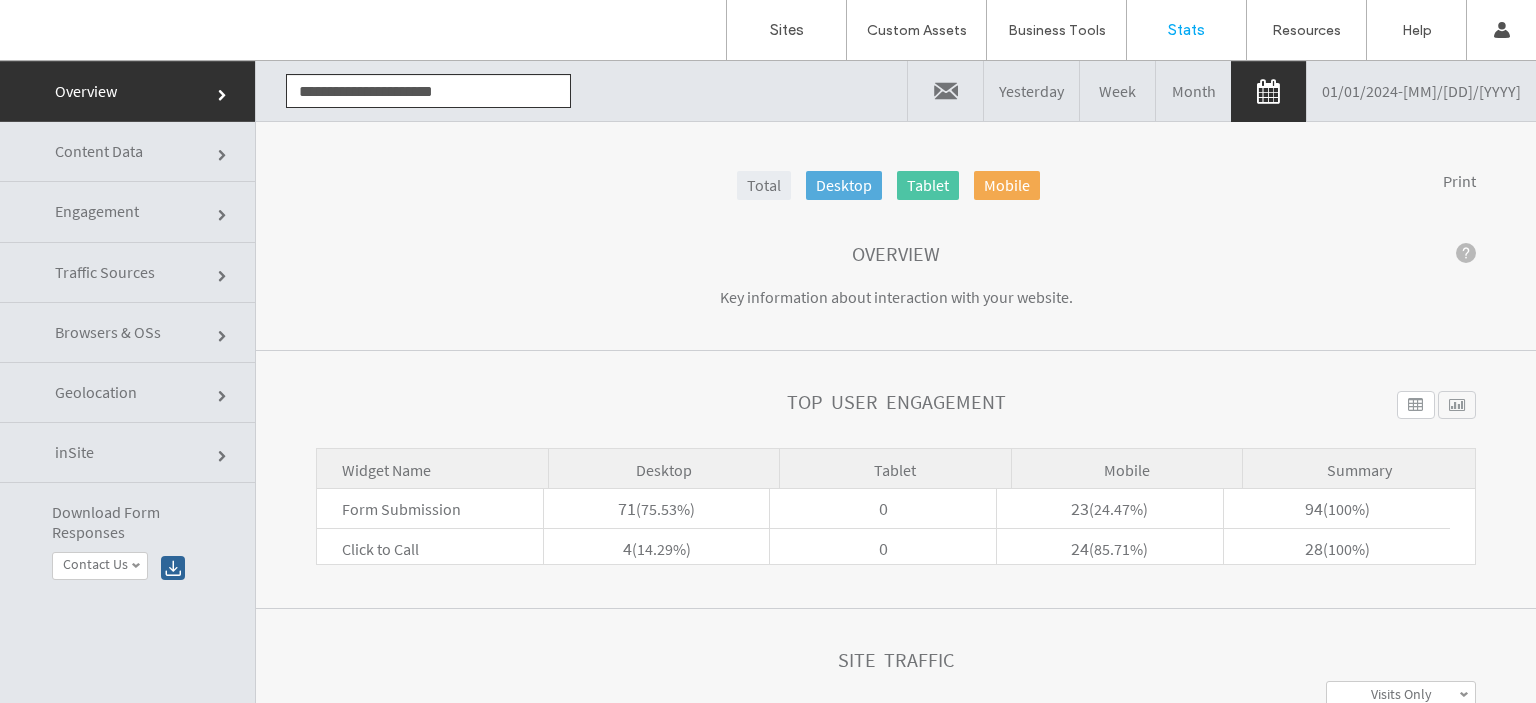 click on "01/01/2024 - 12/31/2024" at bounding box center [1421, 91] 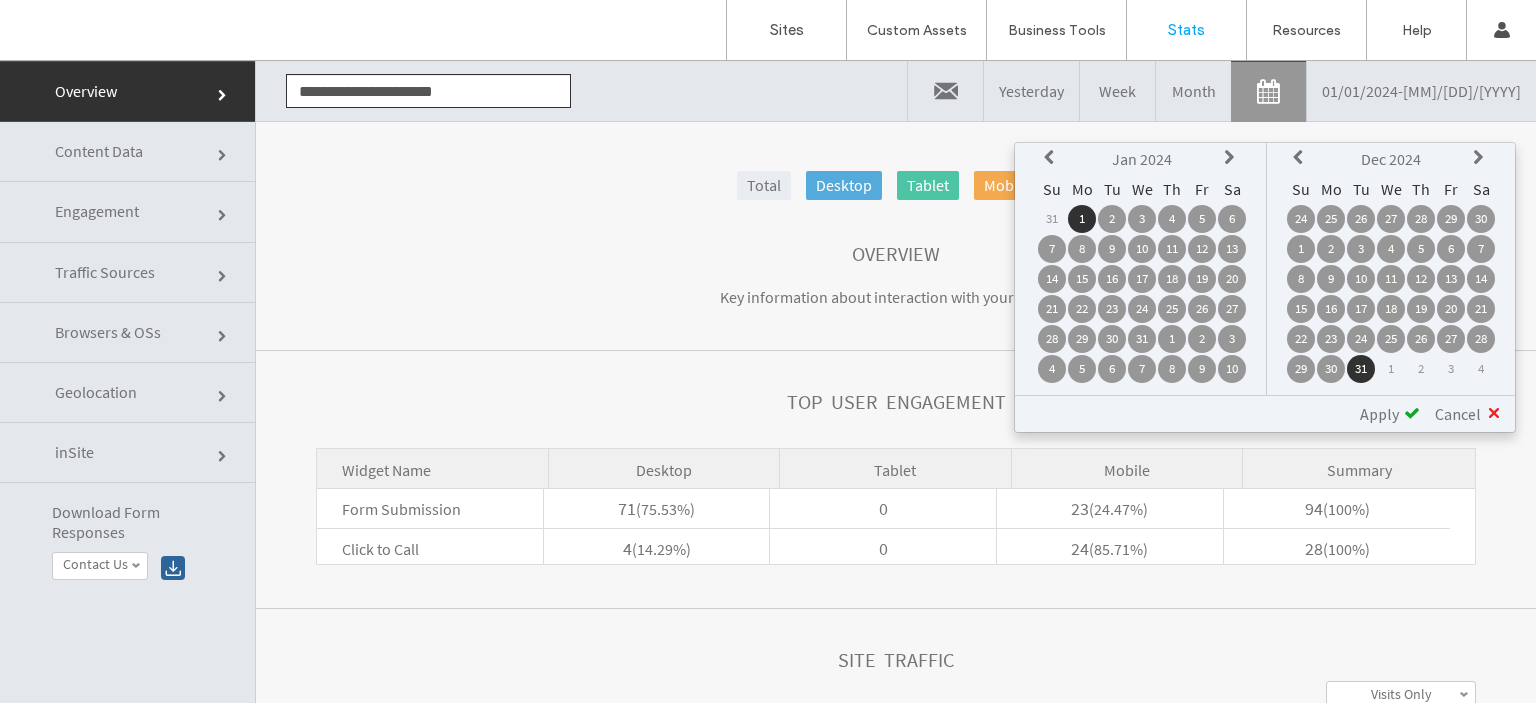 click at bounding box center [1052, 158] 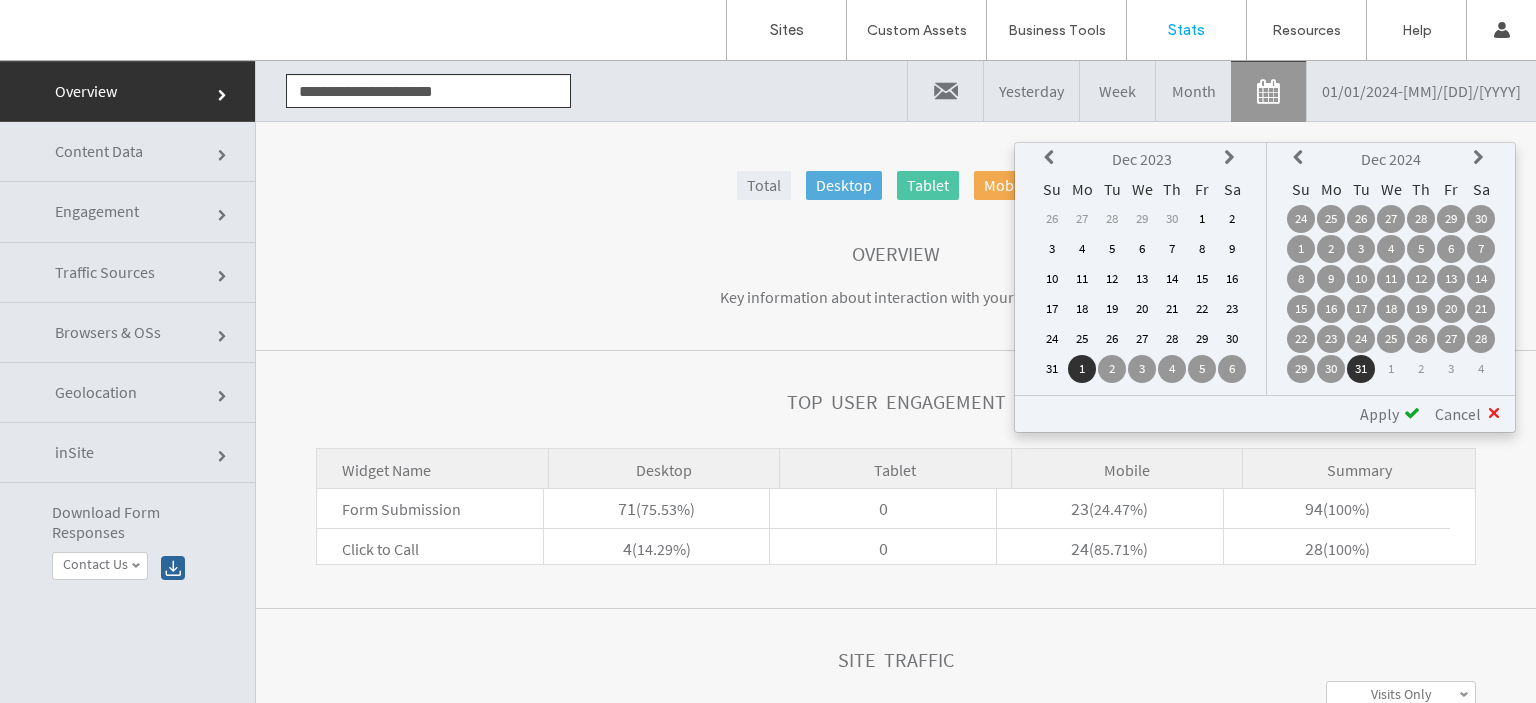 click at bounding box center (1052, 158) 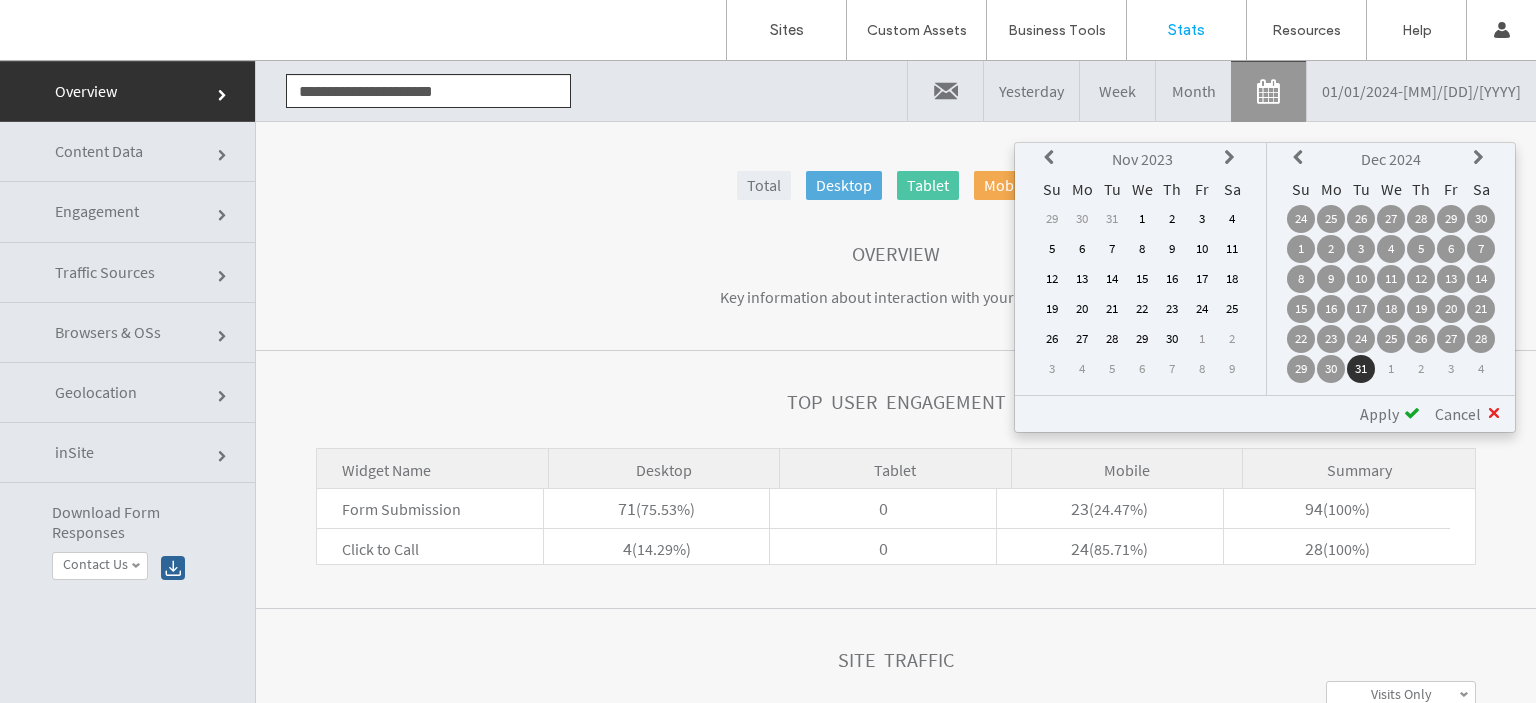 click at bounding box center [1052, 158] 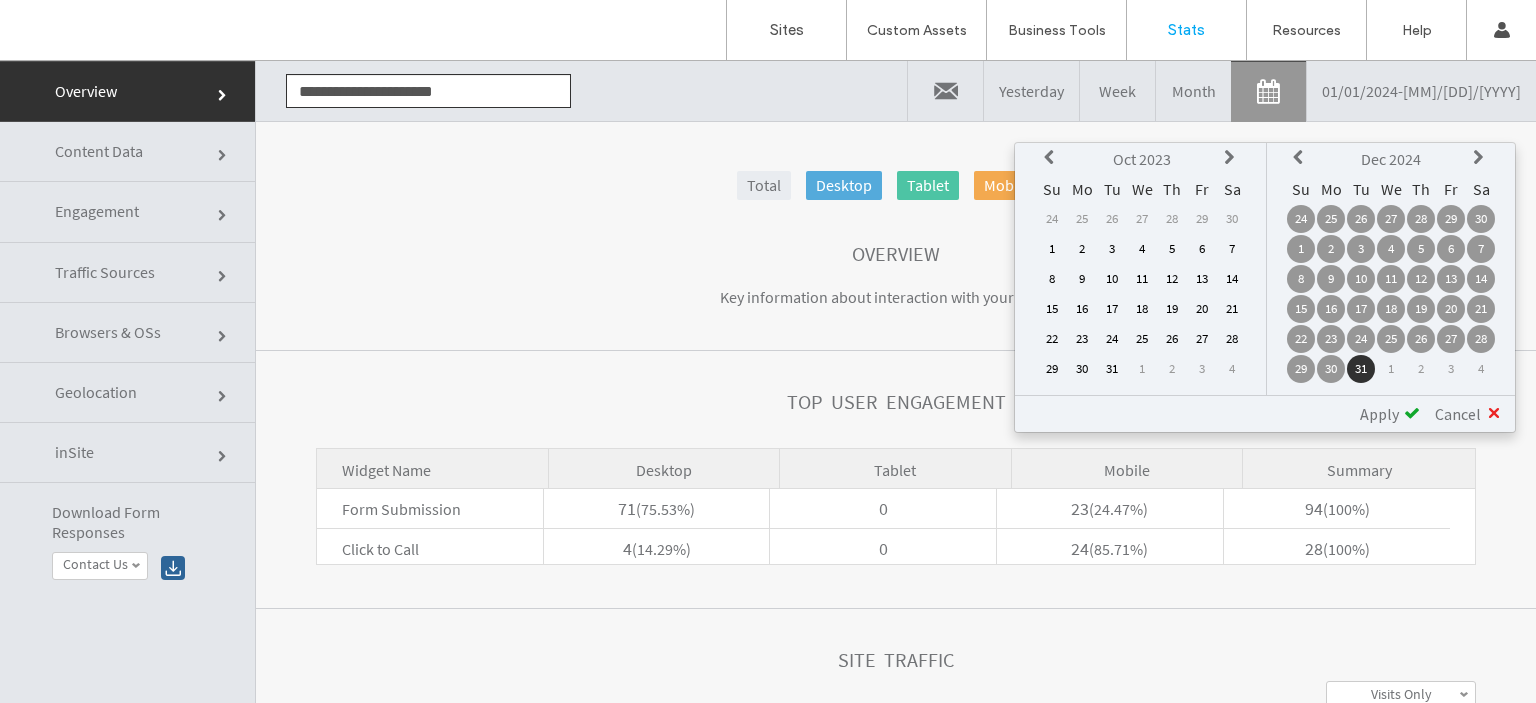click at bounding box center (1052, 158) 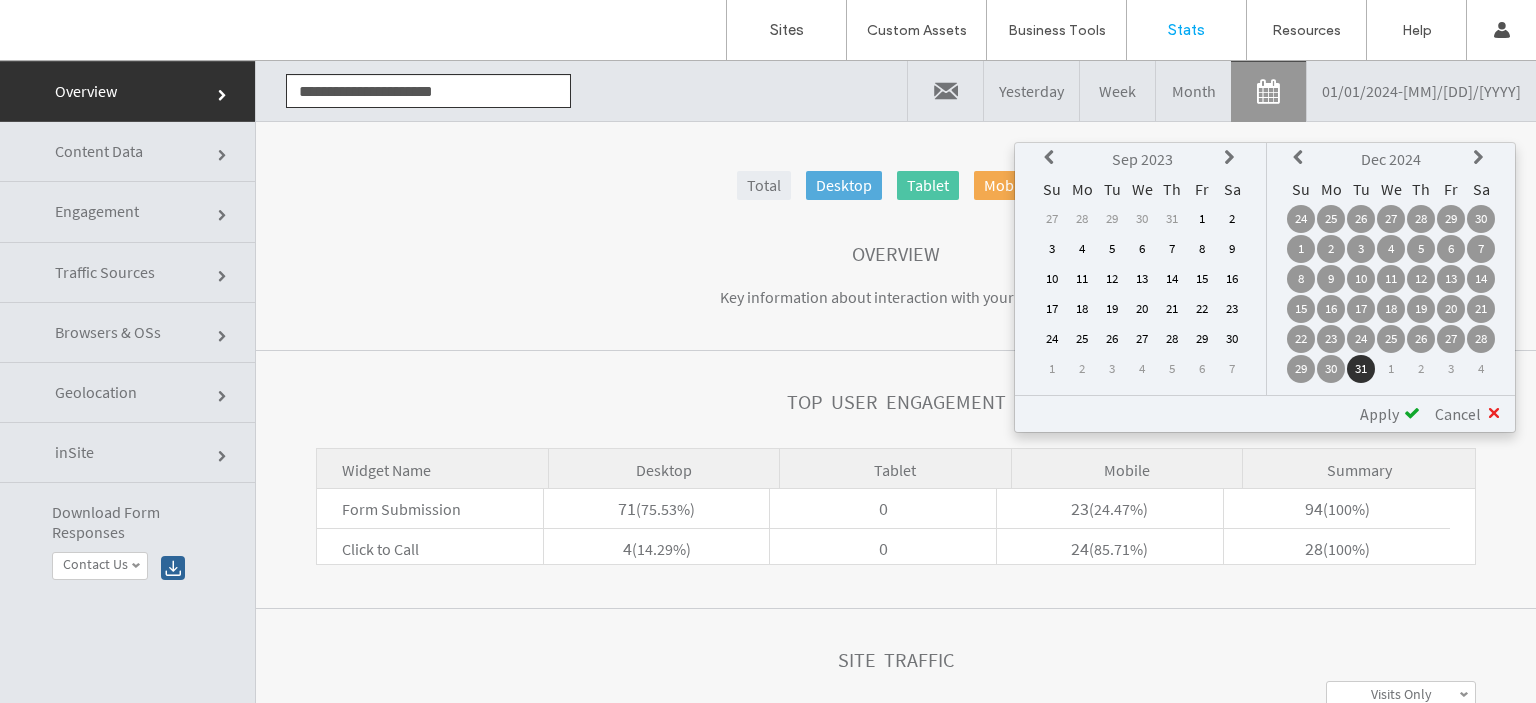 click at bounding box center (1052, 158) 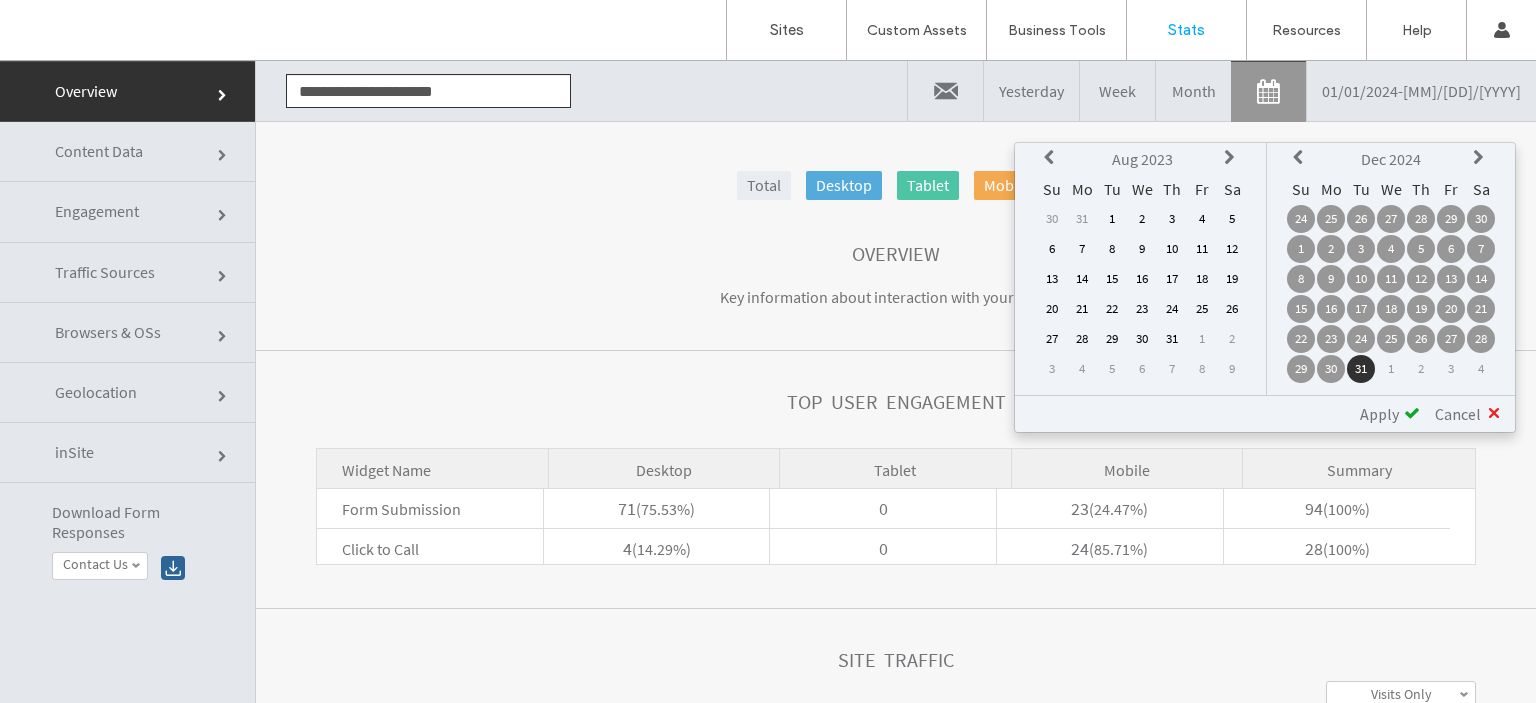 click at bounding box center [1052, 158] 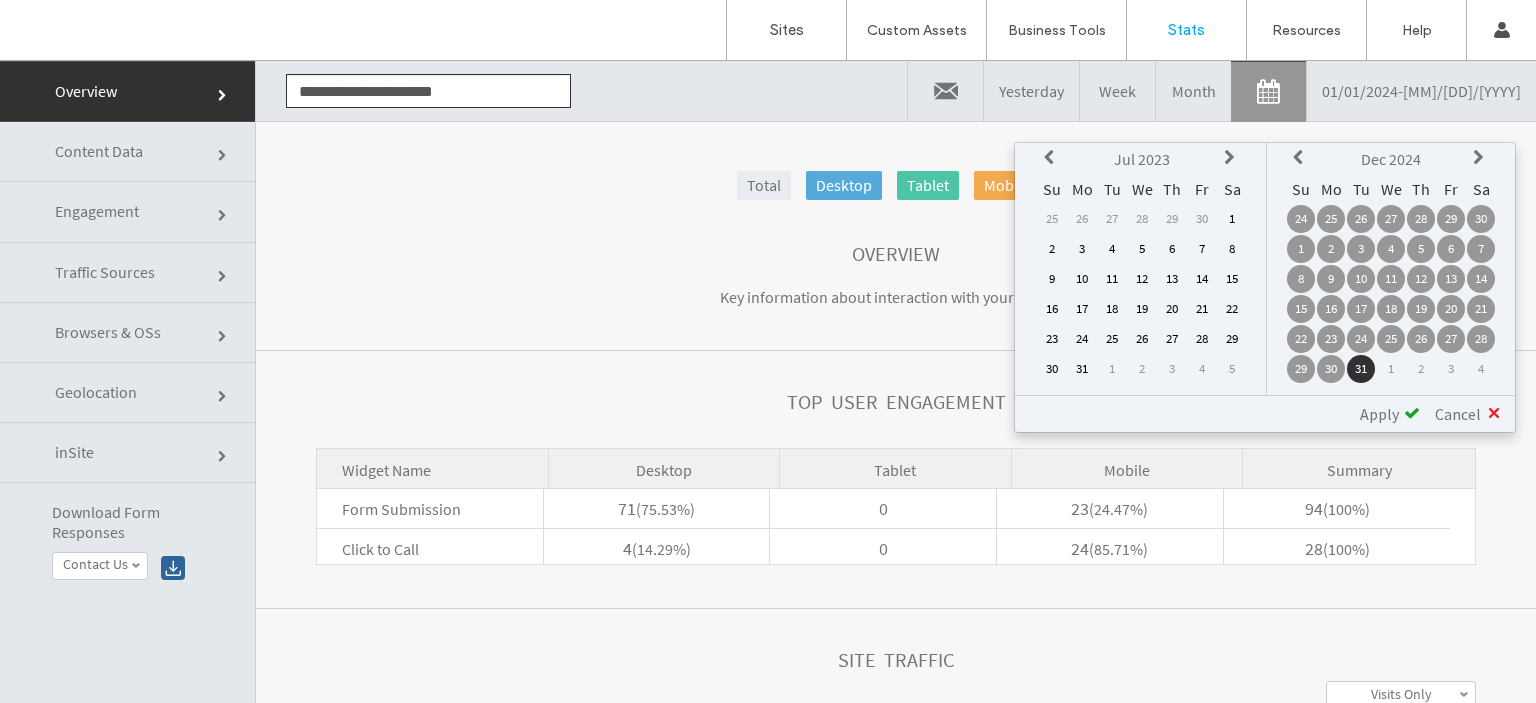 click at bounding box center [1232, 158] 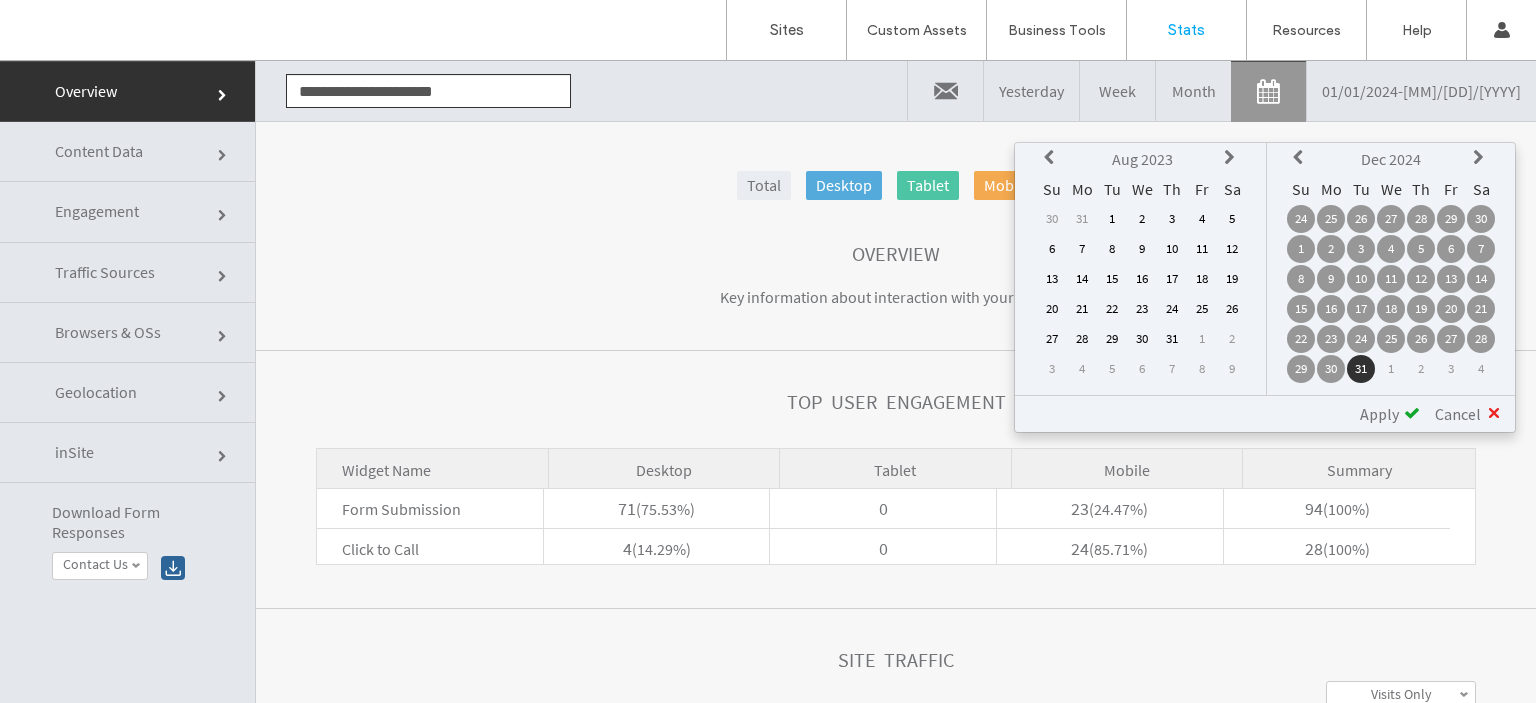 click at bounding box center [1232, 158] 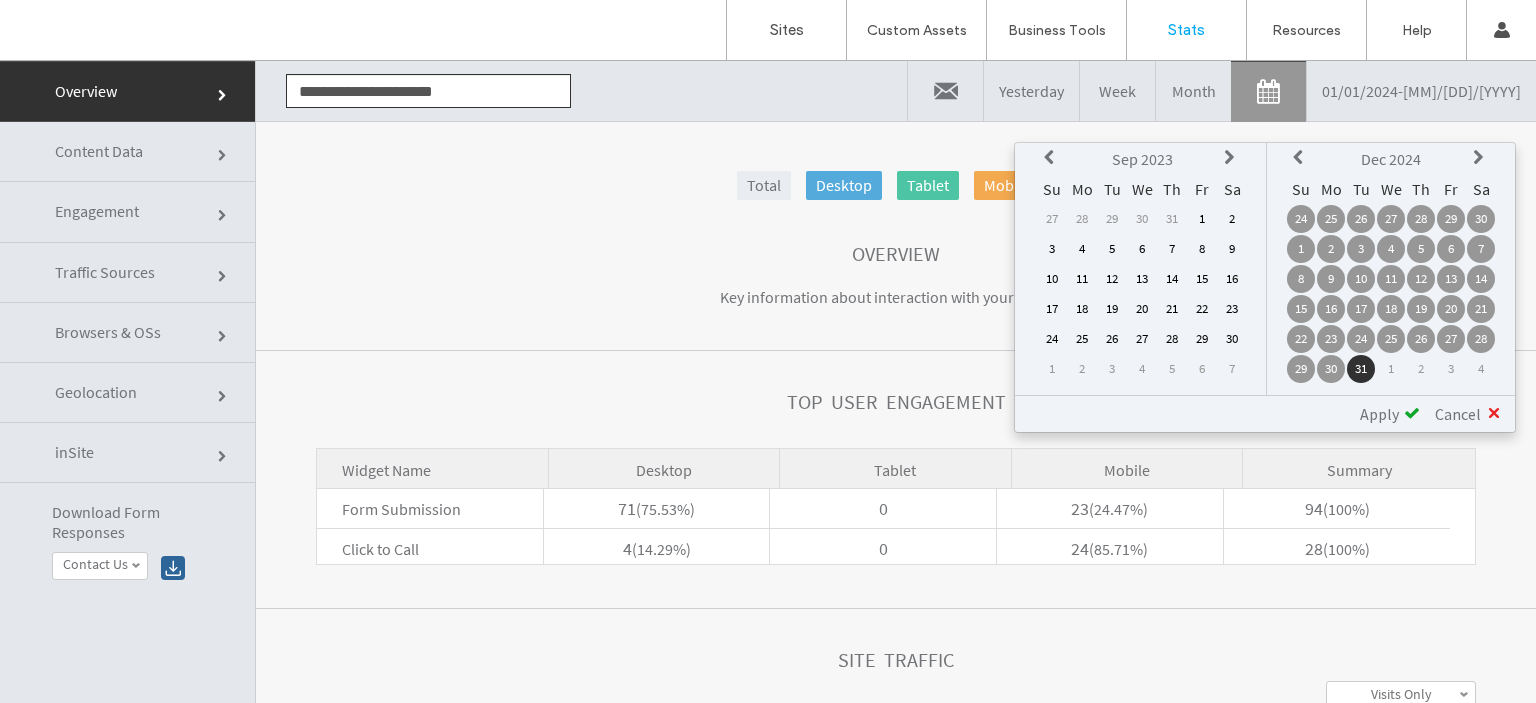 click at bounding box center (1232, 158) 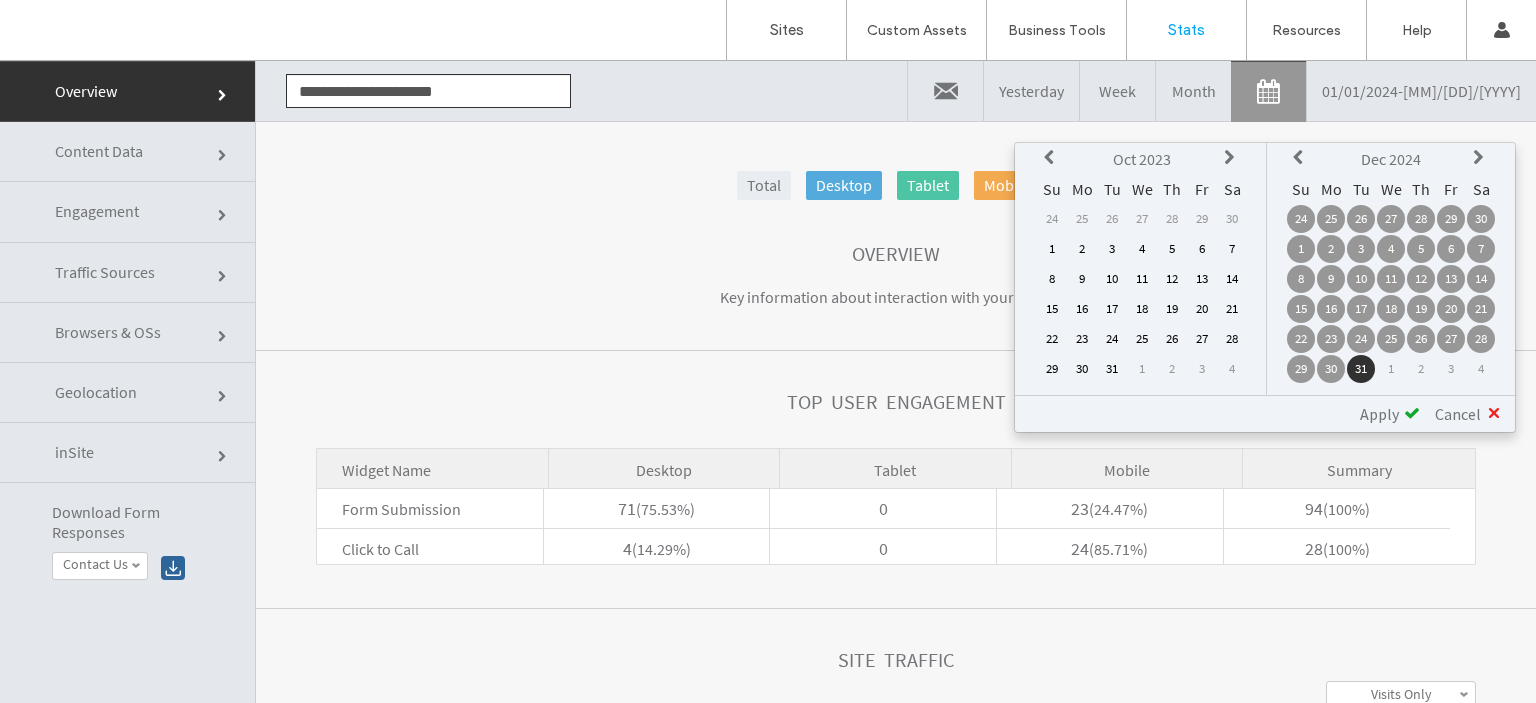 click at bounding box center (1232, 158) 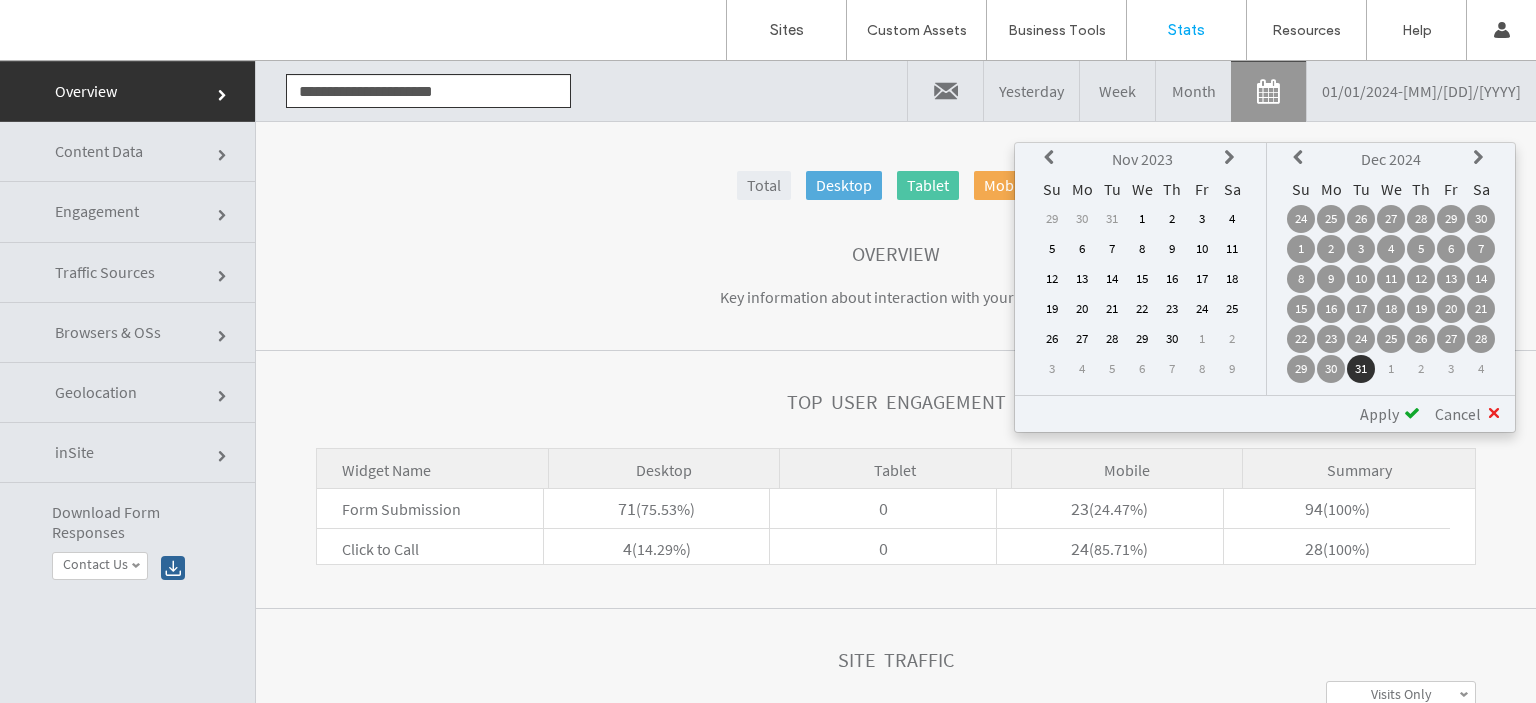 click at bounding box center (1232, 158) 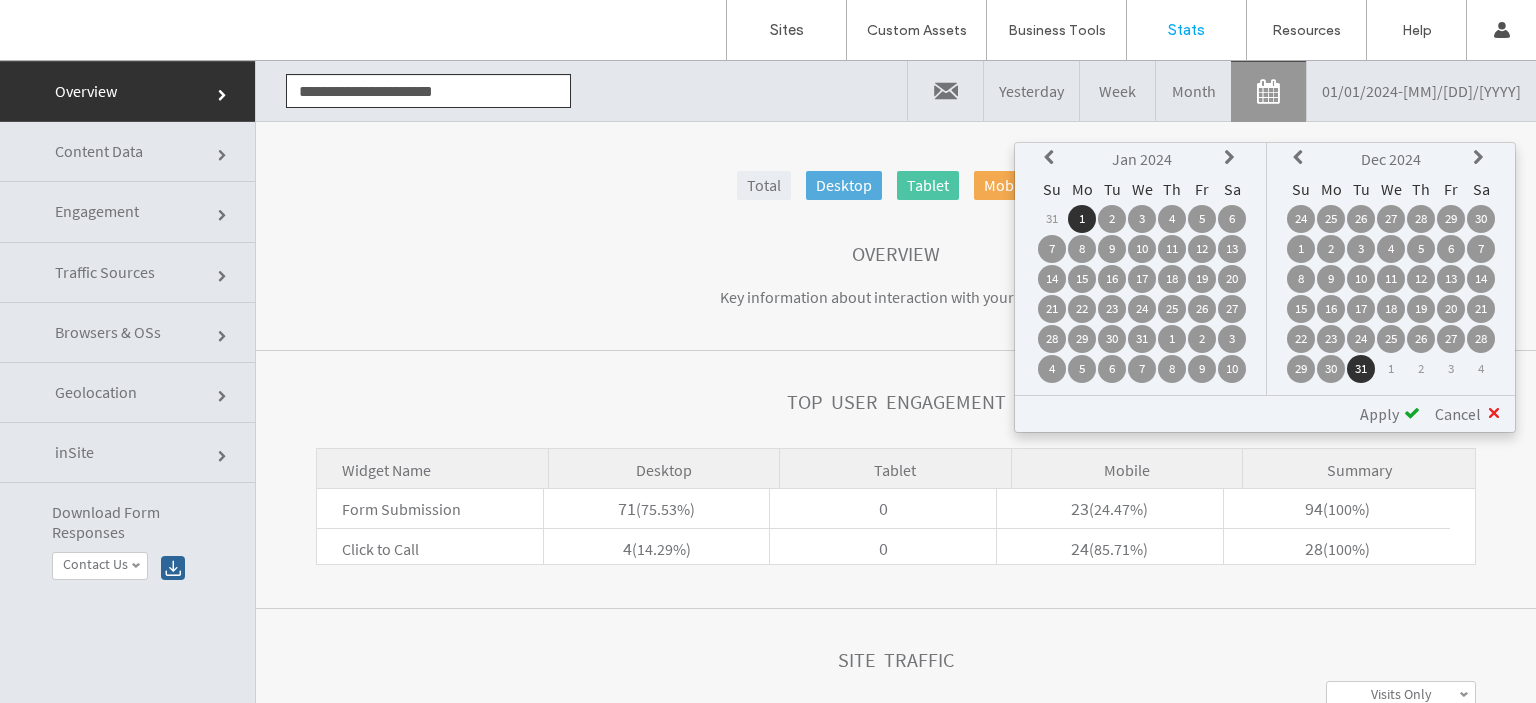 click at bounding box center (1232, 158) 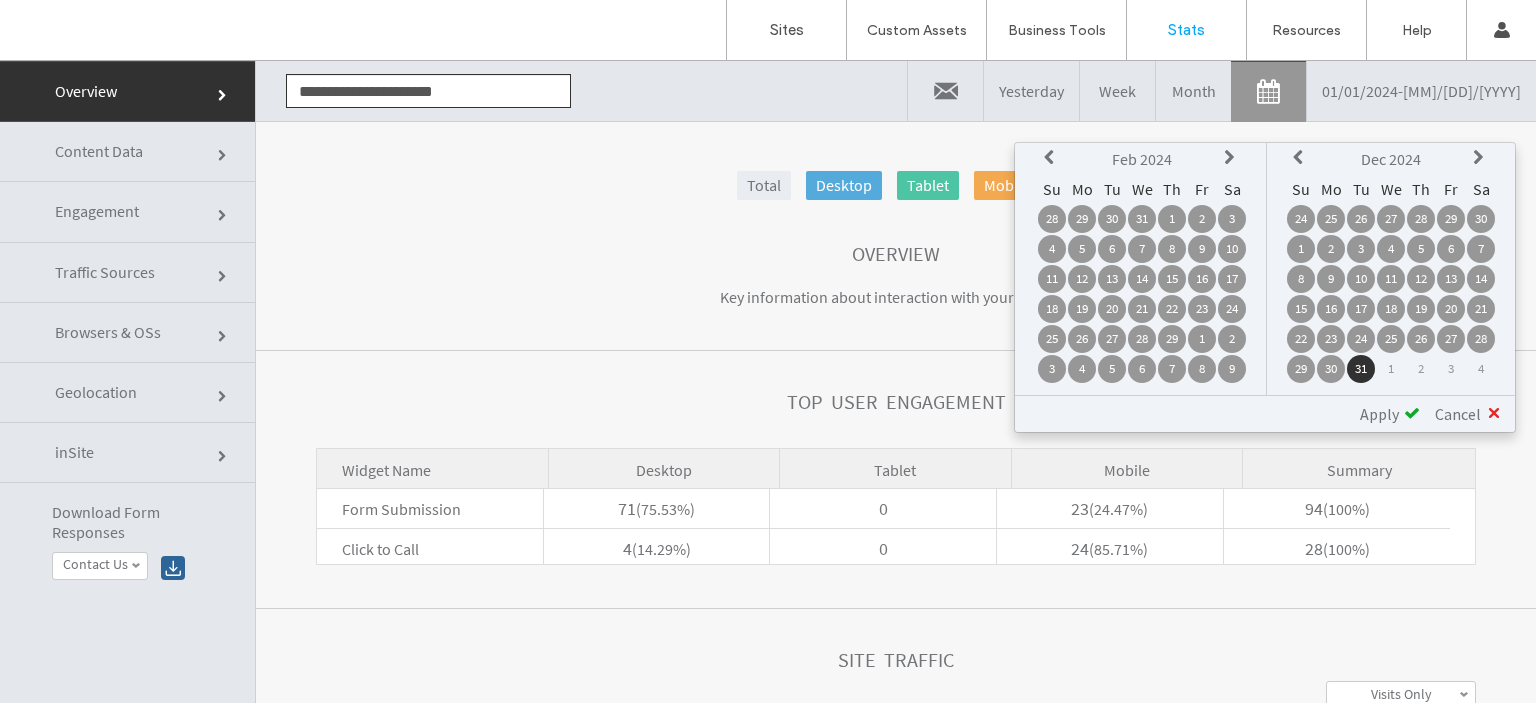click at bounding box center (1232, 158) 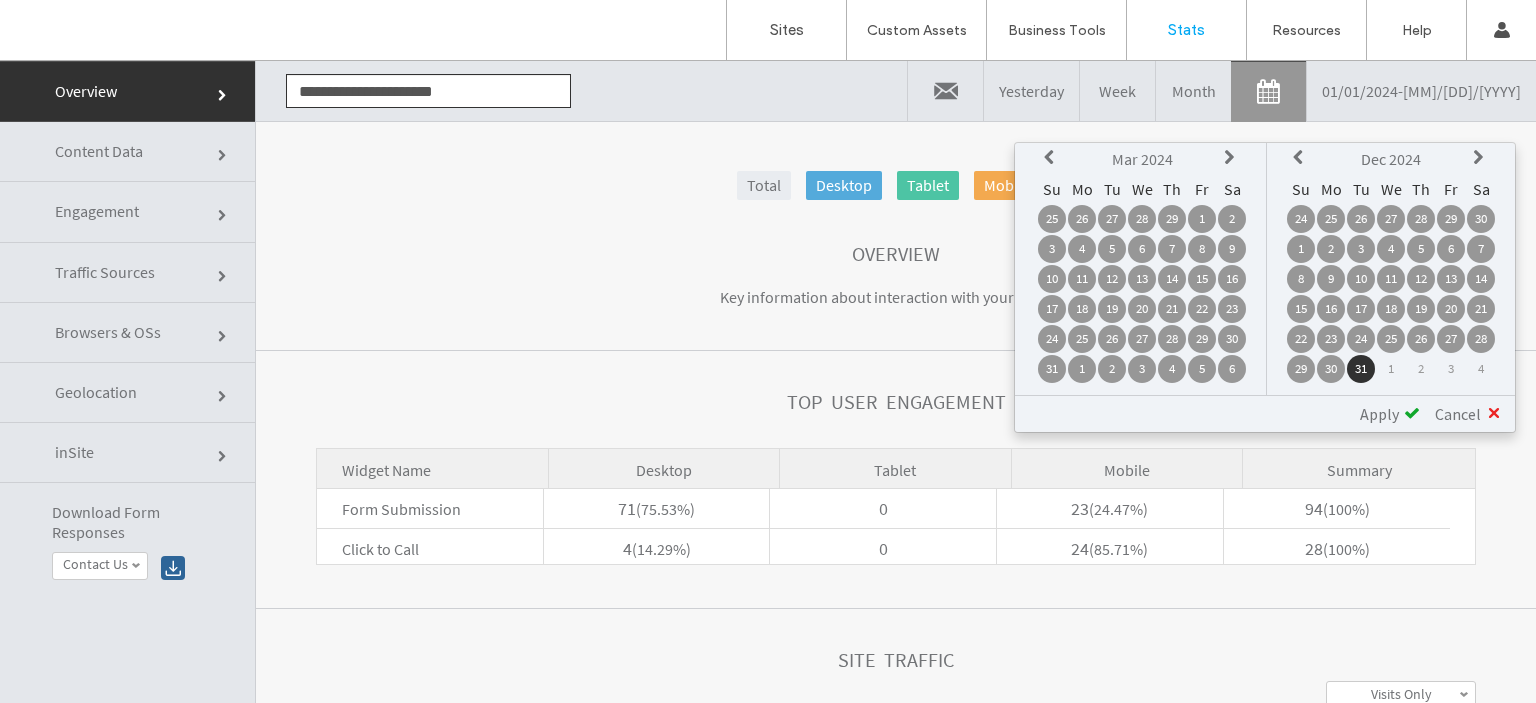 click at bounding box center (1232, 158) 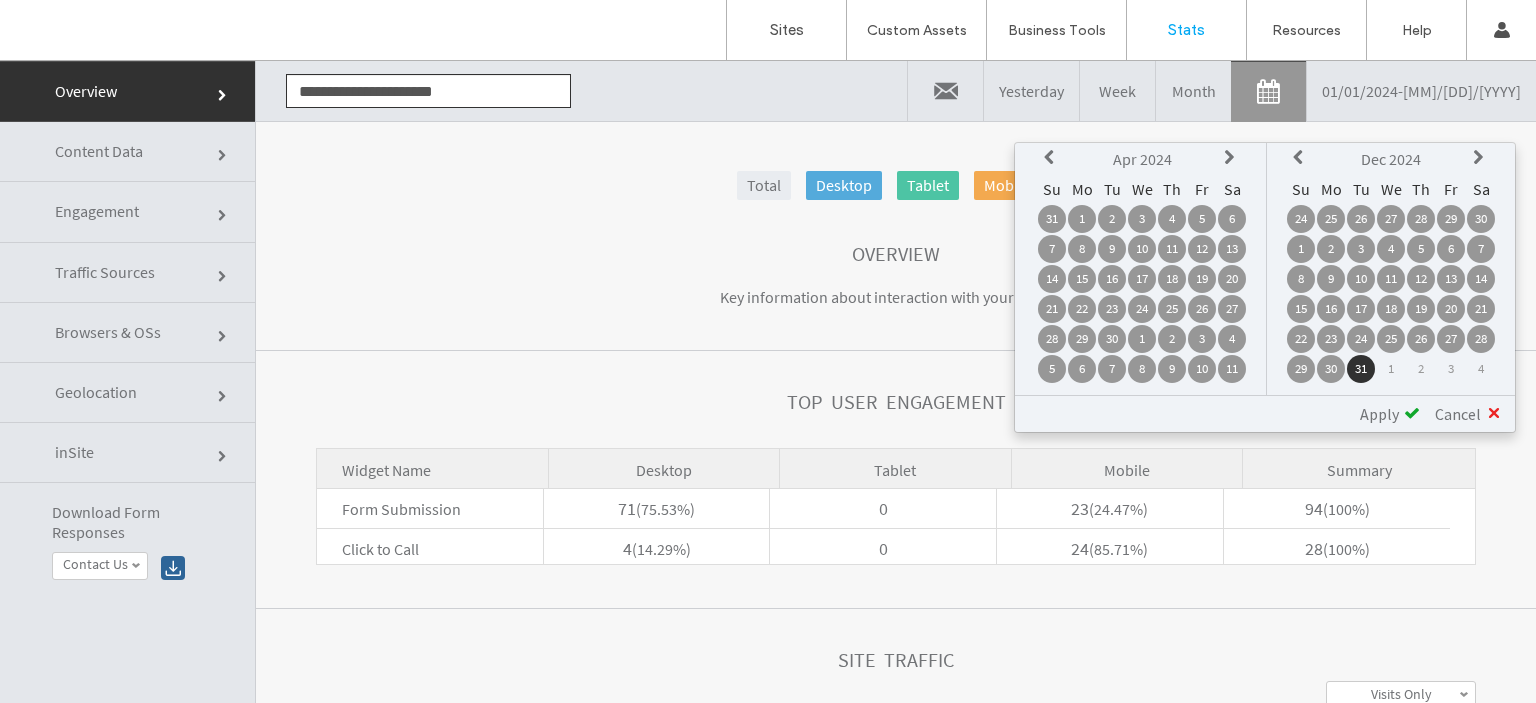click at bounding box center [1232, 158] 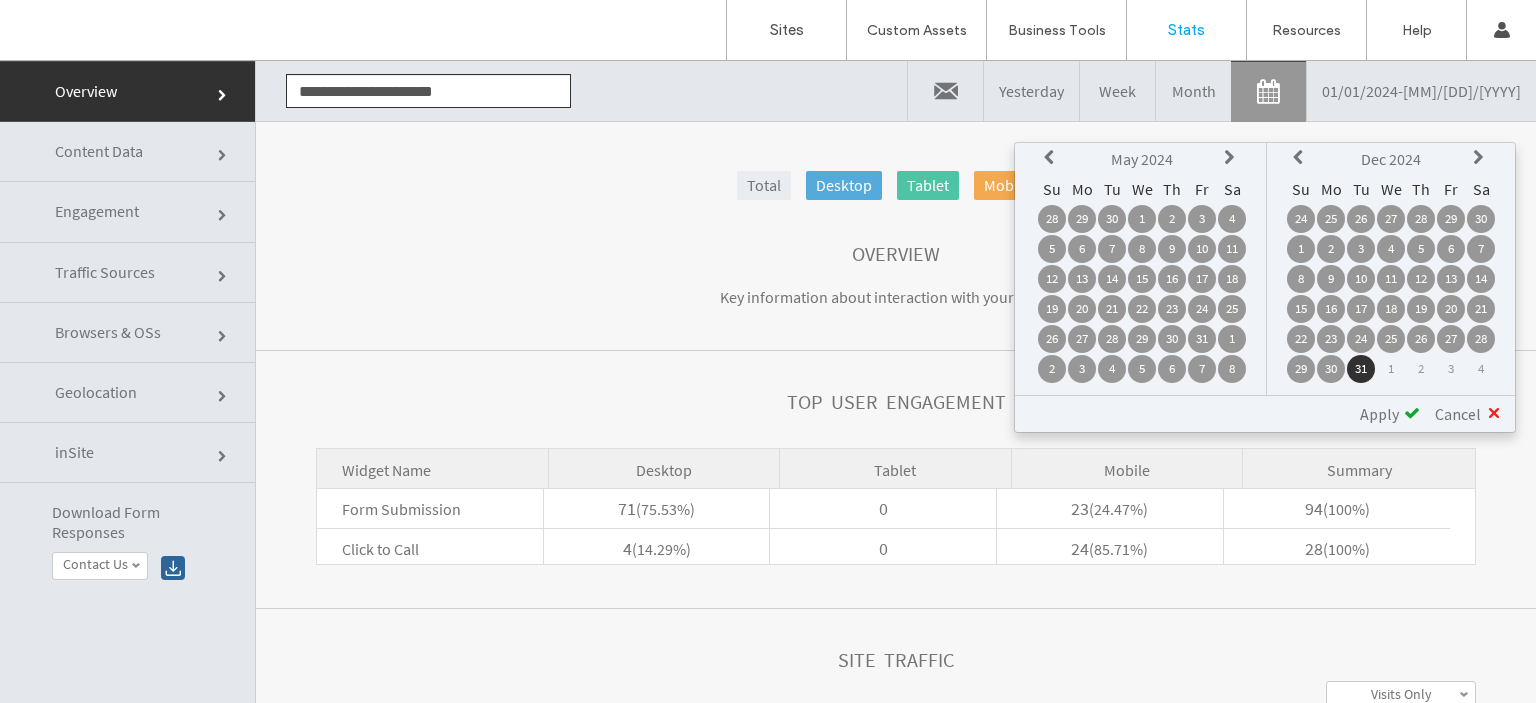 click at bounding box center [1232, 158] 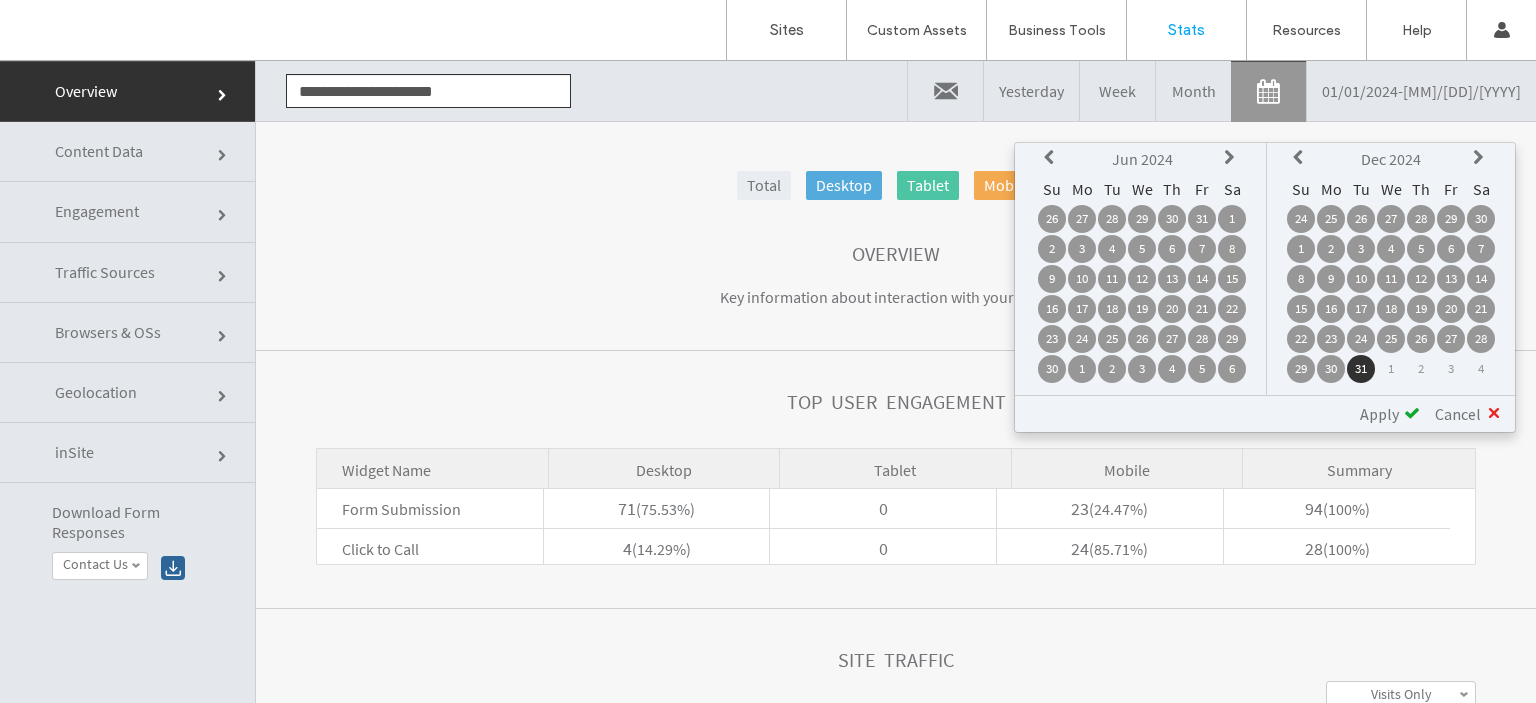 click at bounding box center [1232, 158] 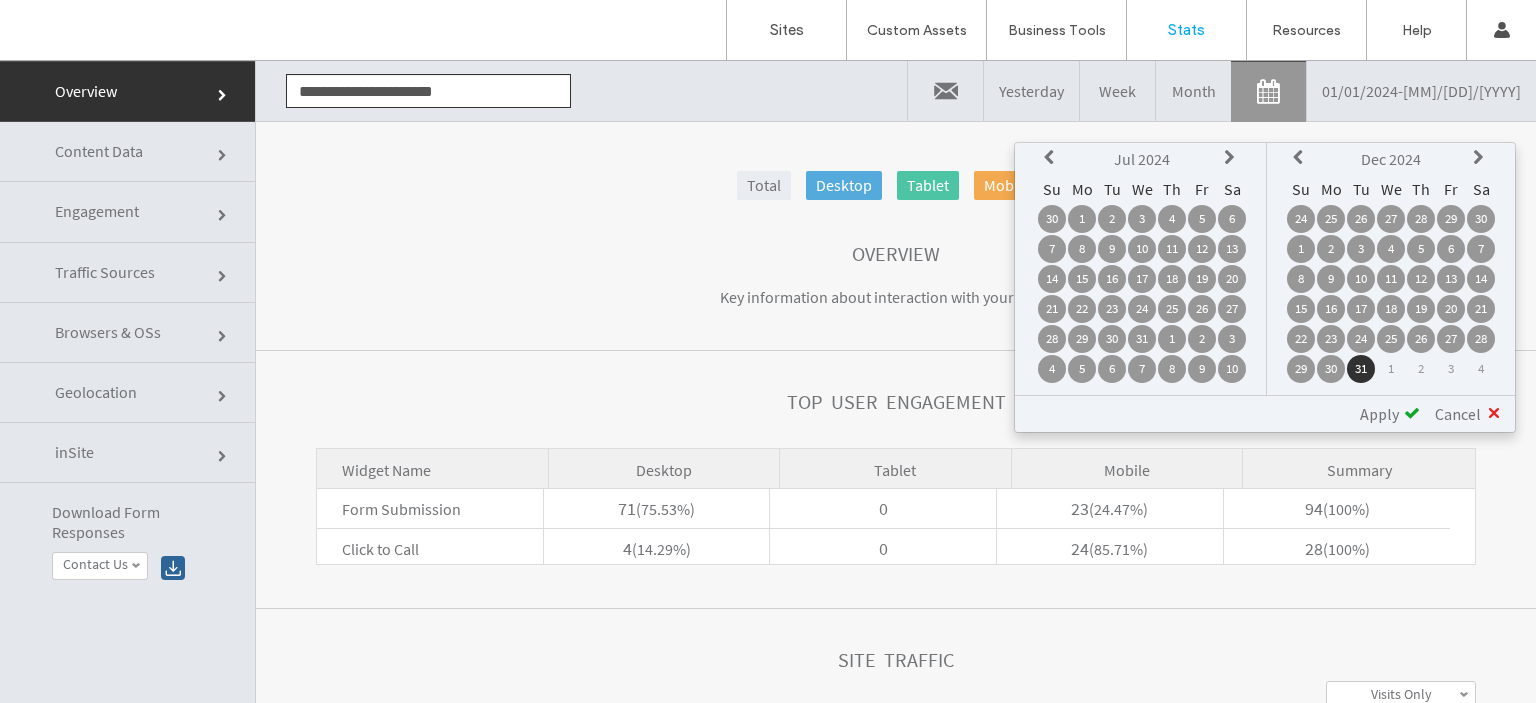 click at bounding box center (1232, 158) 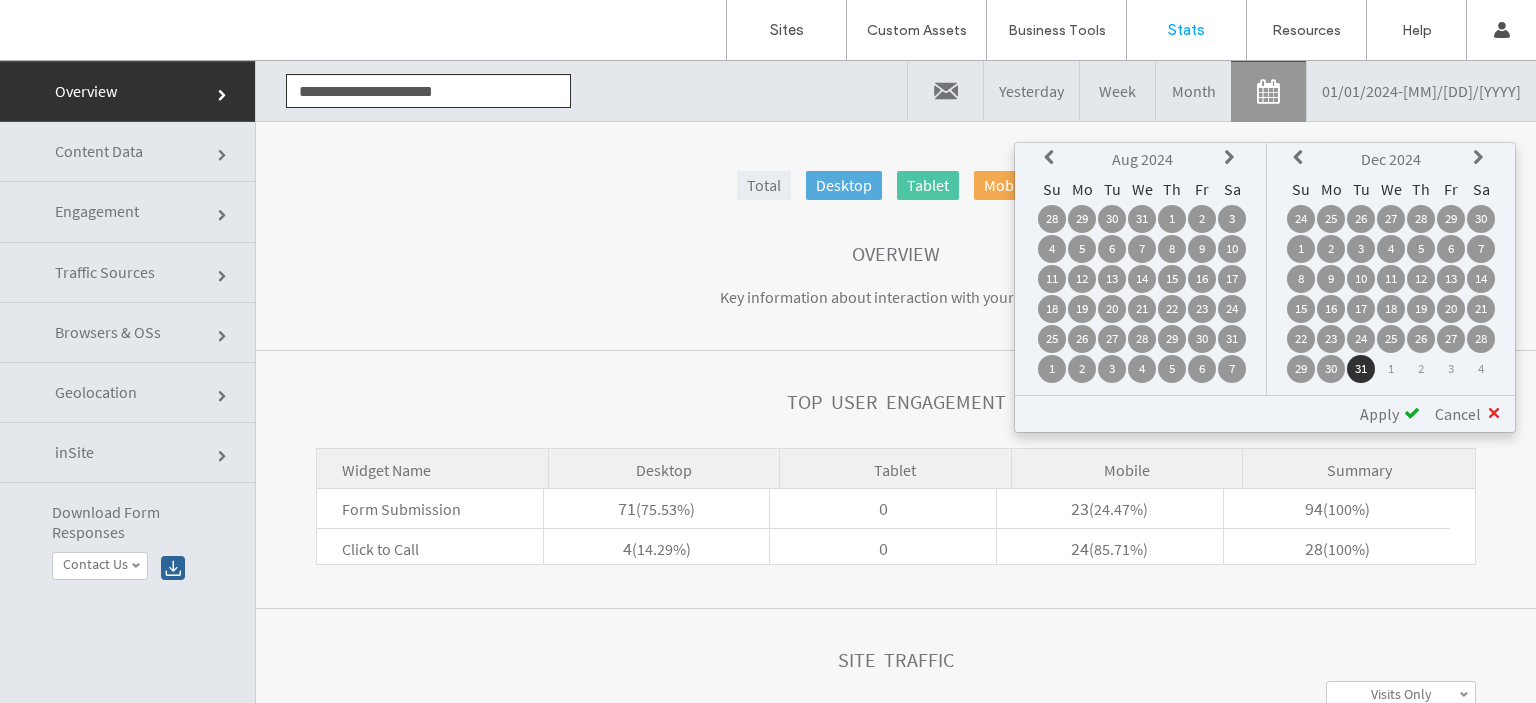 click at bounding box center [1232, 158] 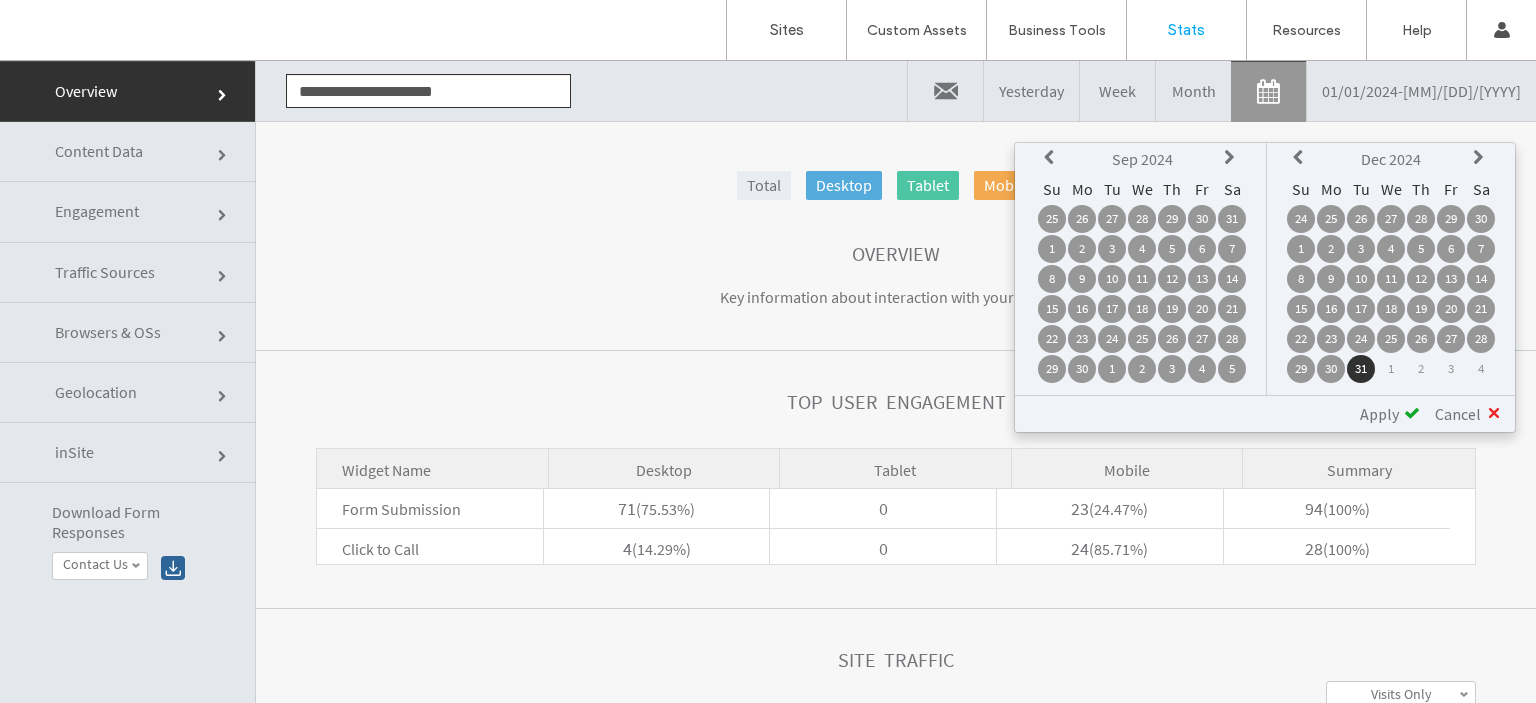 click at bounding box center [1232, 158] 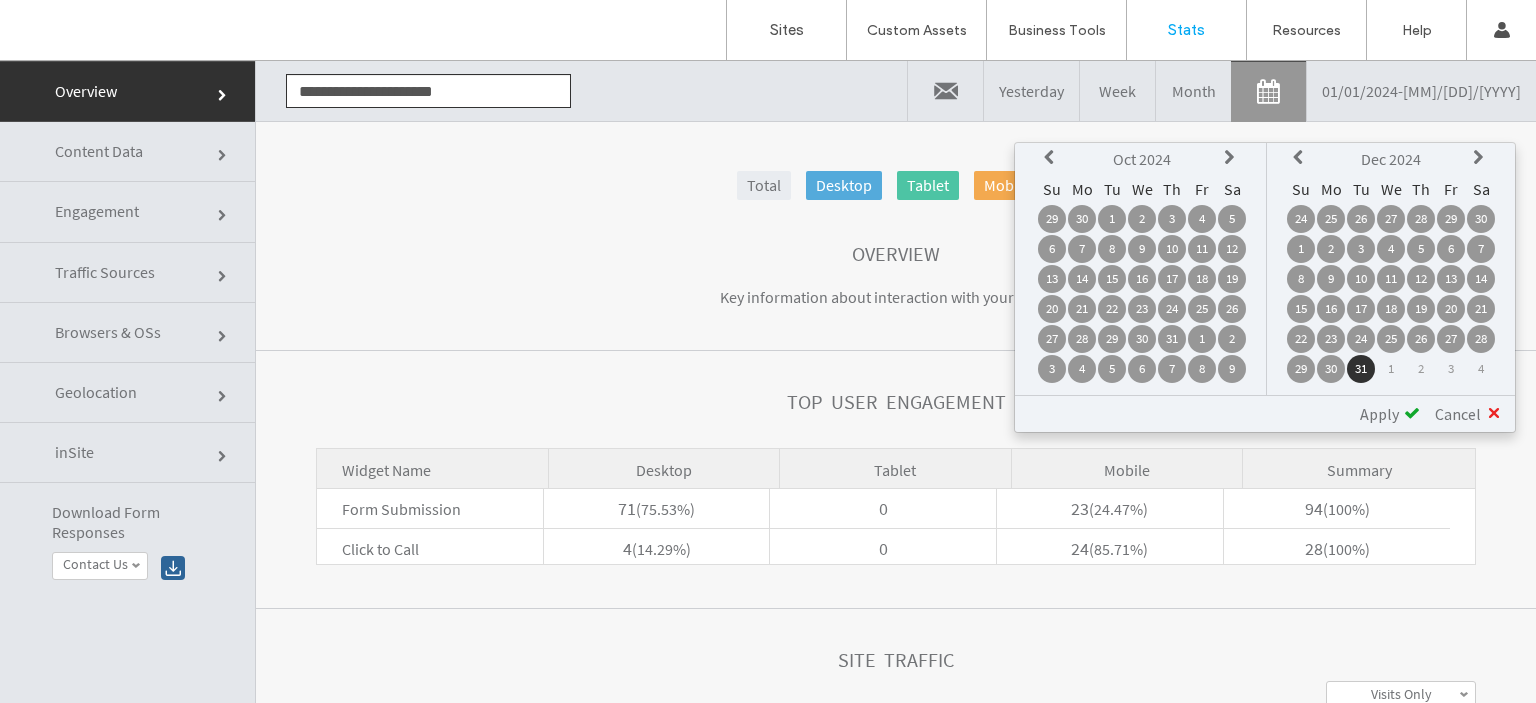 click at bounding box center (1232, 158) 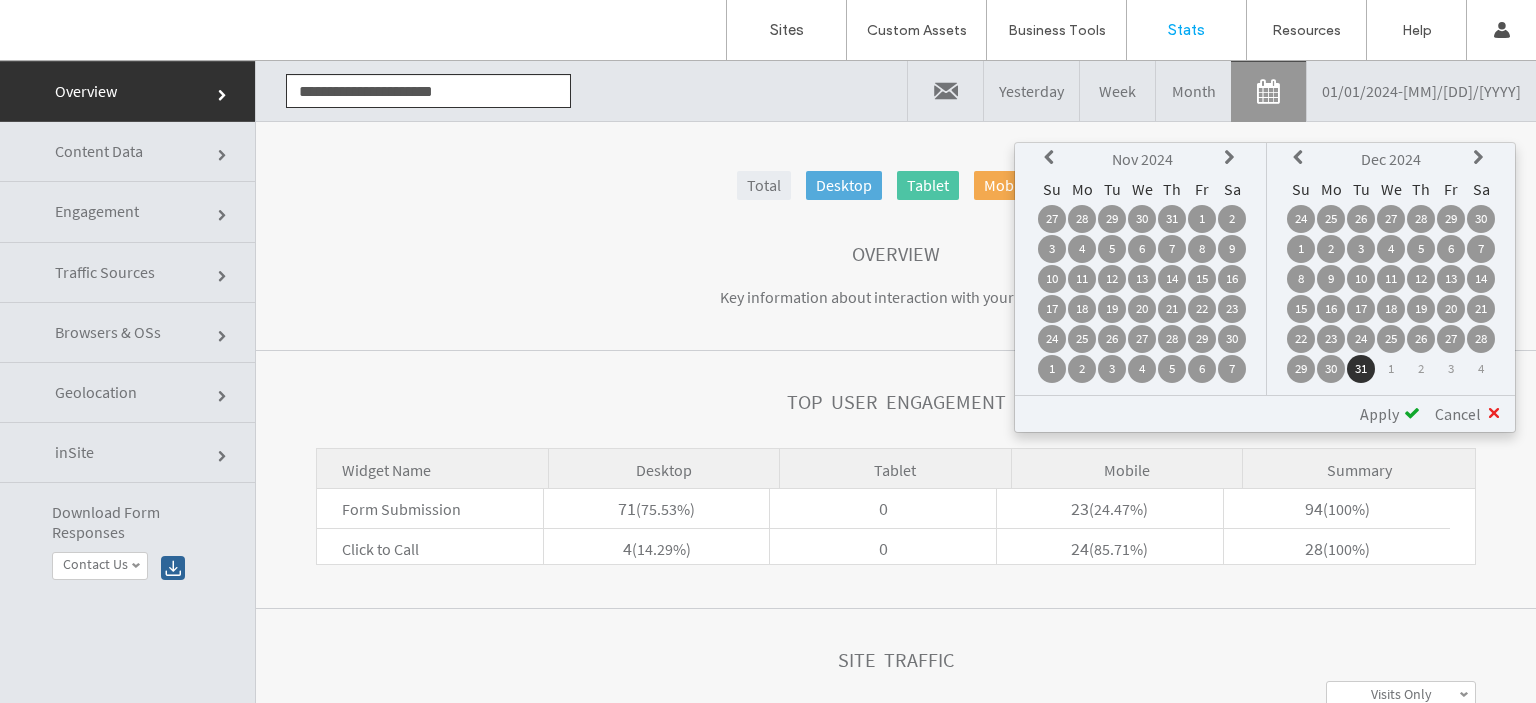 click at bounding box center [1232, 158] 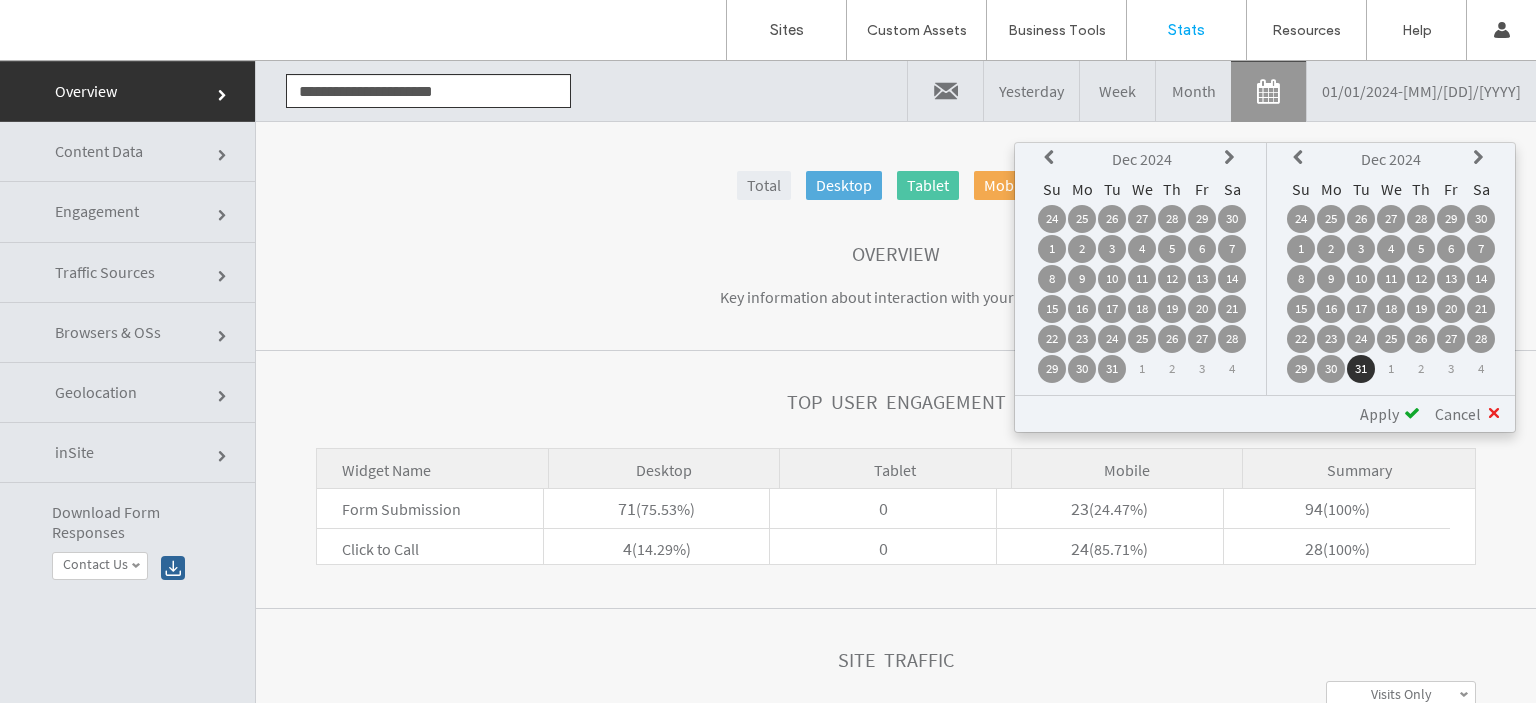 click at bounding box center [1232, 158] 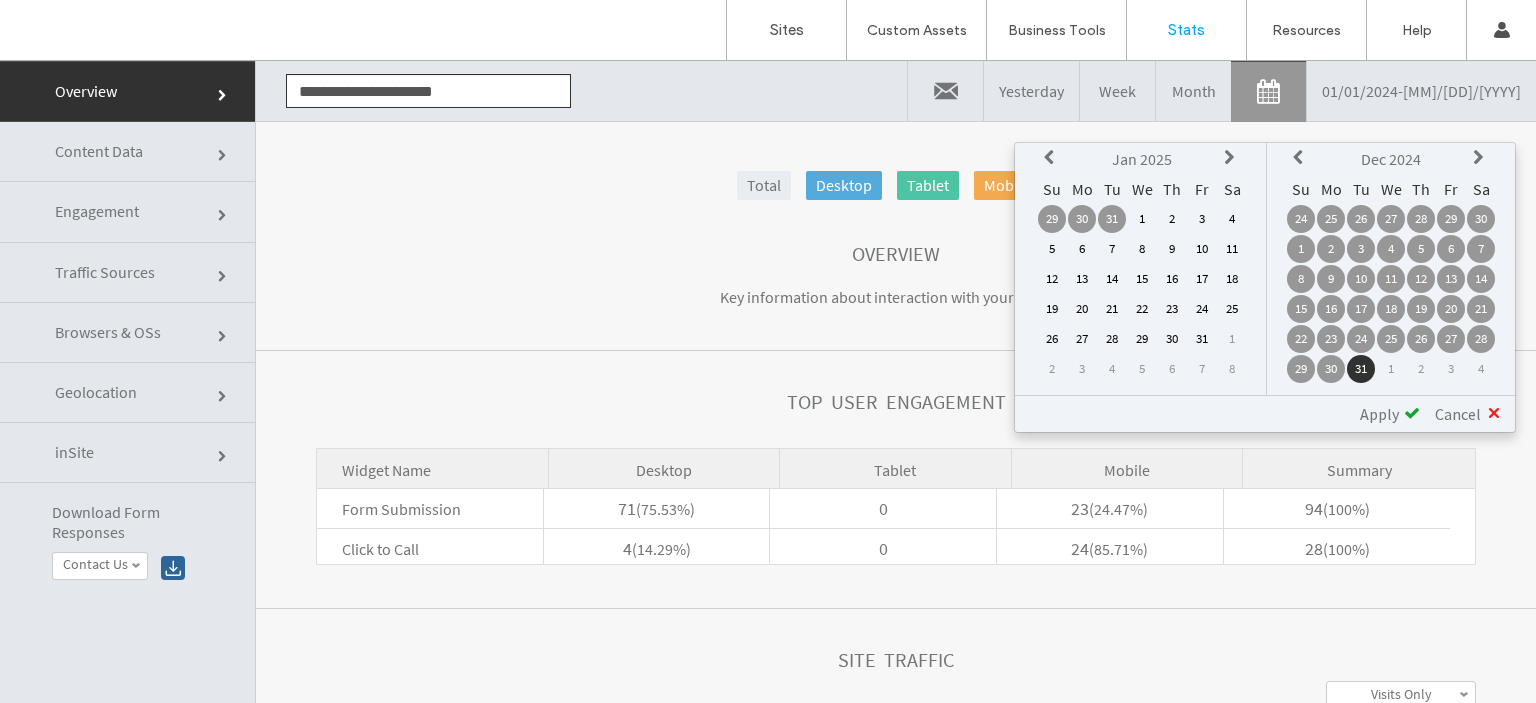 click on "1" at bounding box center [1142, 219] 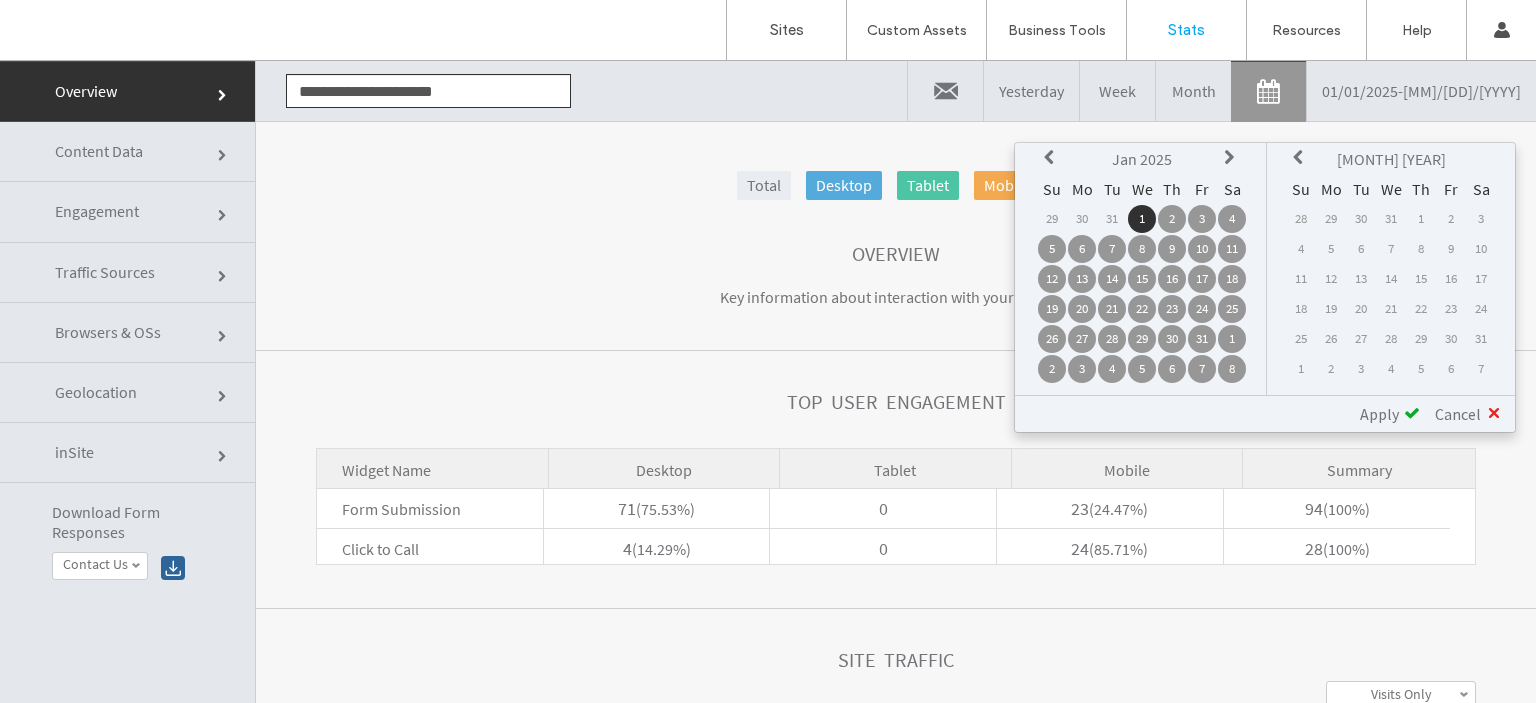 click at bounding box center (1301, 158) 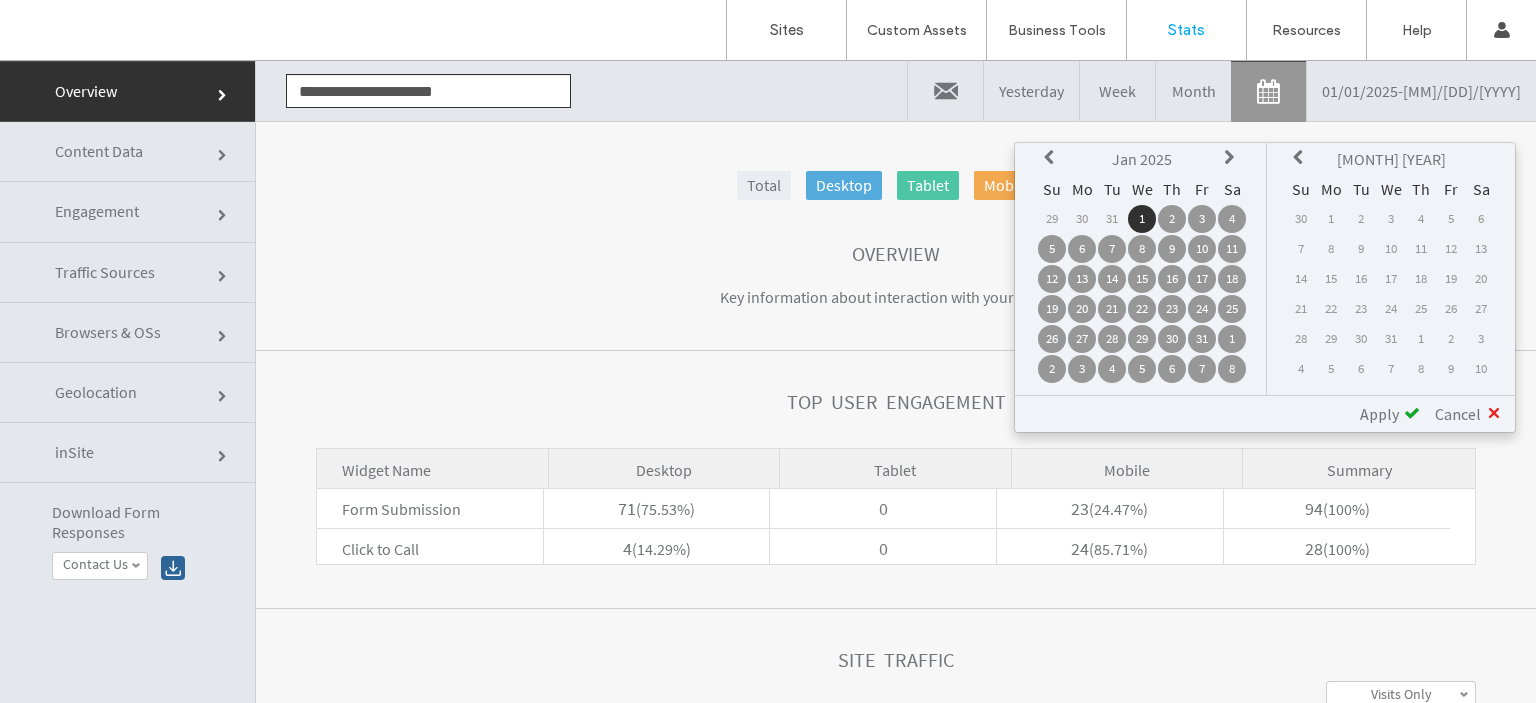 click at bounding box center (1301, 158) 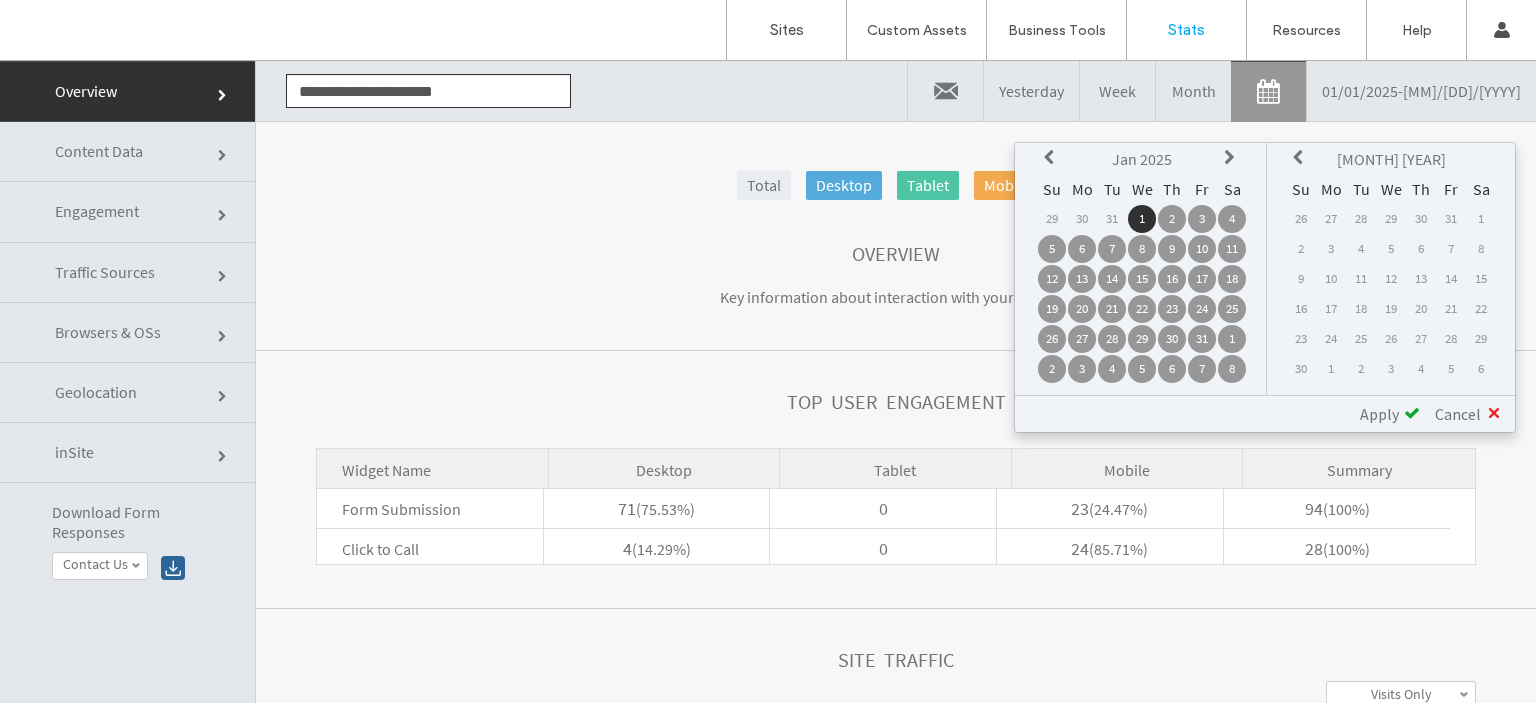 click at bounding box center [1301, 158] 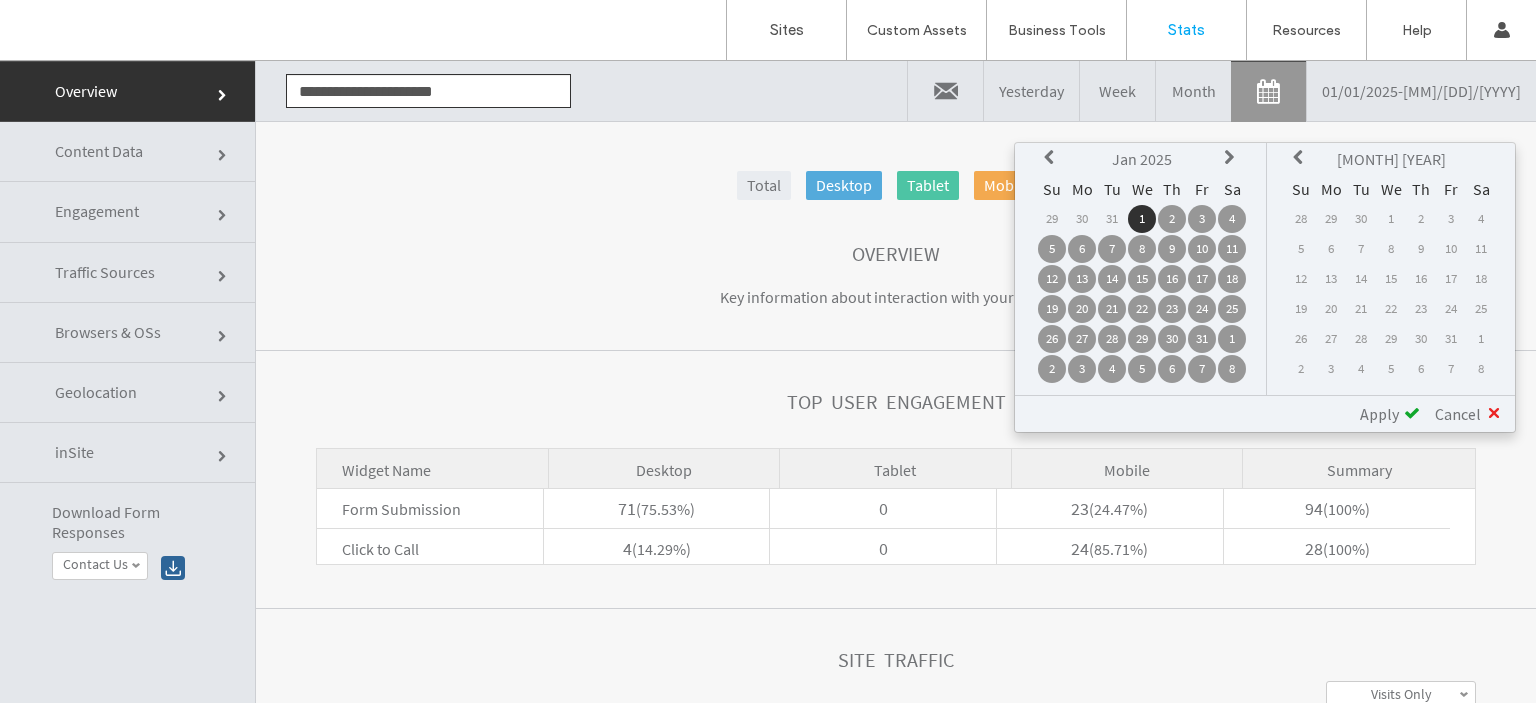 click at bounding box center [1301, 158] 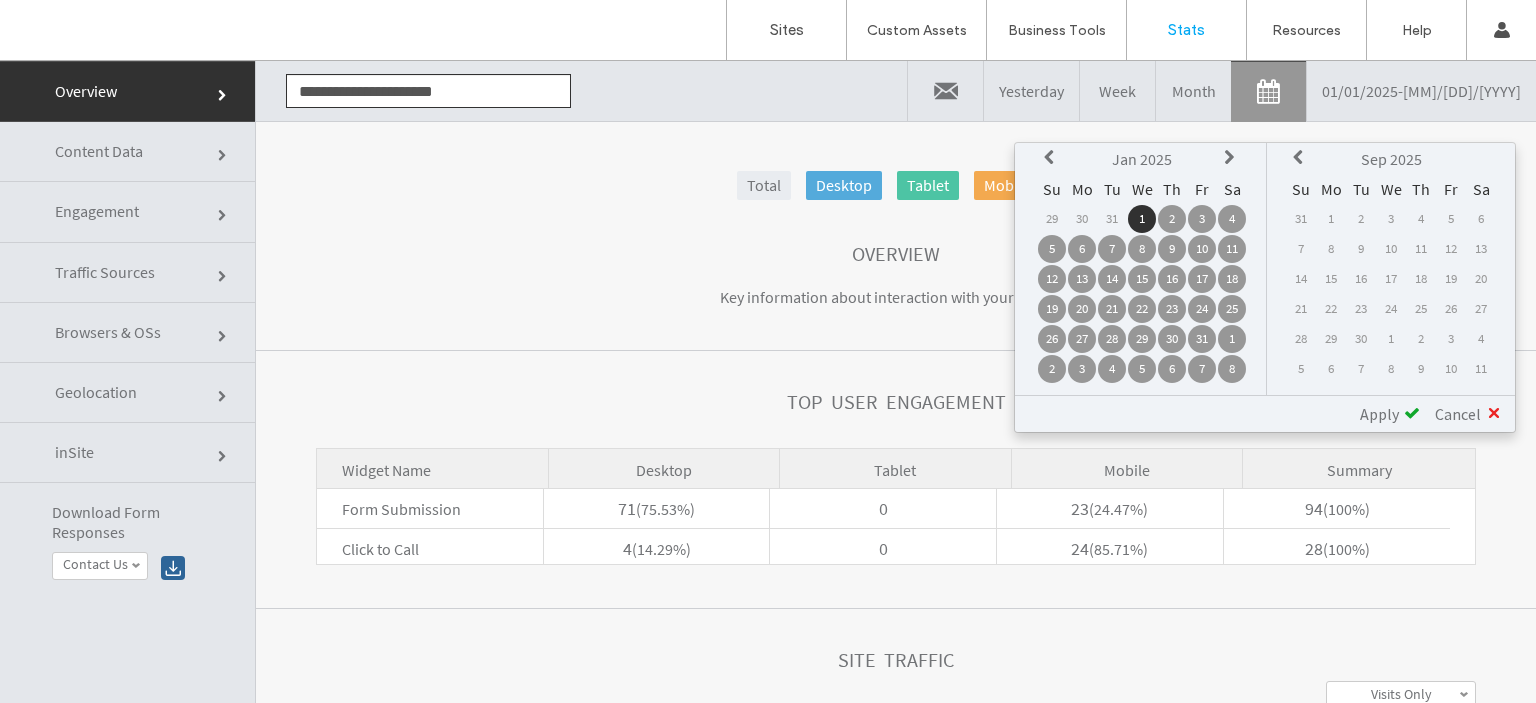 click at bounding box center (1301, 158) 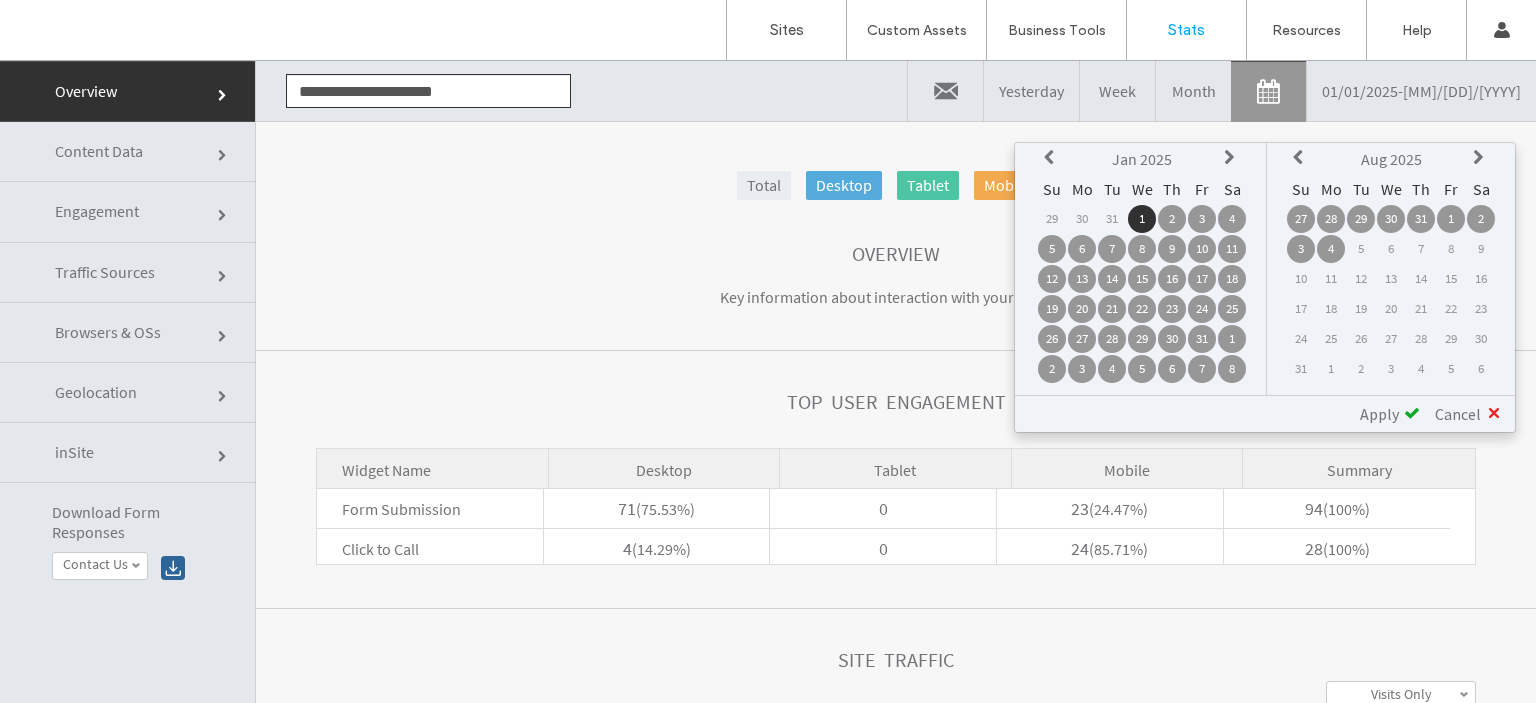 click at bounding box center (1301, 158) 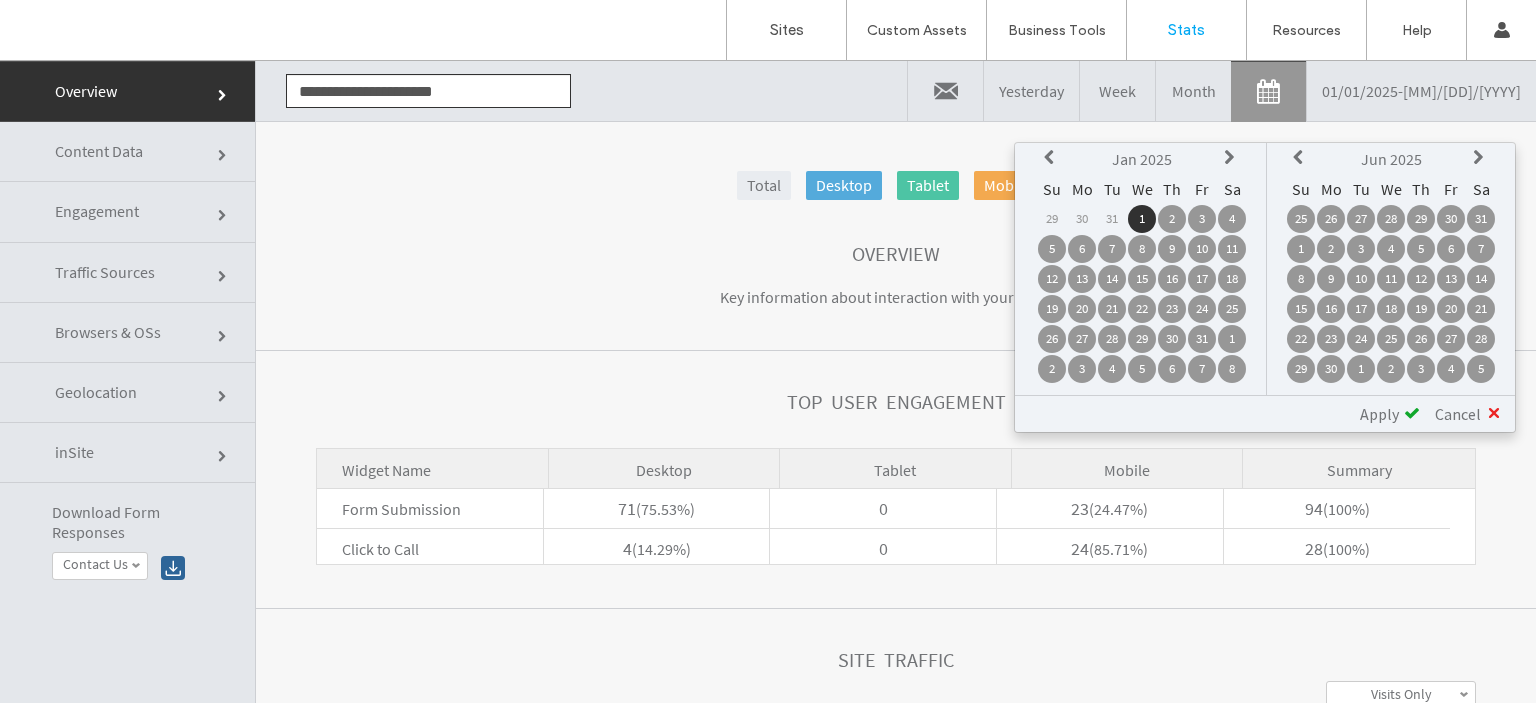 click at bounding box center (1481, 158) 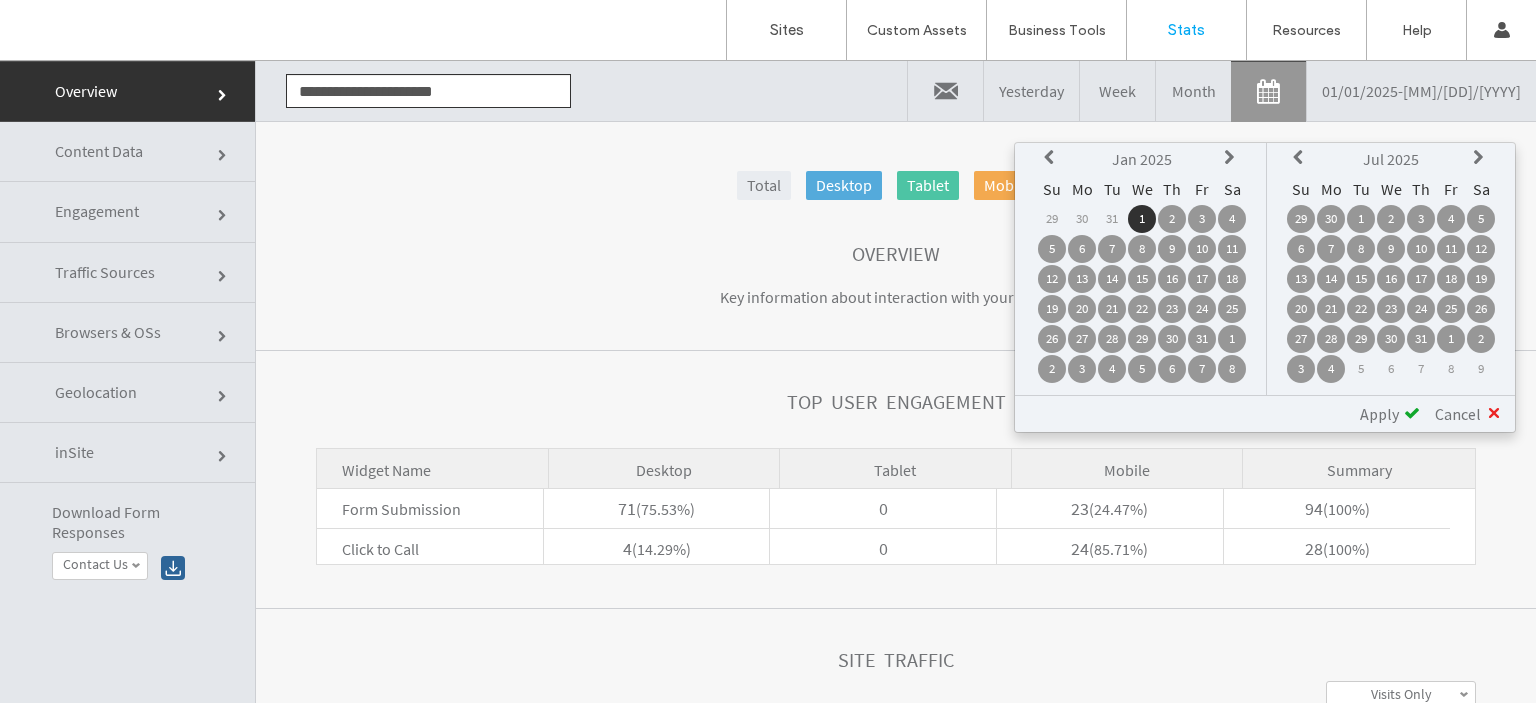 click at bounding box center (1481, 158) 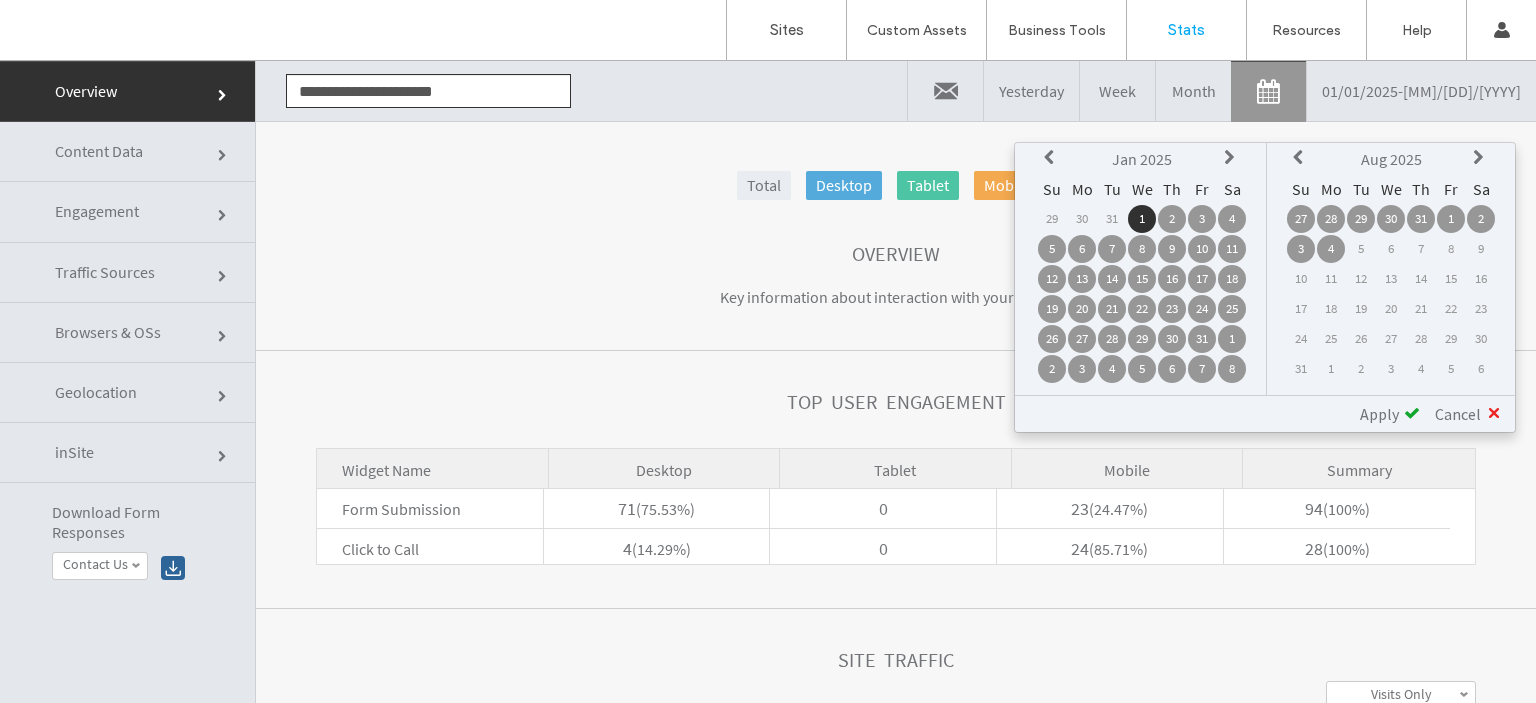 click on "4" at bounding box center (1331, 249) 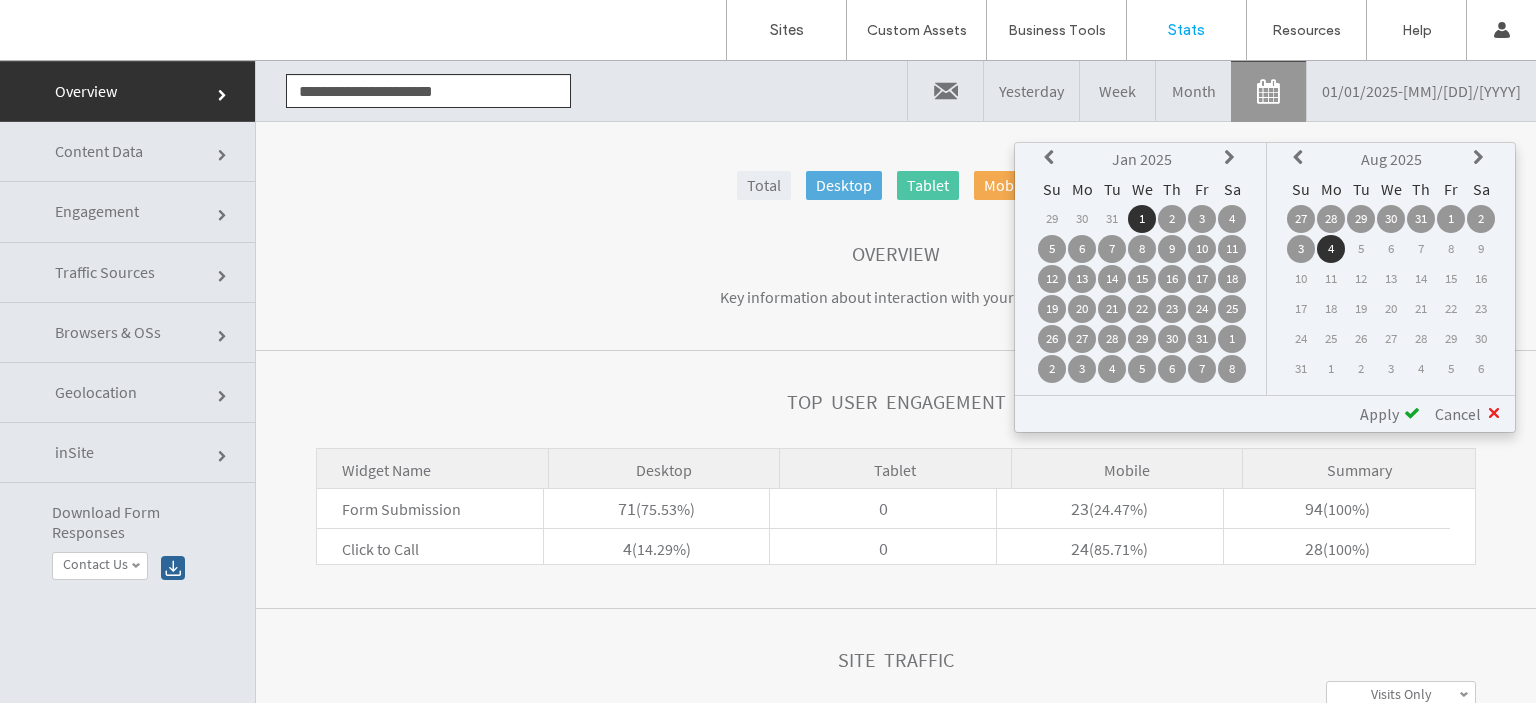 click on "Apply" at bounding box center [1379, 414] 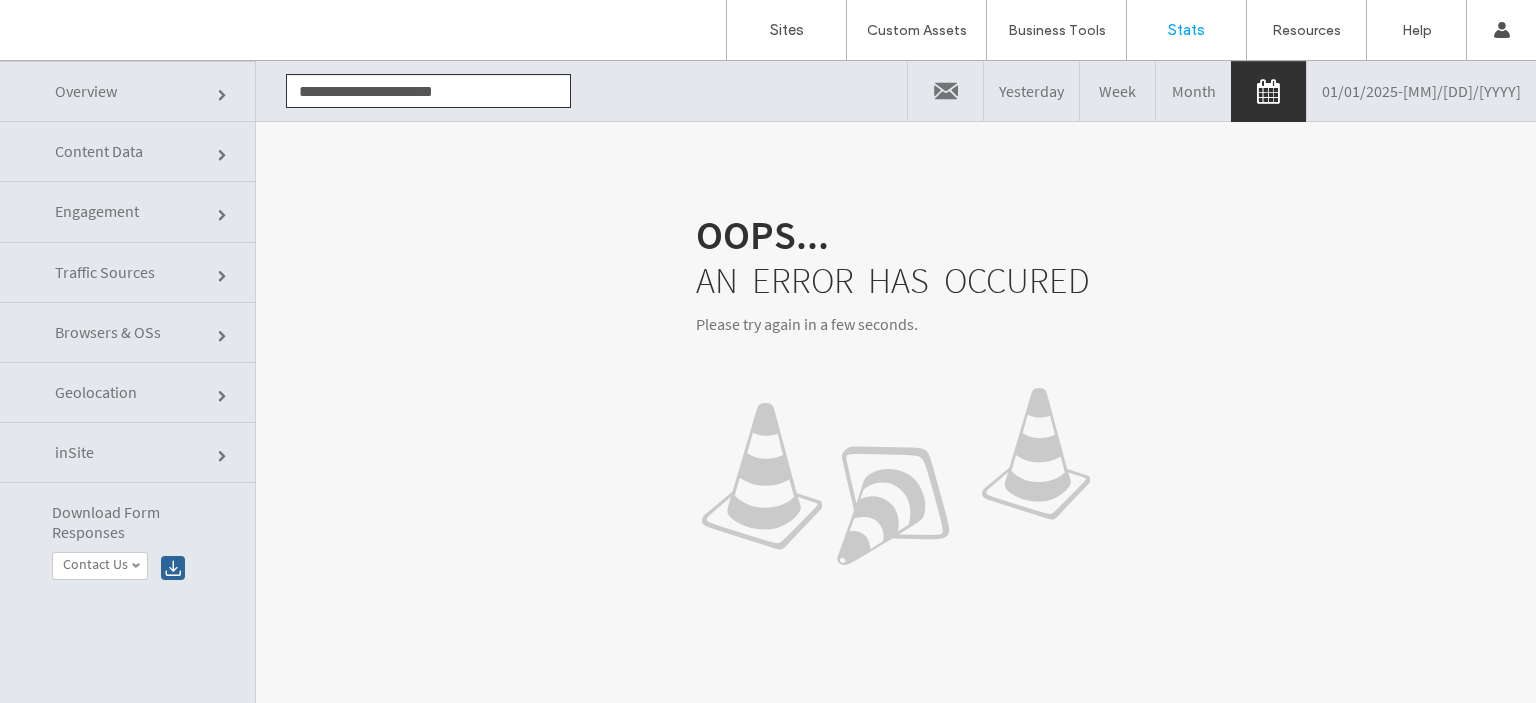 click on "Month" at bounding box center (1193, 91) 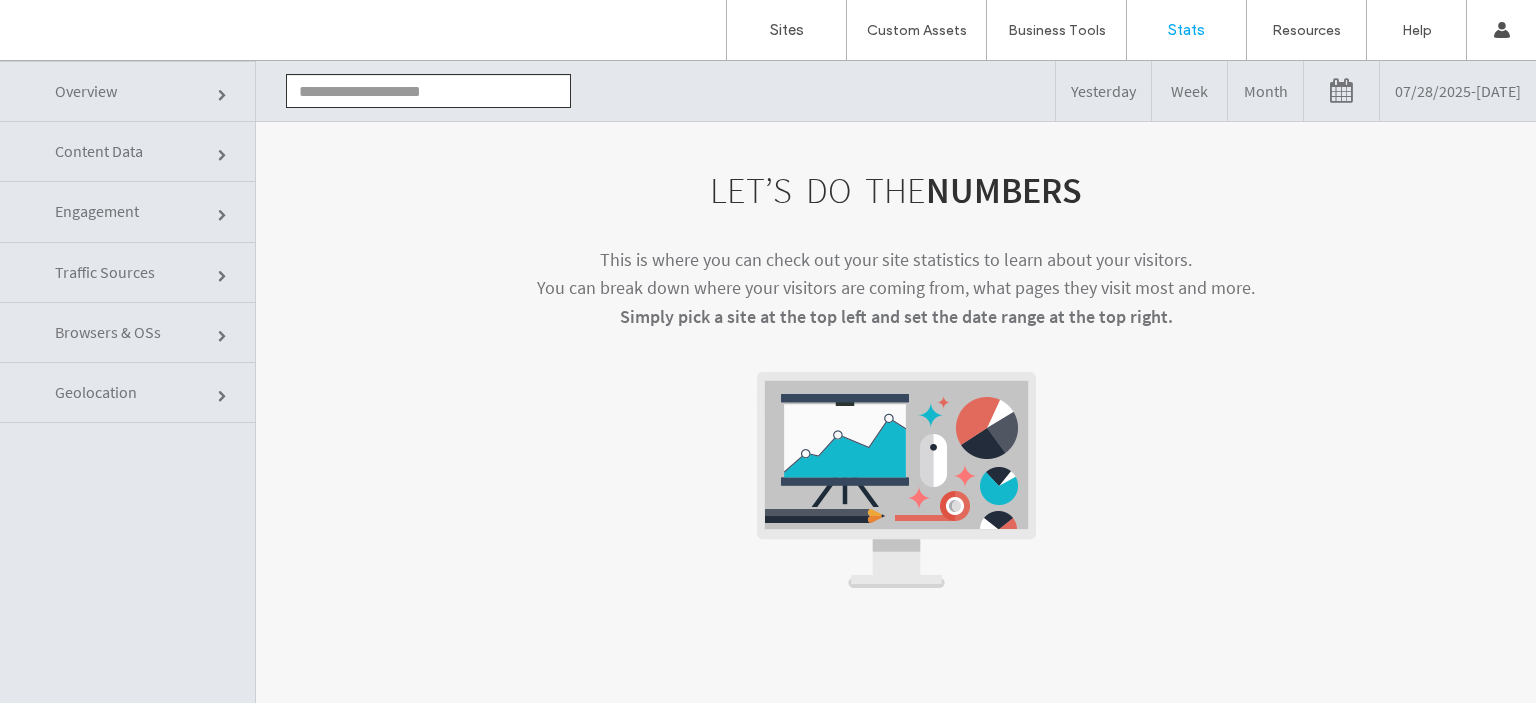 scroll, scrollTop: 0, scrollLeft: 0, axis: both 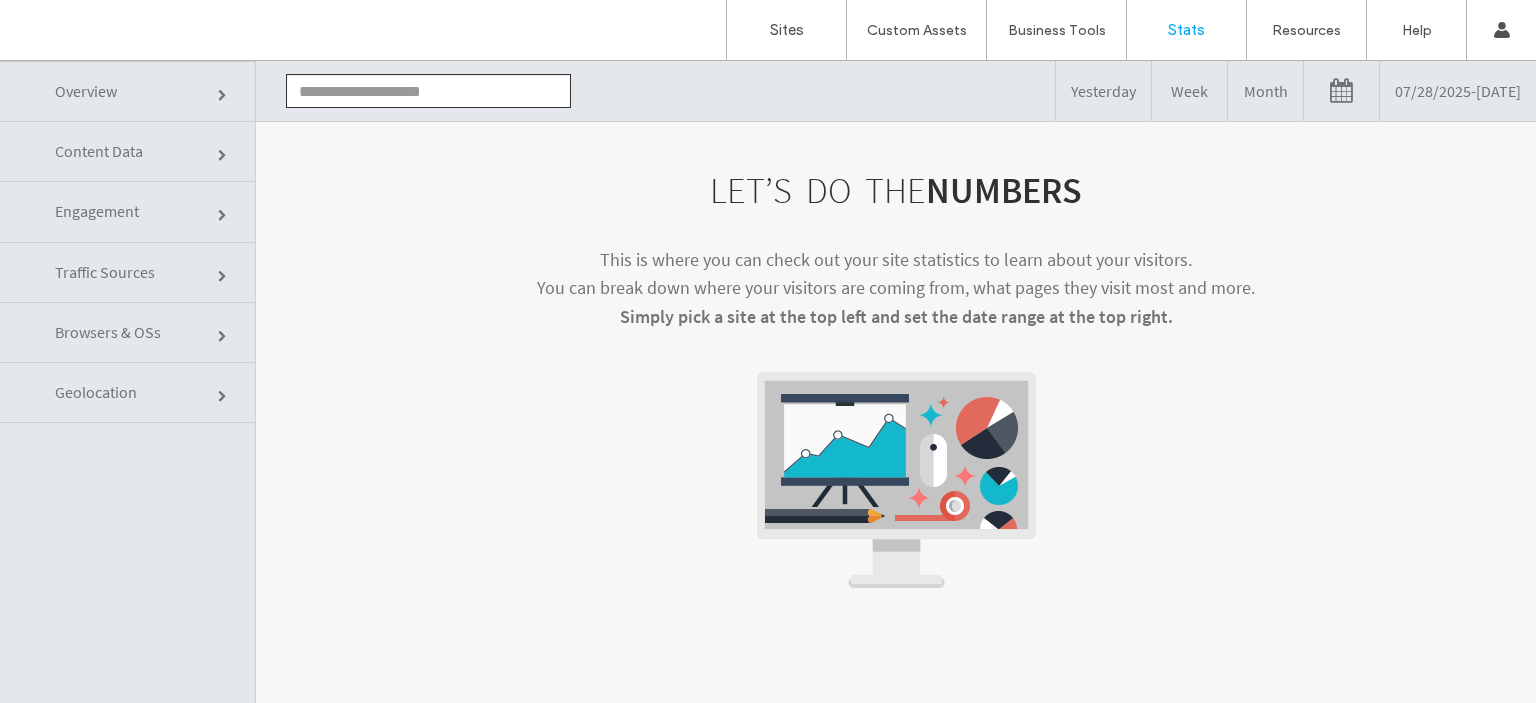 click 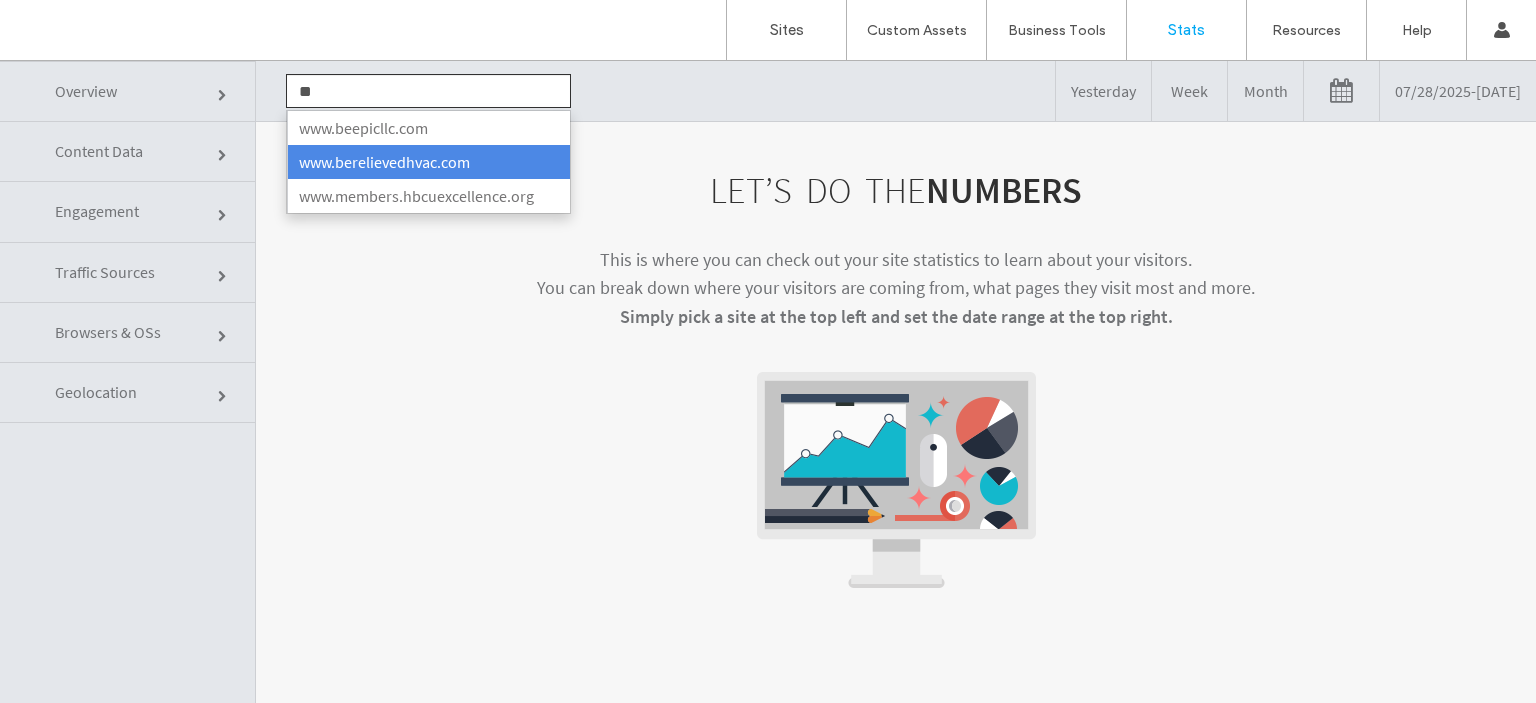 click on "www.berelievedhvac.com" at bounding box center [428, 162] 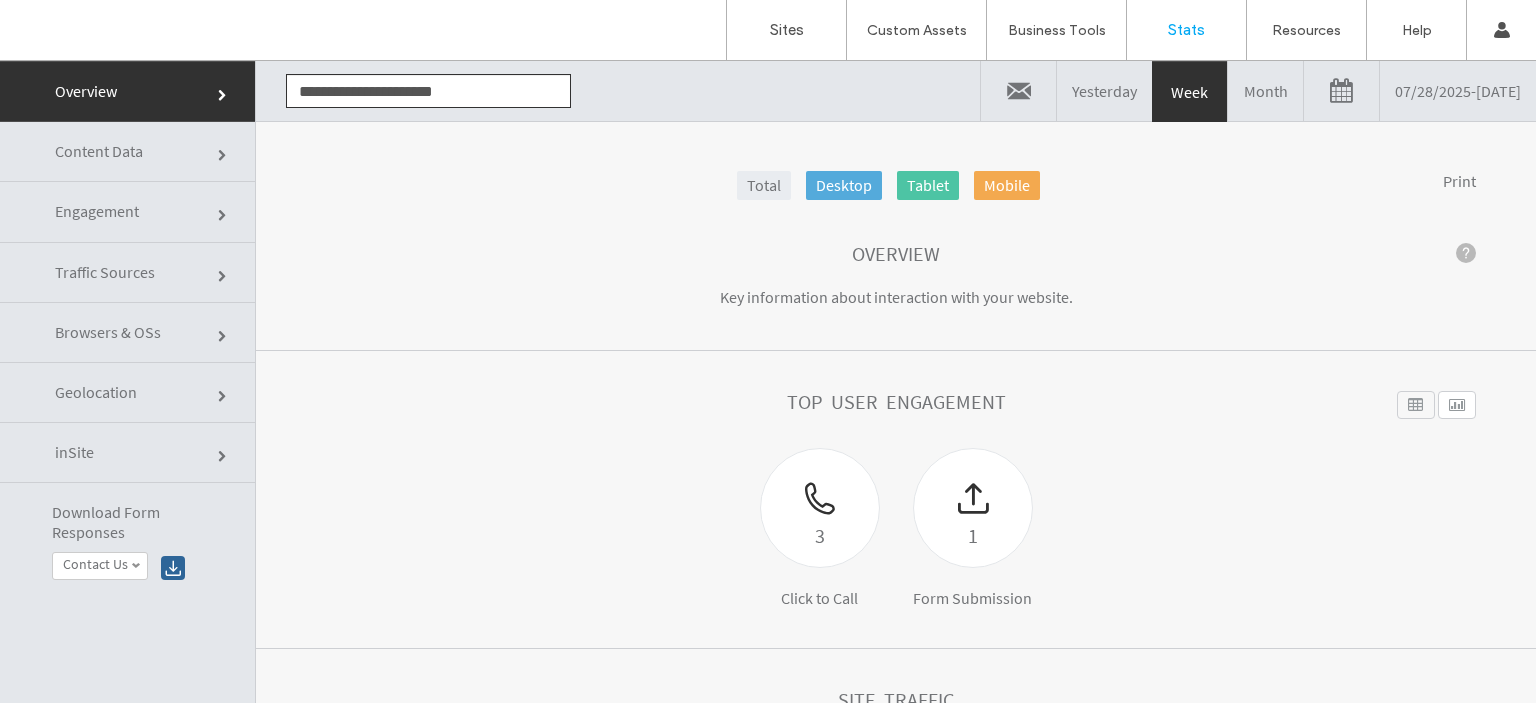 click on "07/28/2025 - 08/04/2025" at bounding box center [1458, 91] 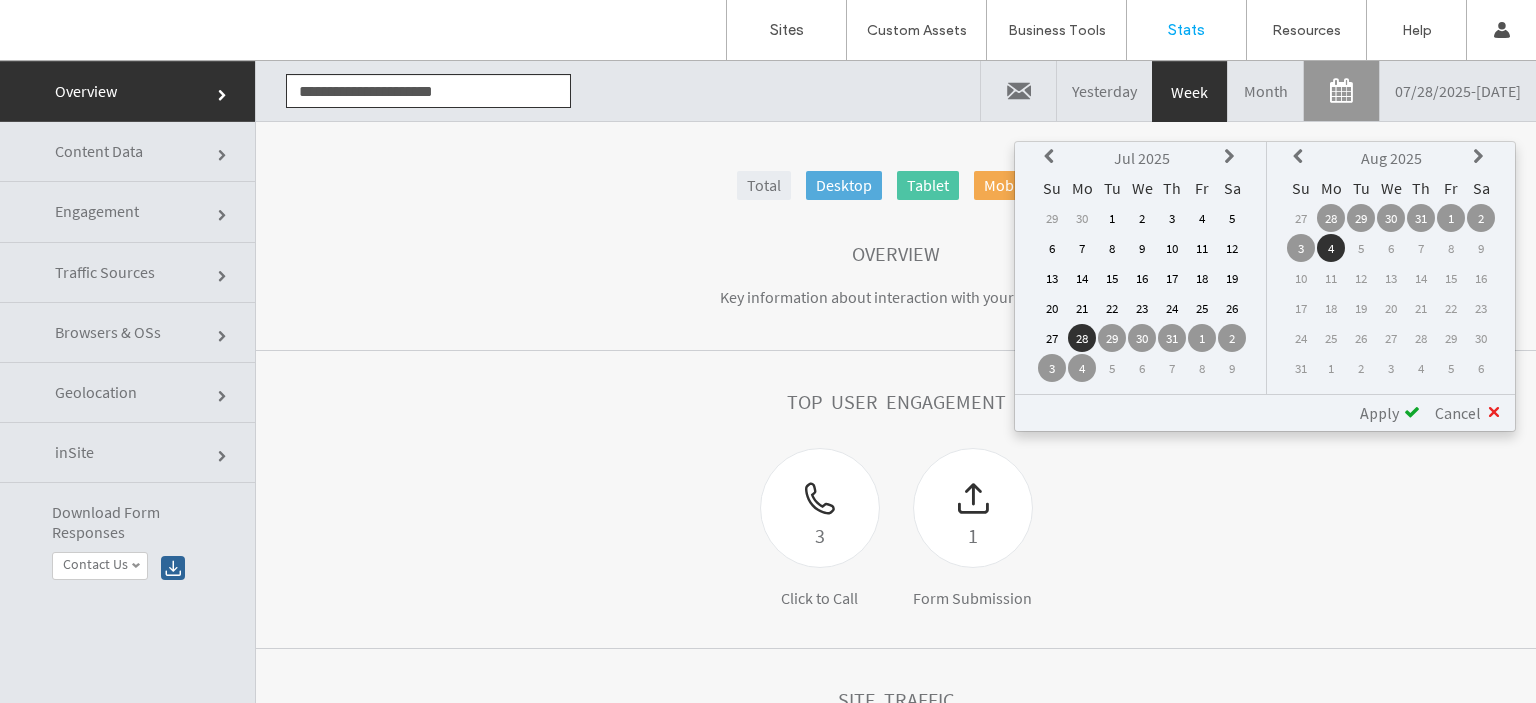 click at bounding box center [1052, 157] 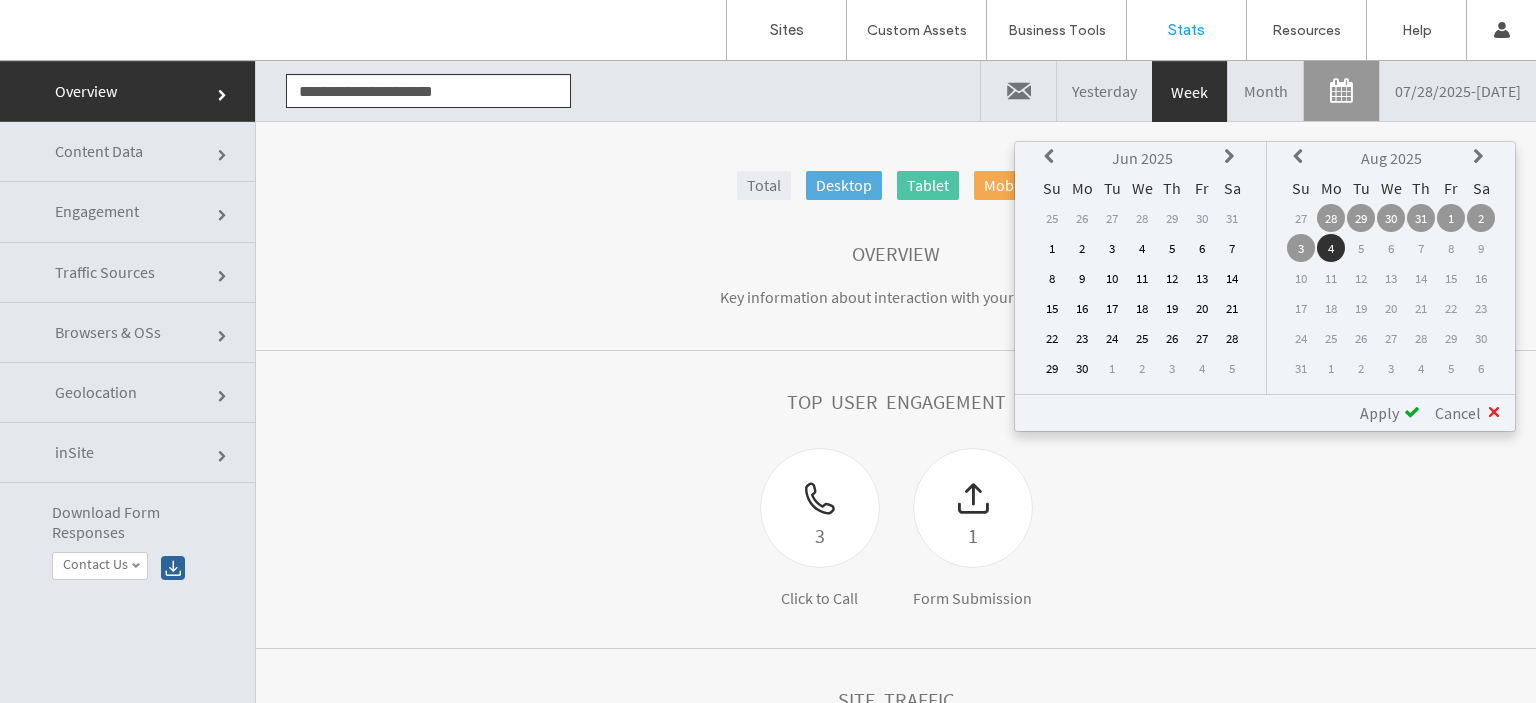 click at bounding box center (1052, 157) 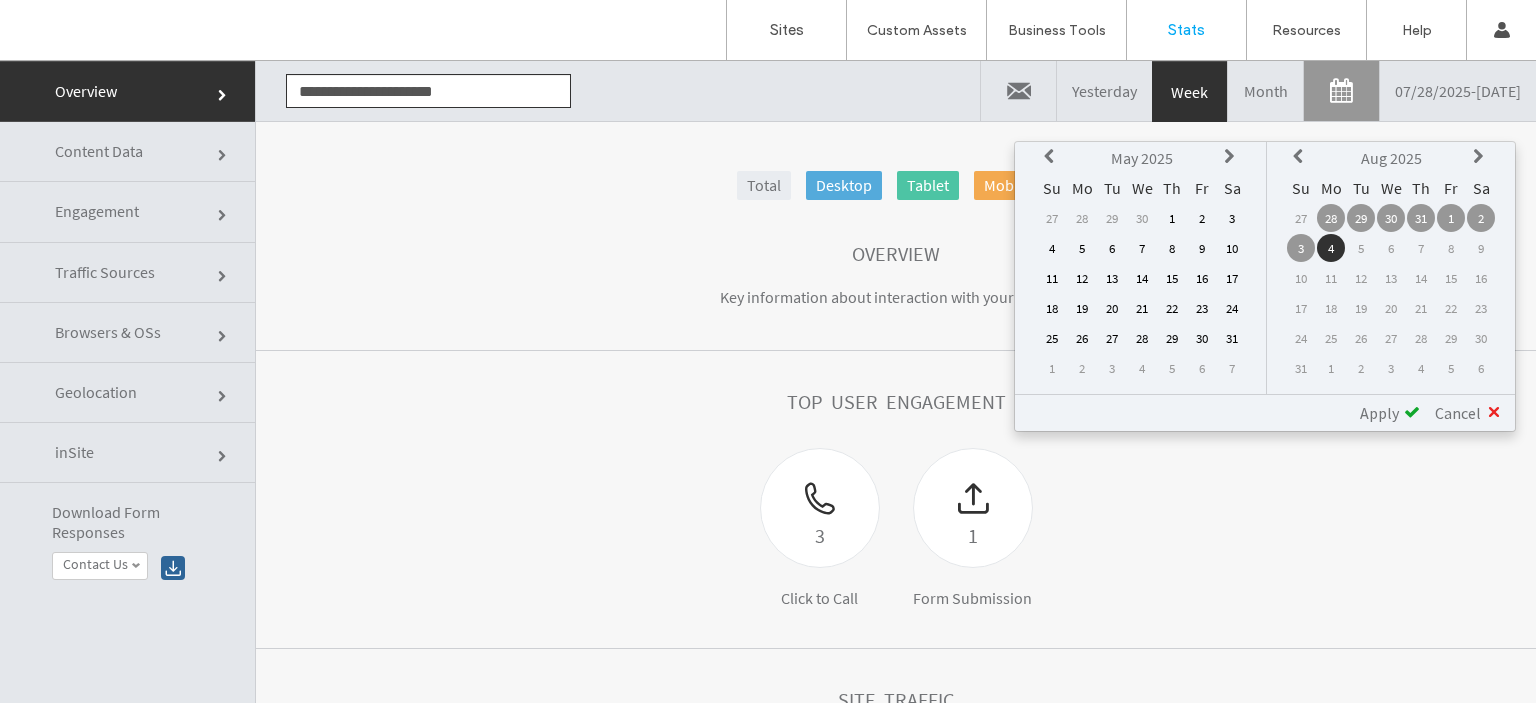 click at bounding box center [1052, 157] 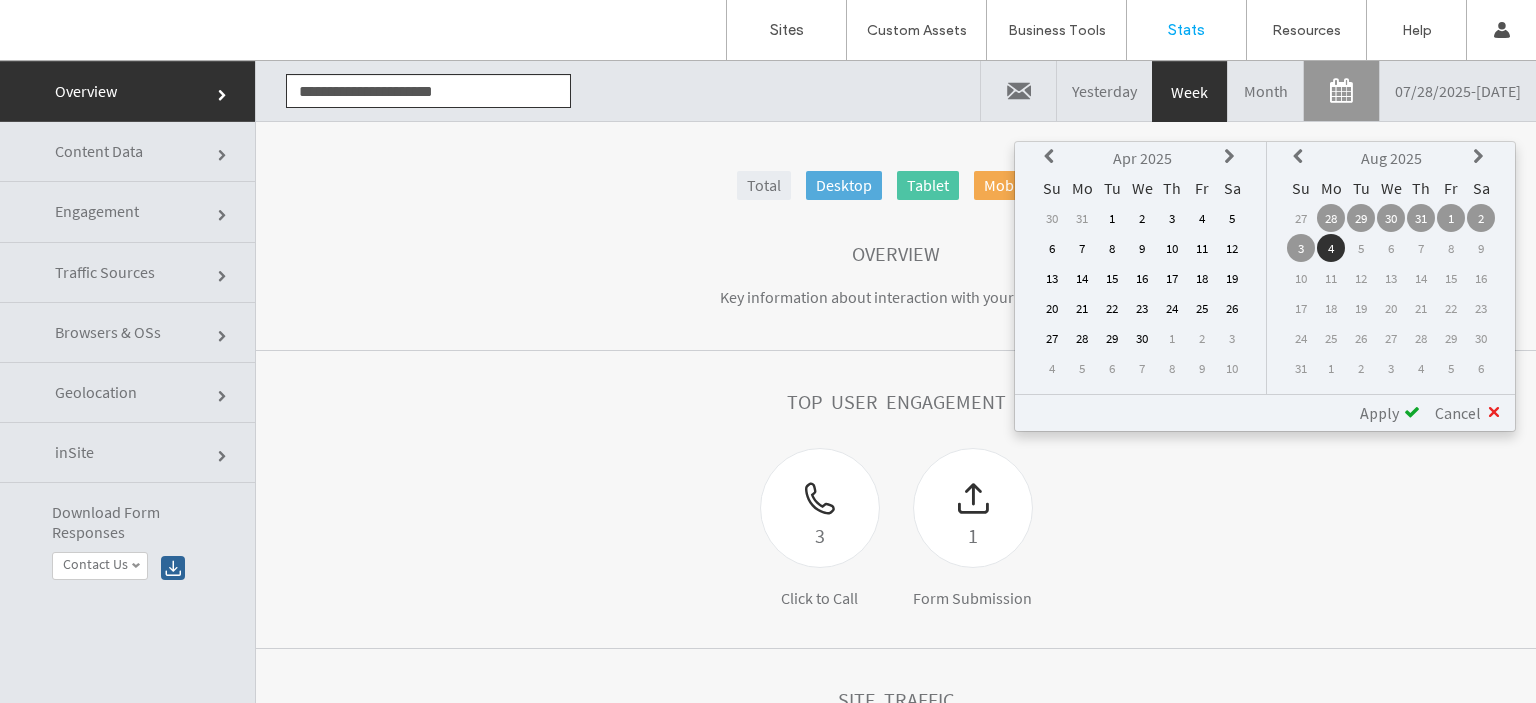 click at bounding box center [1052, 157] 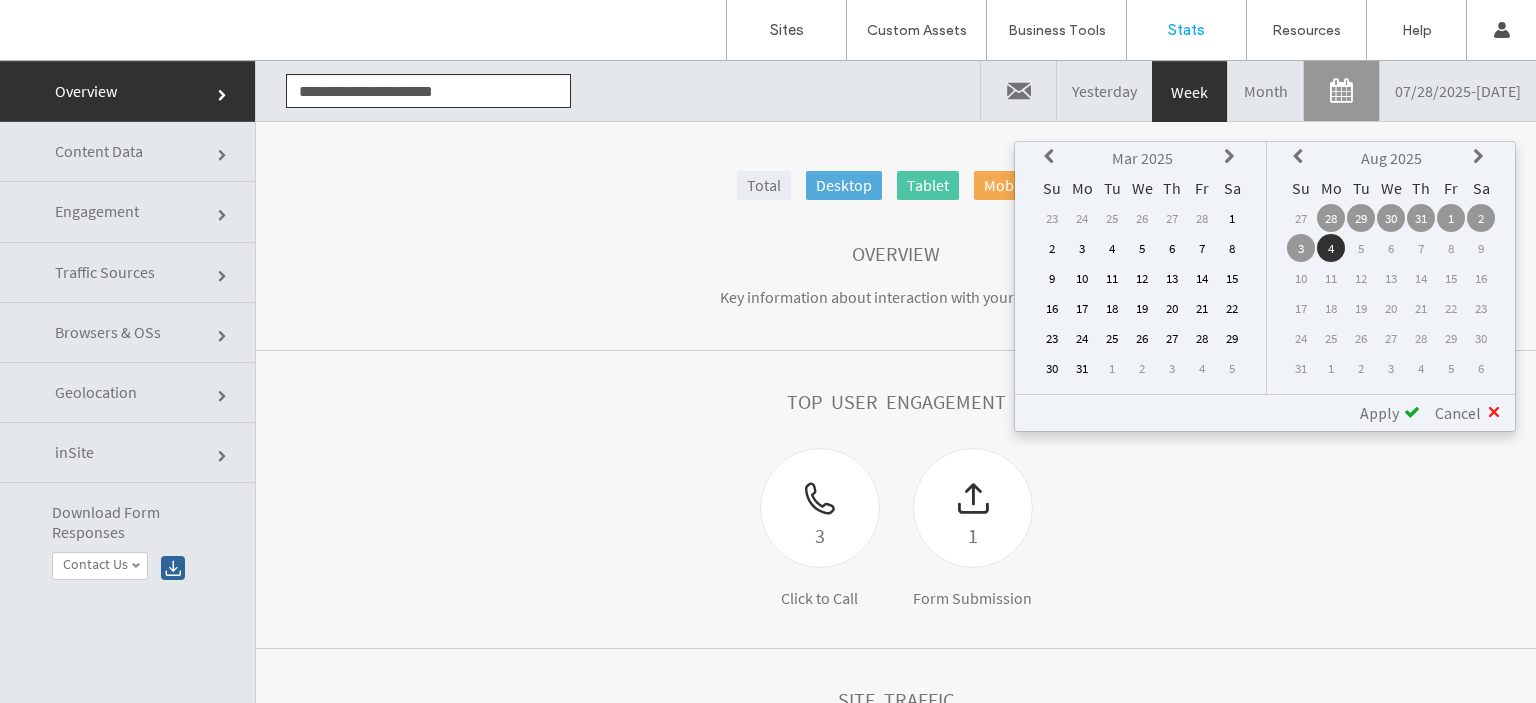 click at bounding box center (1052, 157) 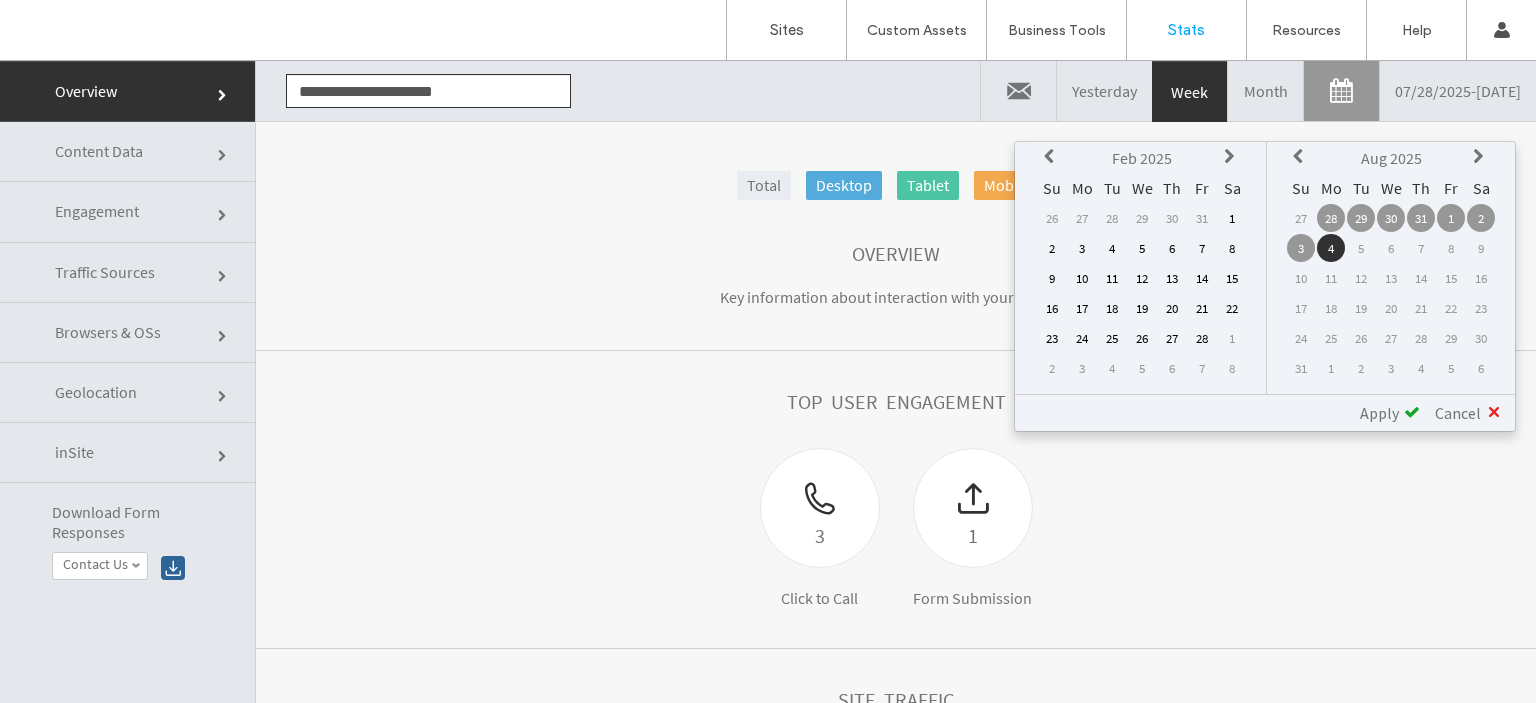 click at bounding box center [1052, 157] 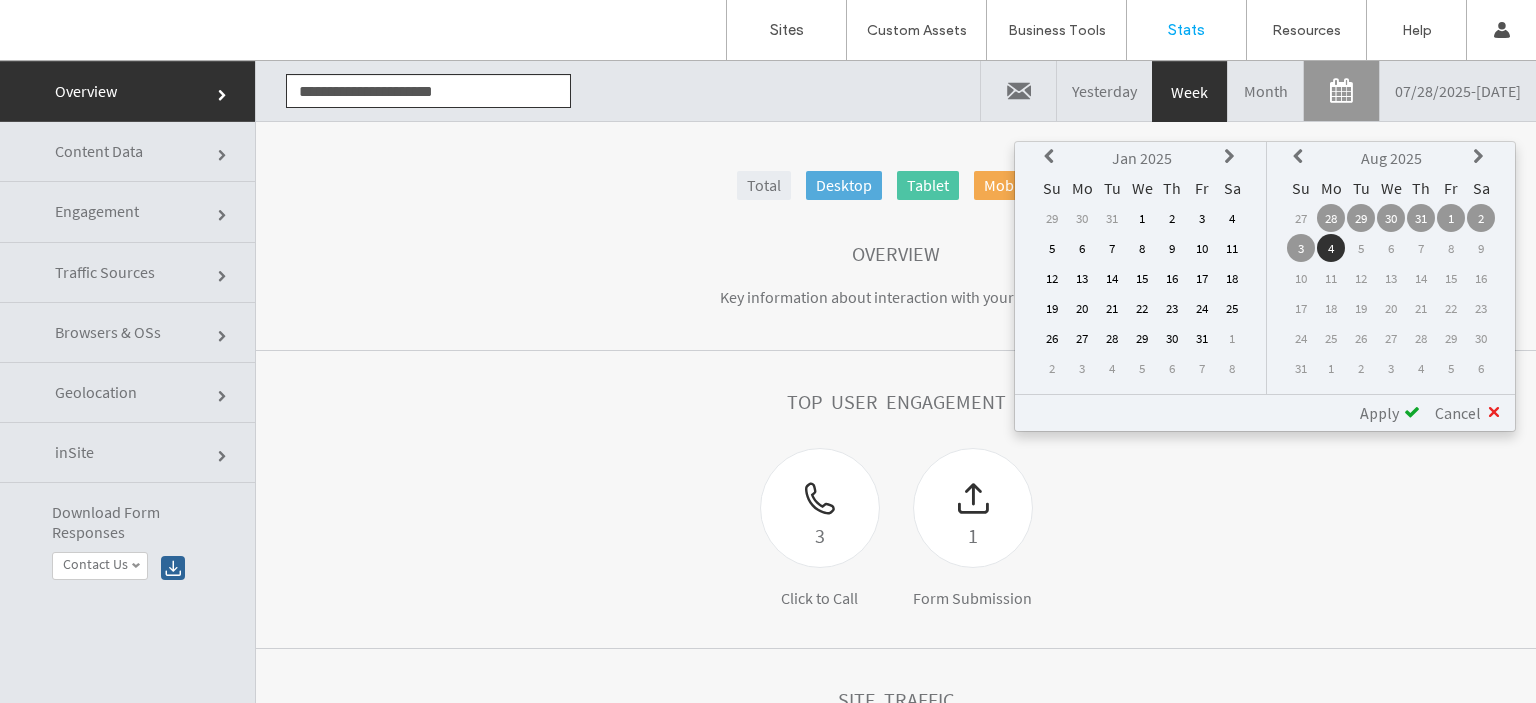 click on "1" at bounding box center (1142, 218) 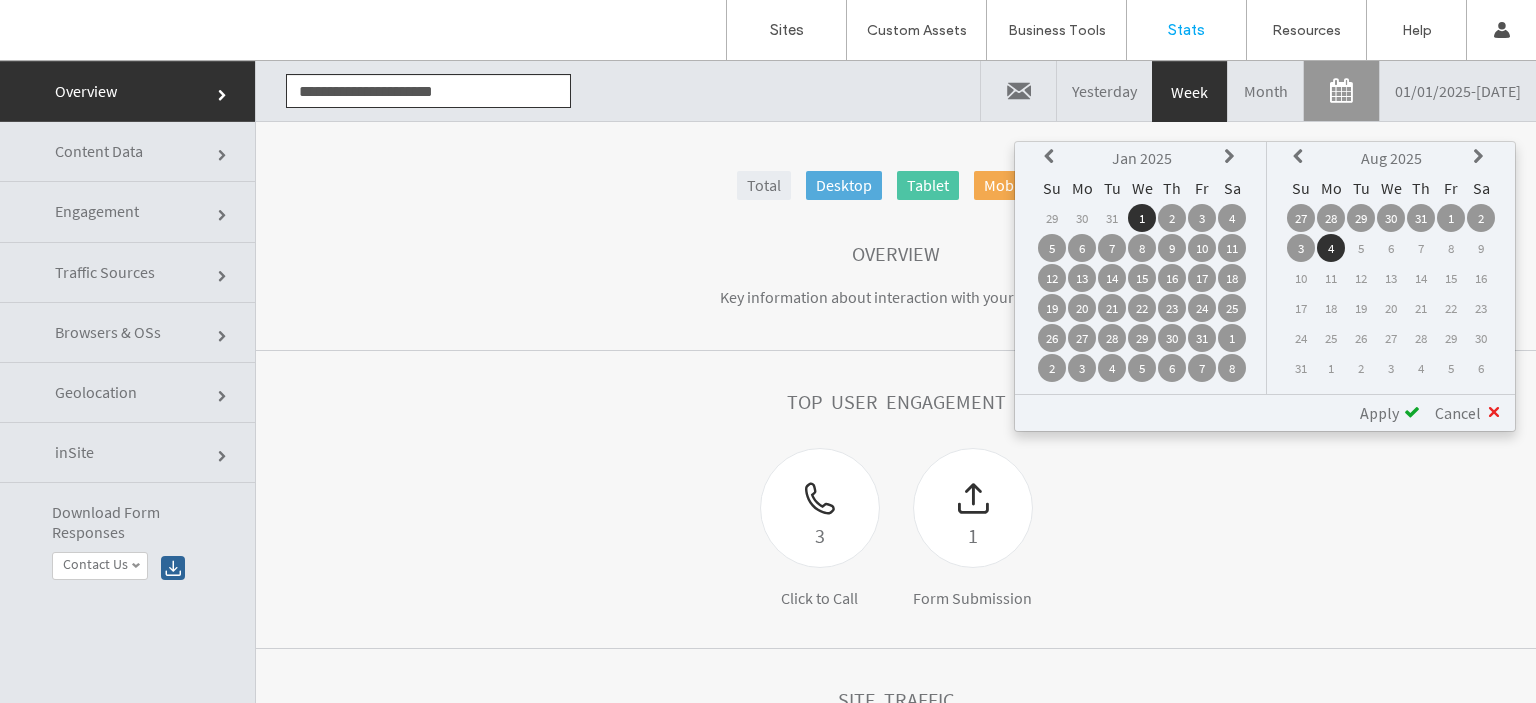 click at bounding box center (1481, 157) 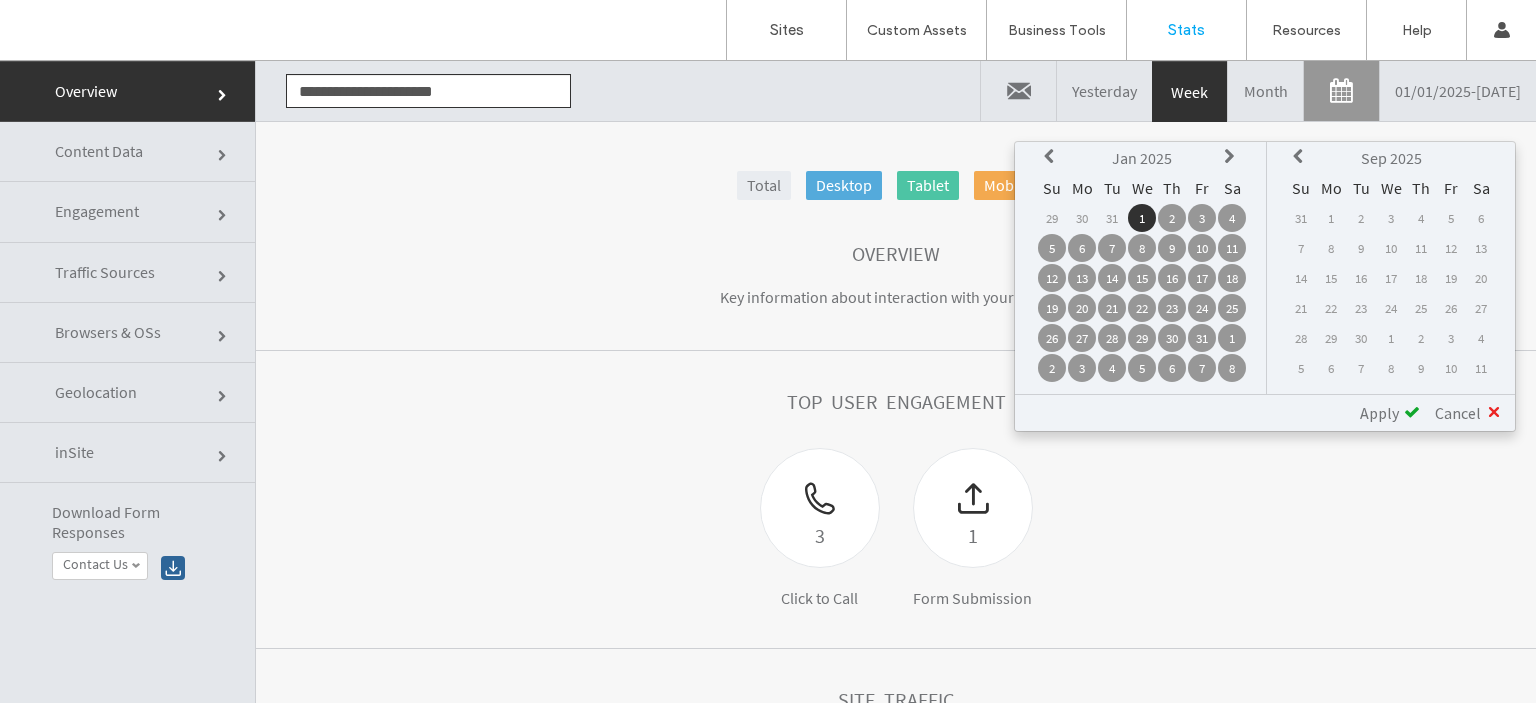 click at bounding box center [1301, 157] 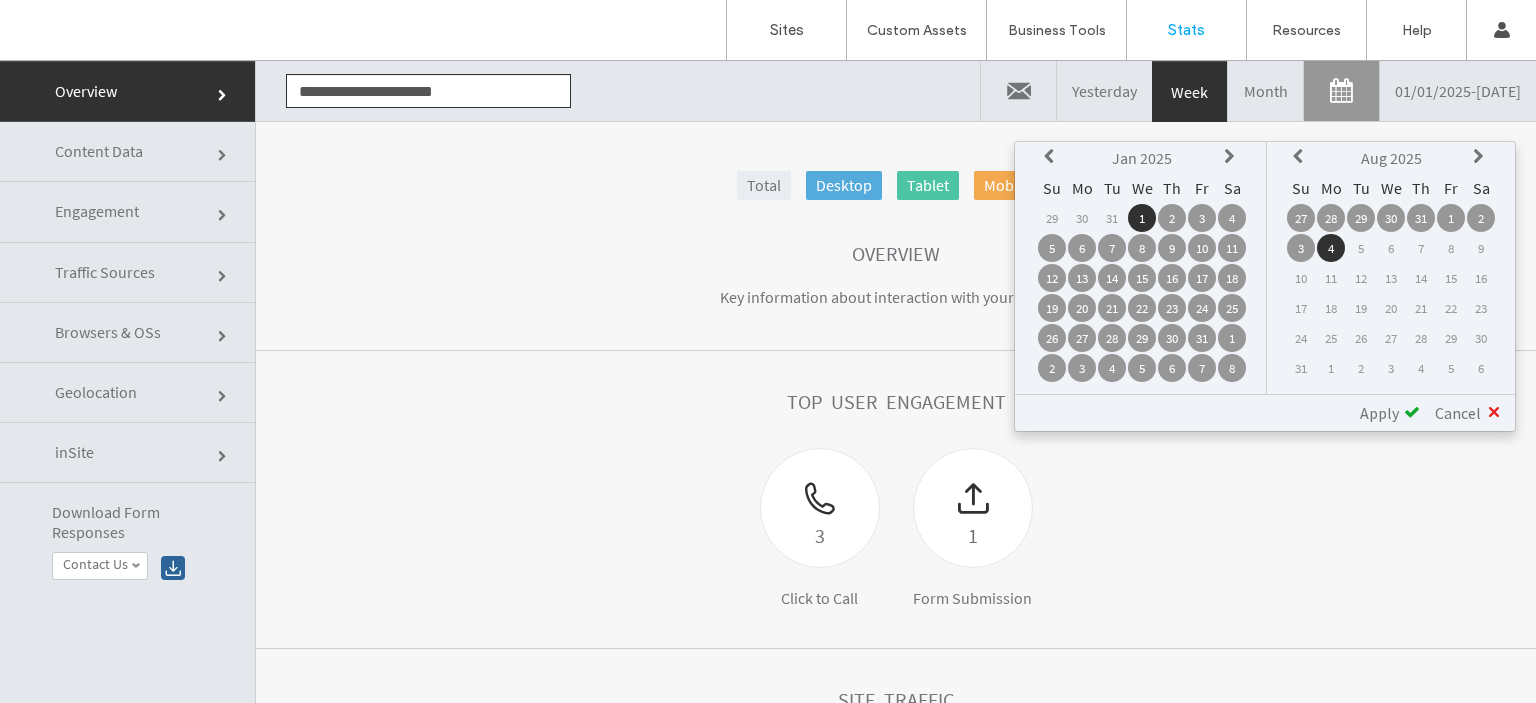 click on "4" at bounding box center (1331, 248) 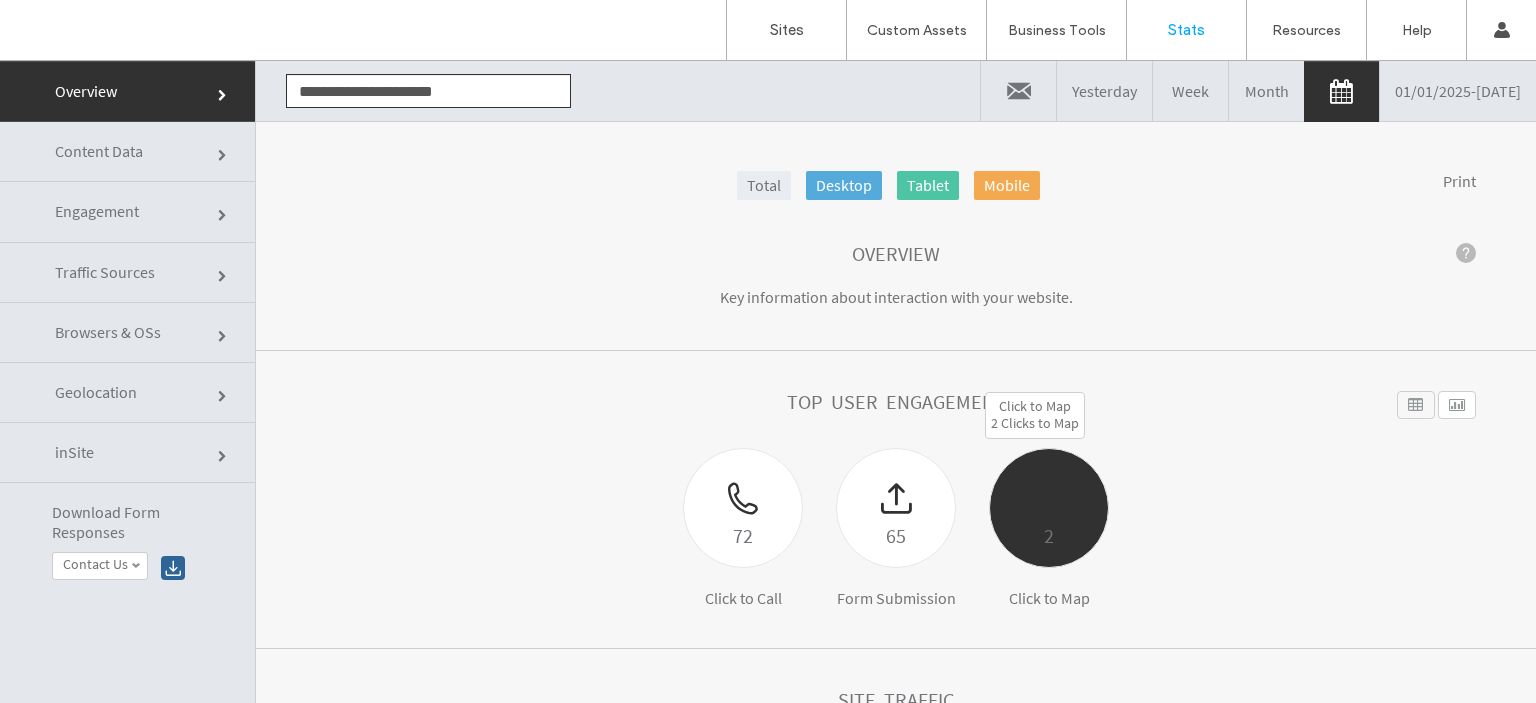 click at bounding box center (1049, 484) 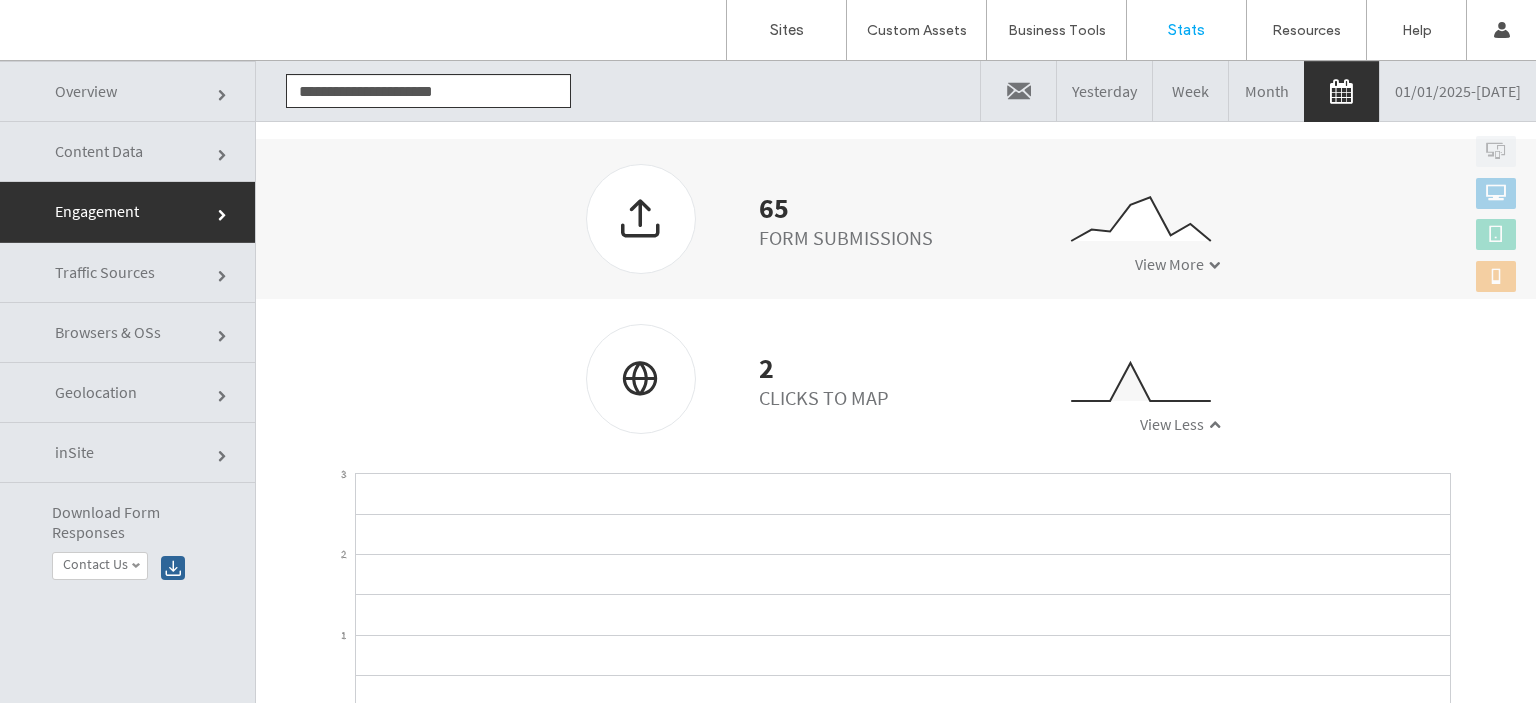 scroll, scrollTop: 824, scrollLeft: 0, axis: vertical 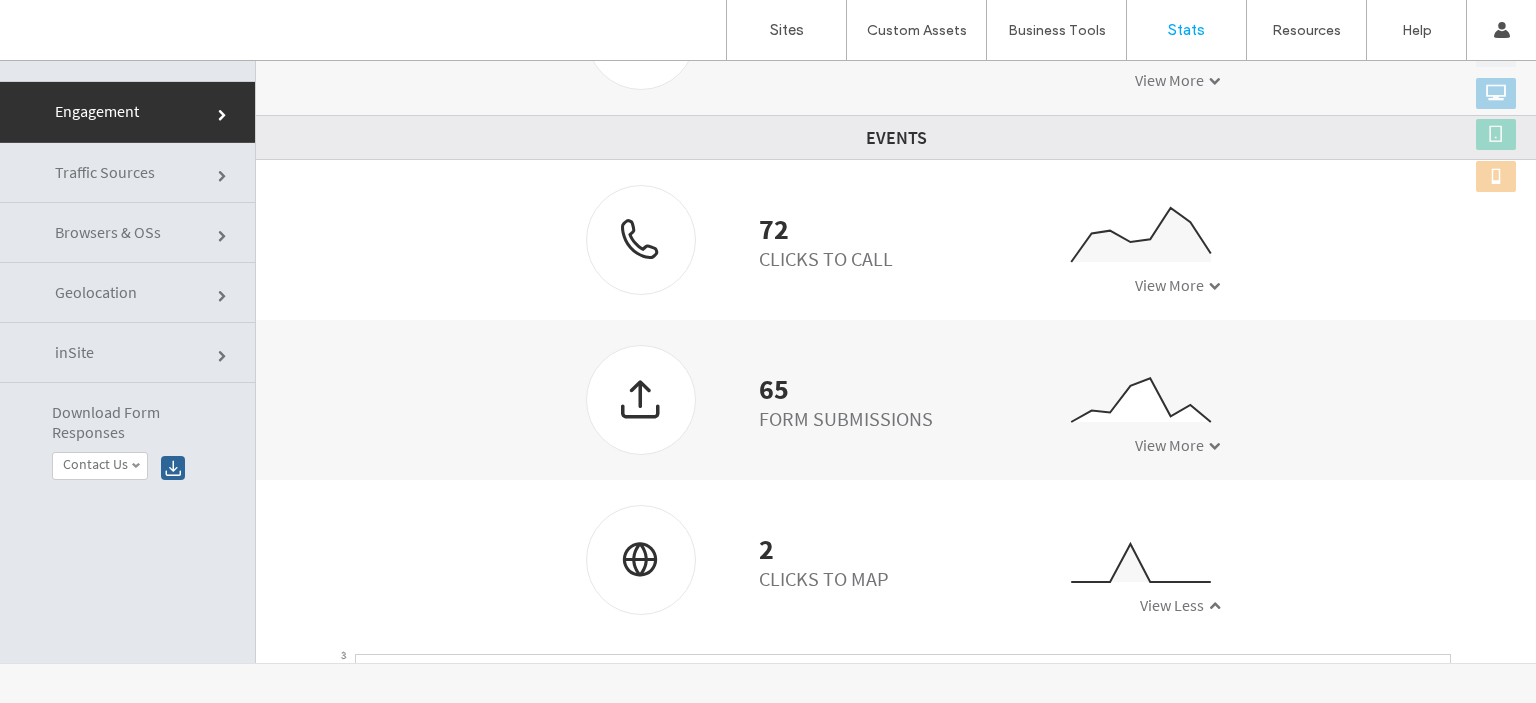 click at bounding box center [641, 239] 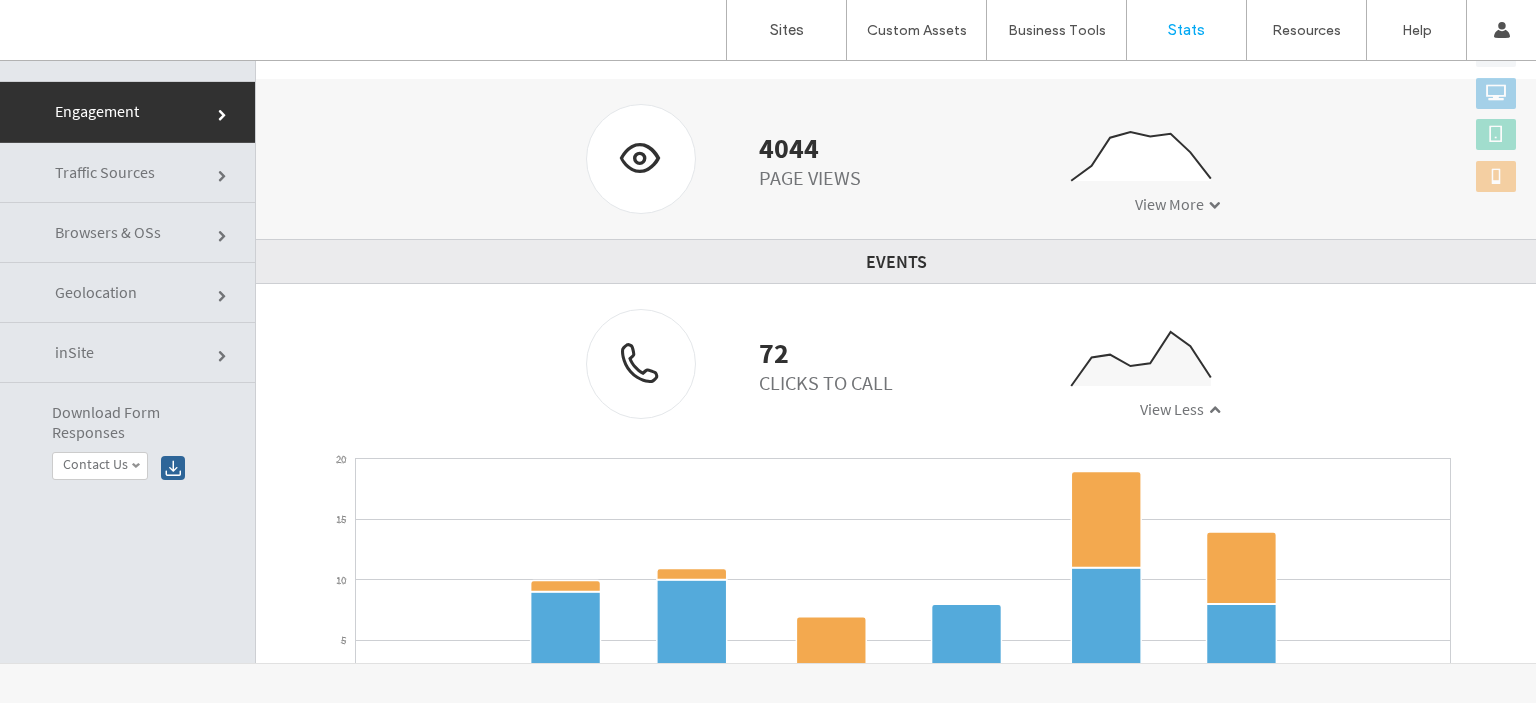scroll, scrollTop: 371, scrollLeft: 0, axis: vertical 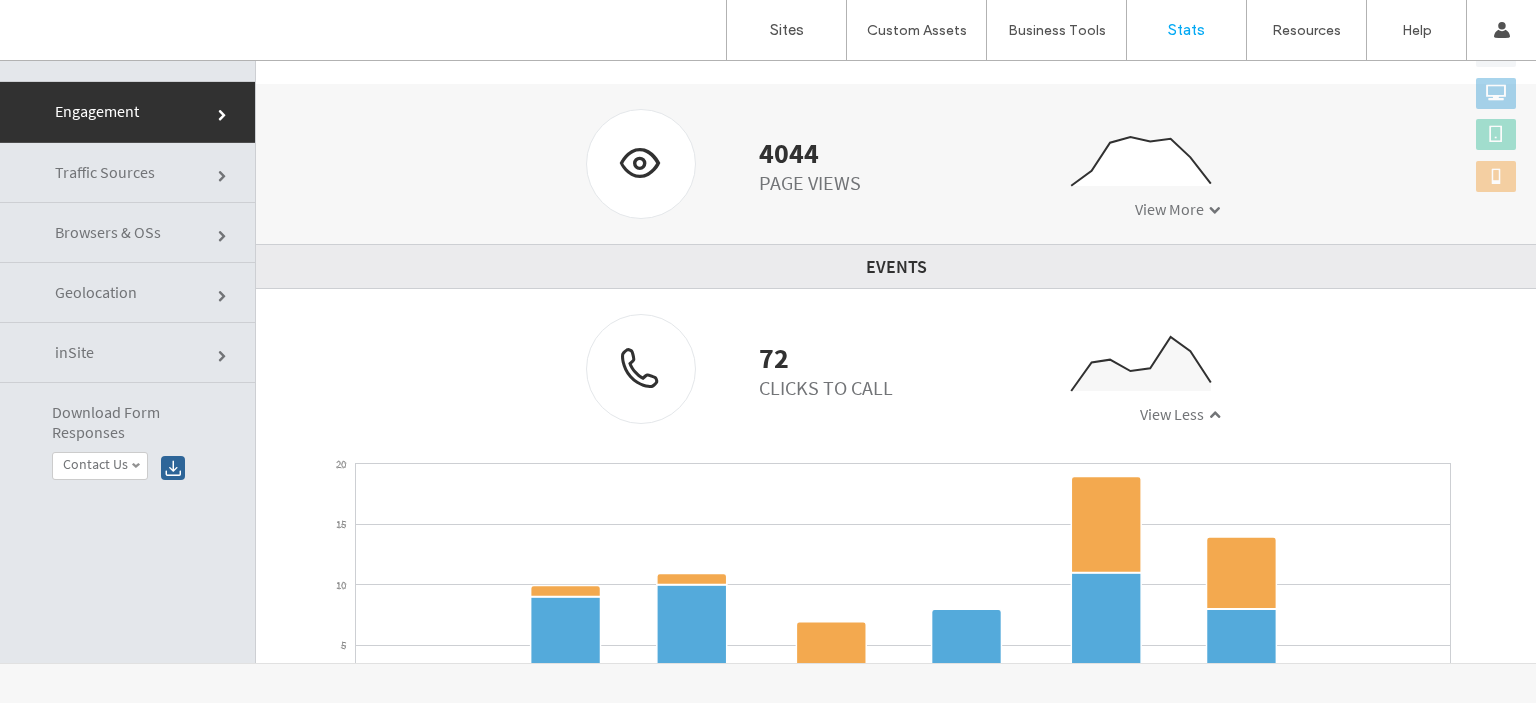 click at bounding box center [641, 368] 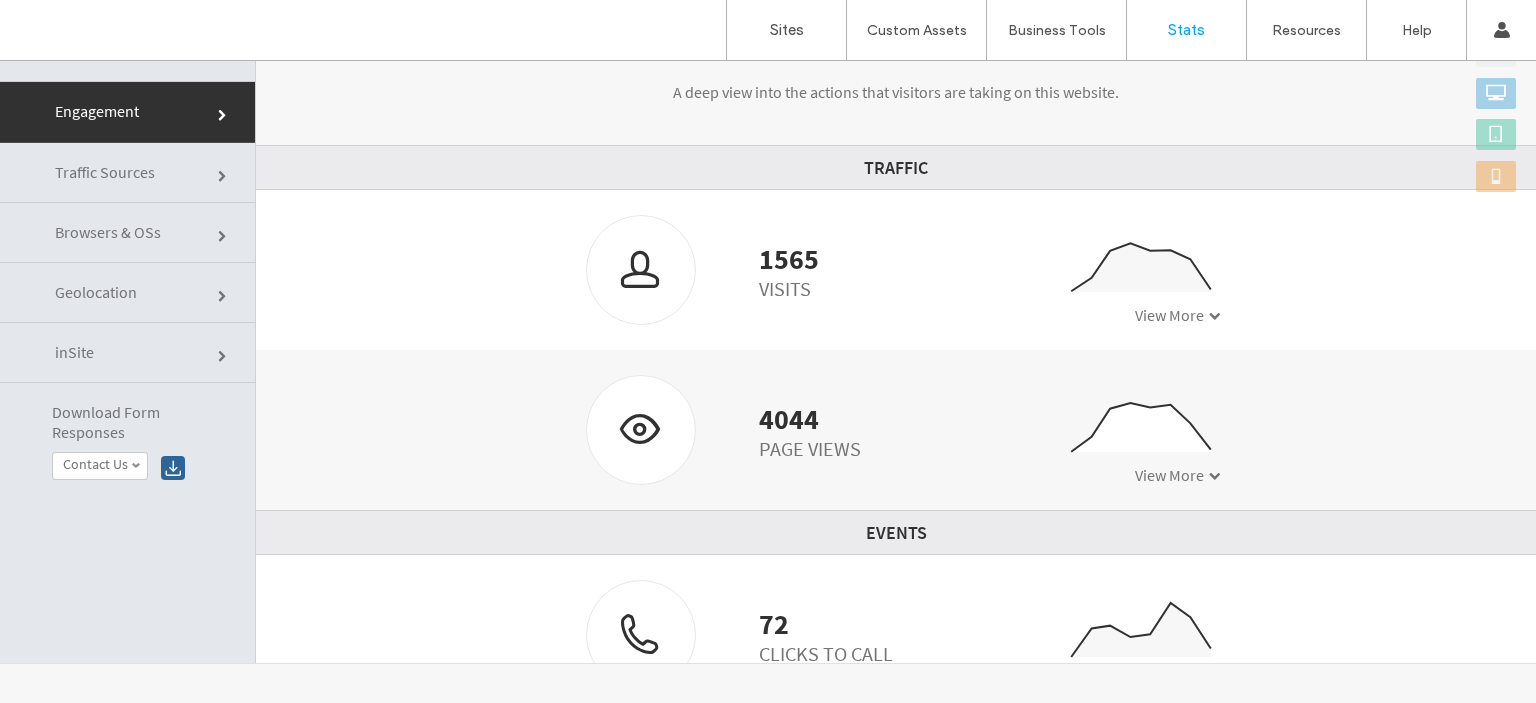 scroll, scrollTop: 71, scrollLeft: 0, axis: vertical 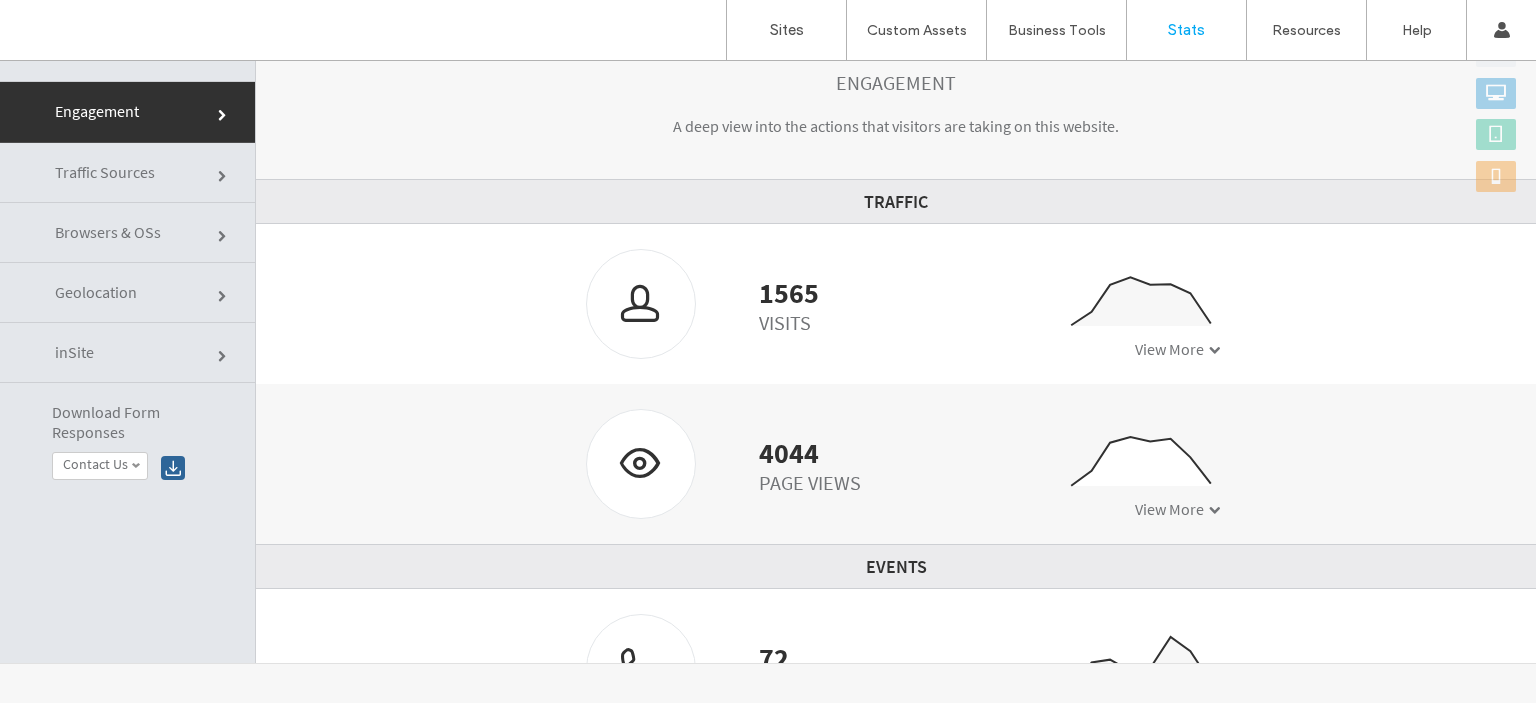 click on "View More" at bounding box center (1169, 349) 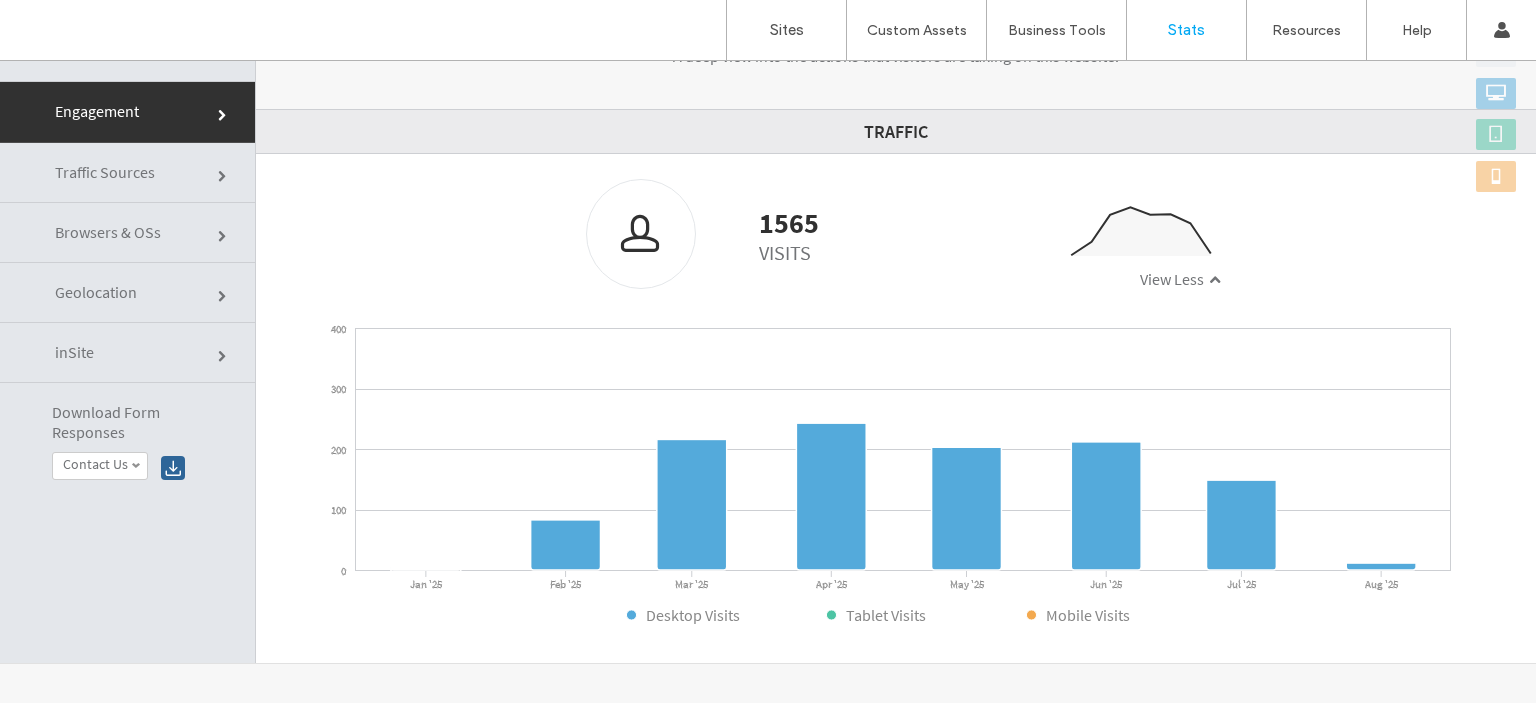 scroll, scrollTop: 207, scrollLeft: 0, axis: vertical 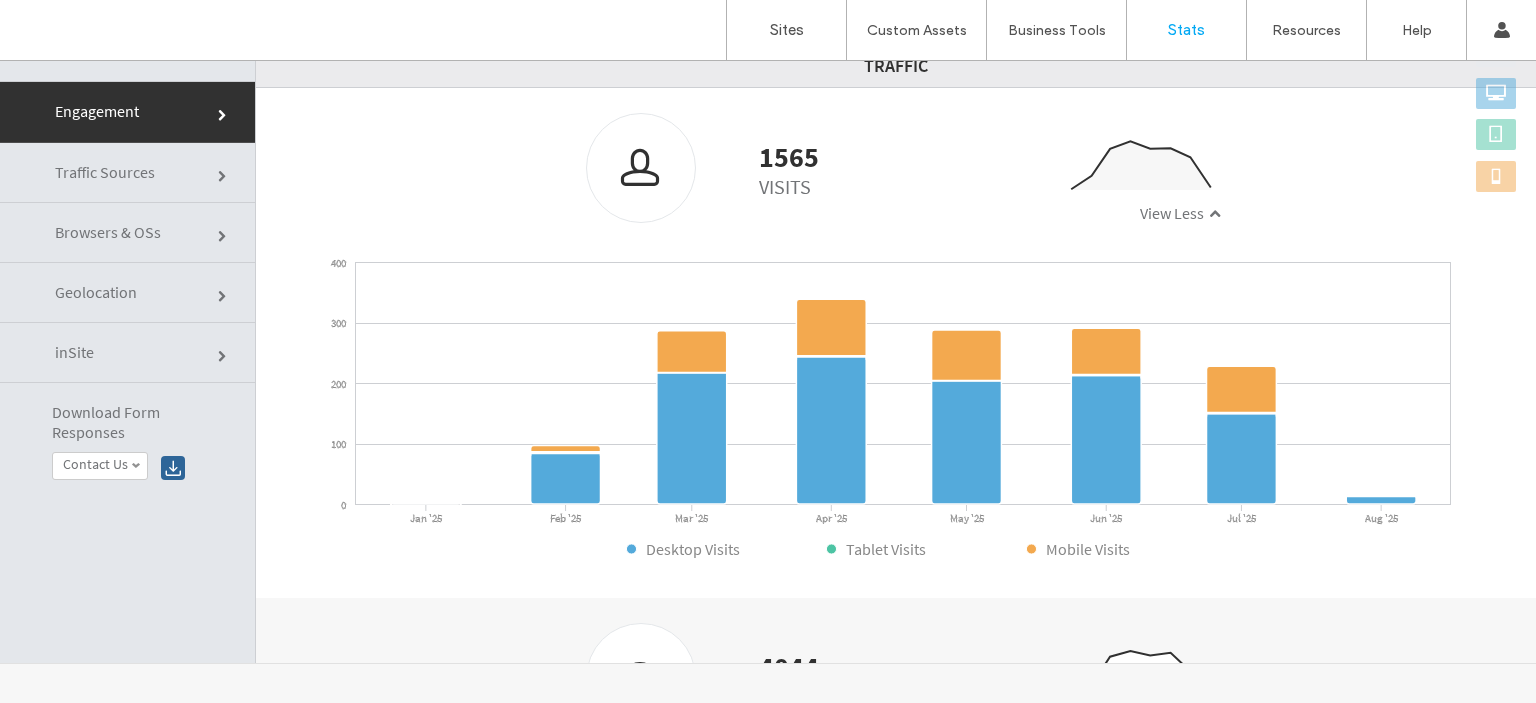 click on "View Less" at bounding box center (1172, 213) 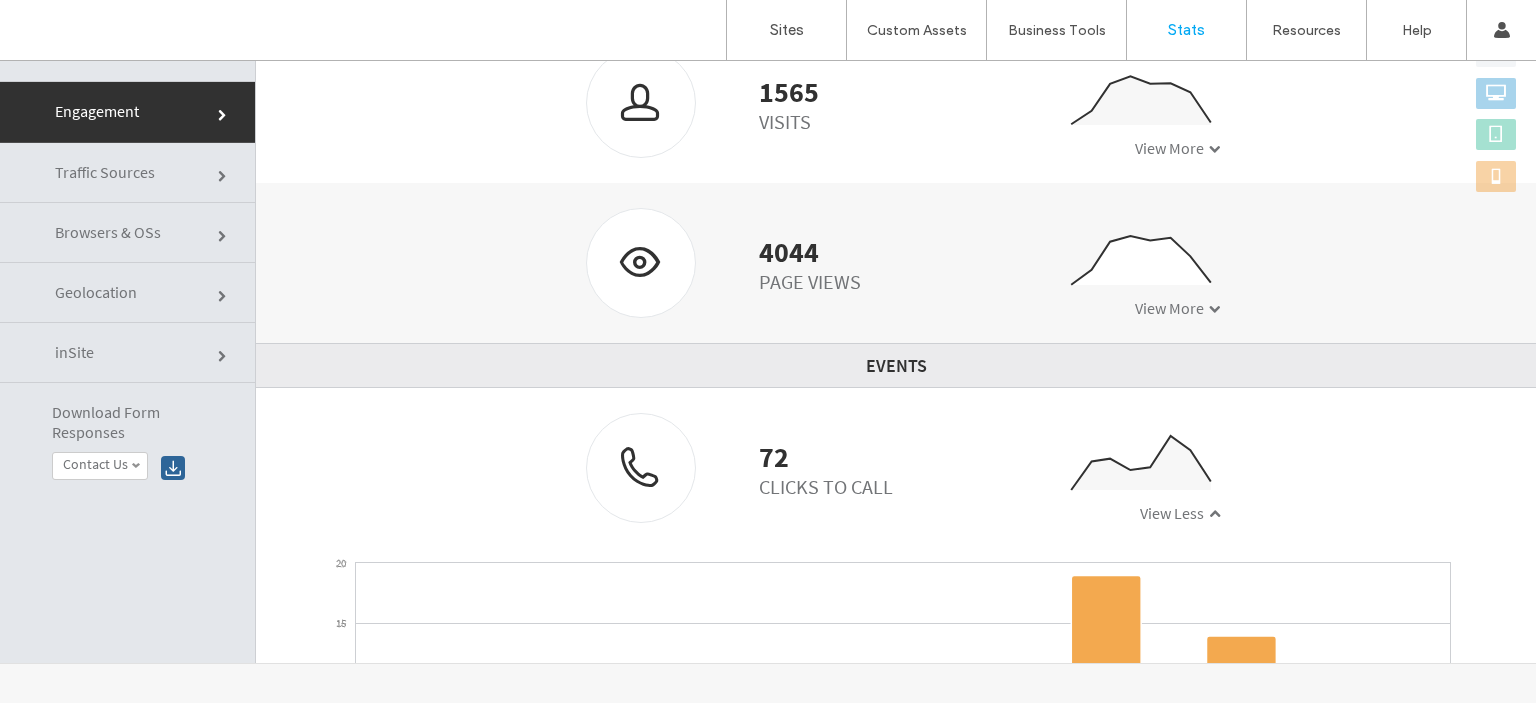 scroll, scrollTop: 307, scrollLeft: 0, axis: vertical 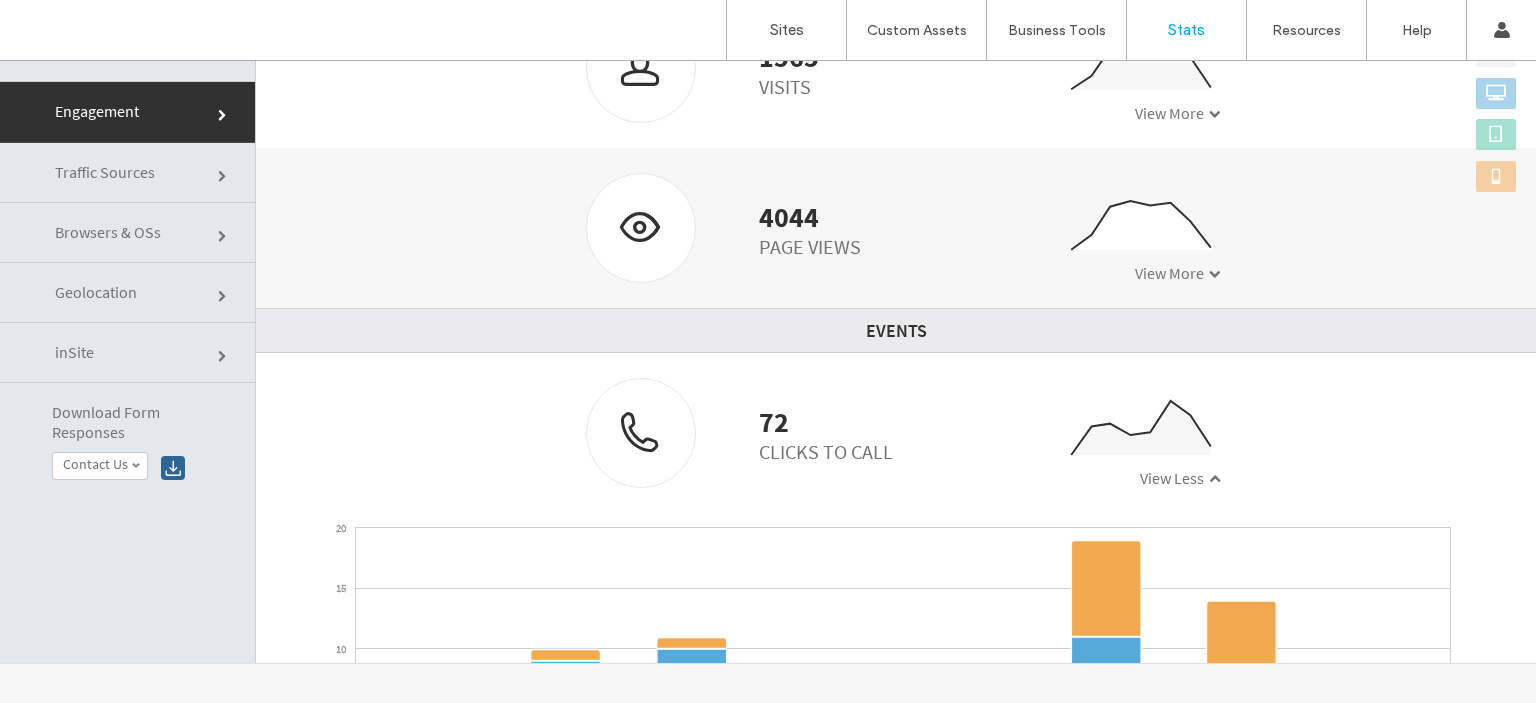 click on "View Less" at bounding box center (1172, 478) 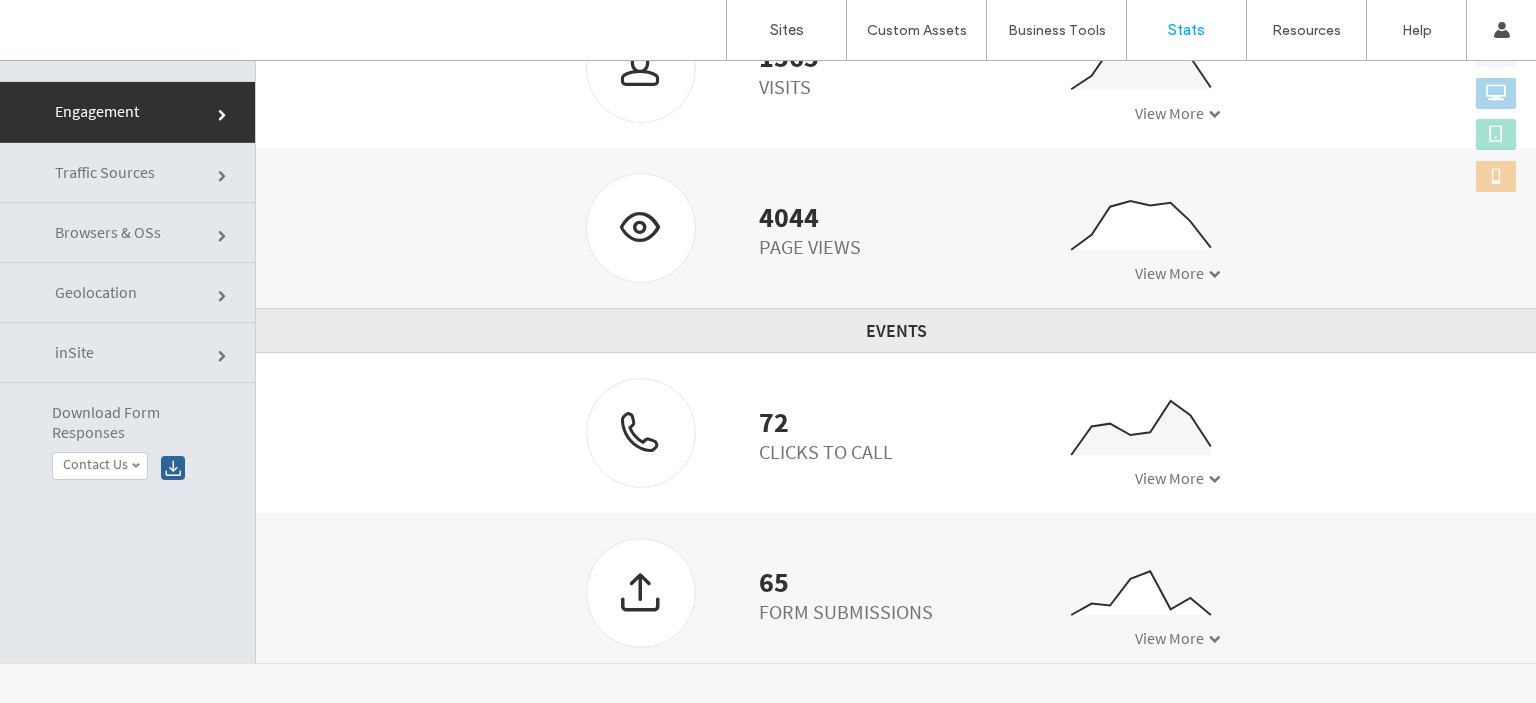 click on "View More" at bounding box center (1169, 478) 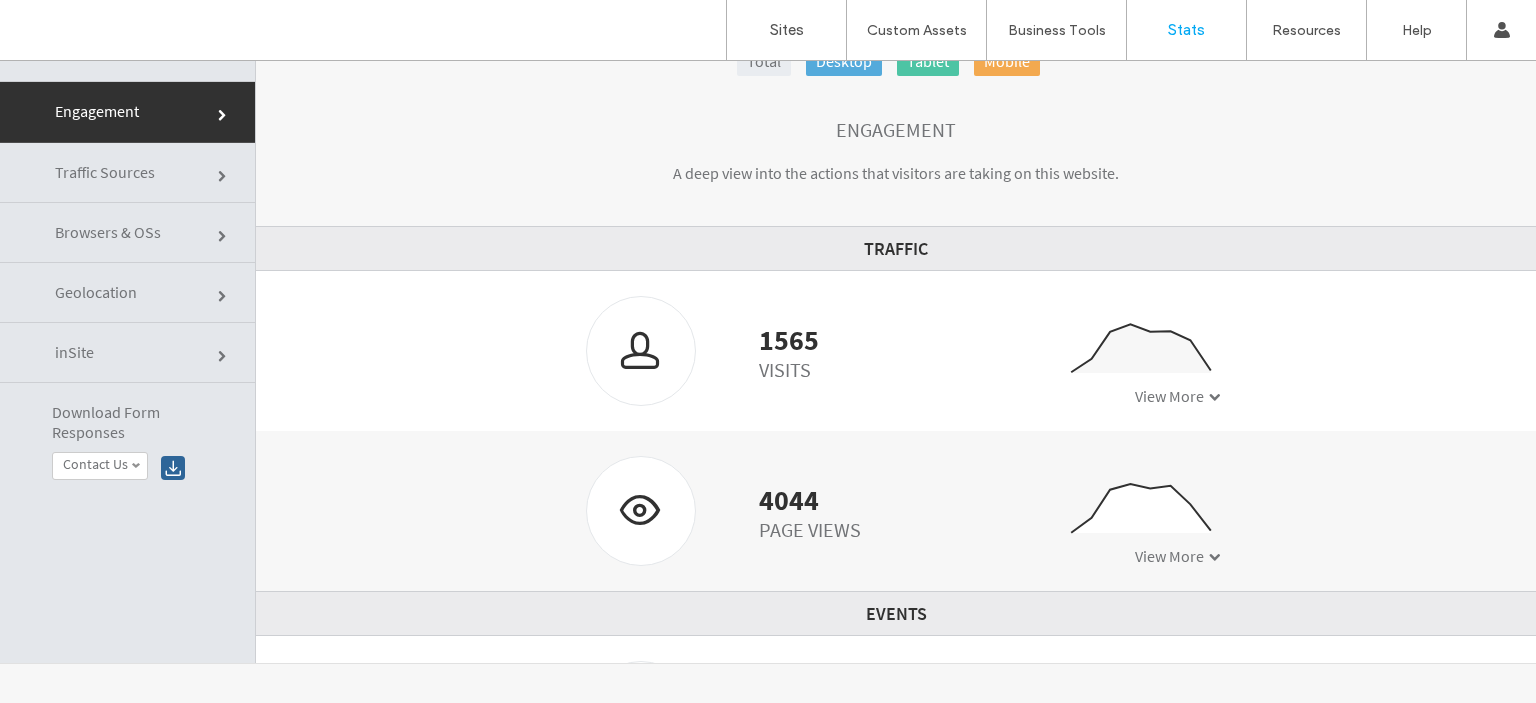 scroll, scrollTop: 0, scrollLeft: 0, axis: both 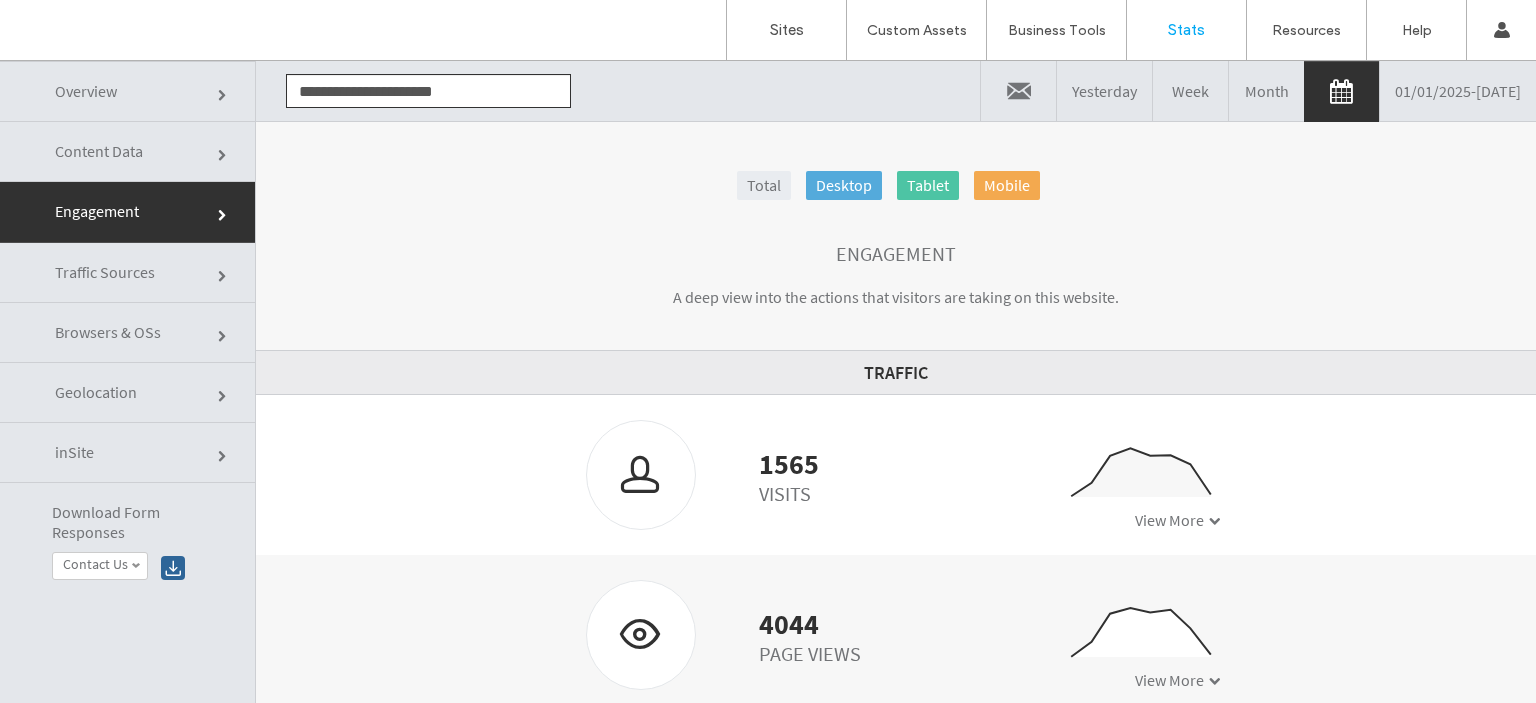 click on "01/01/2025 - 08/04/2025" at bounding box center (1458, 91) 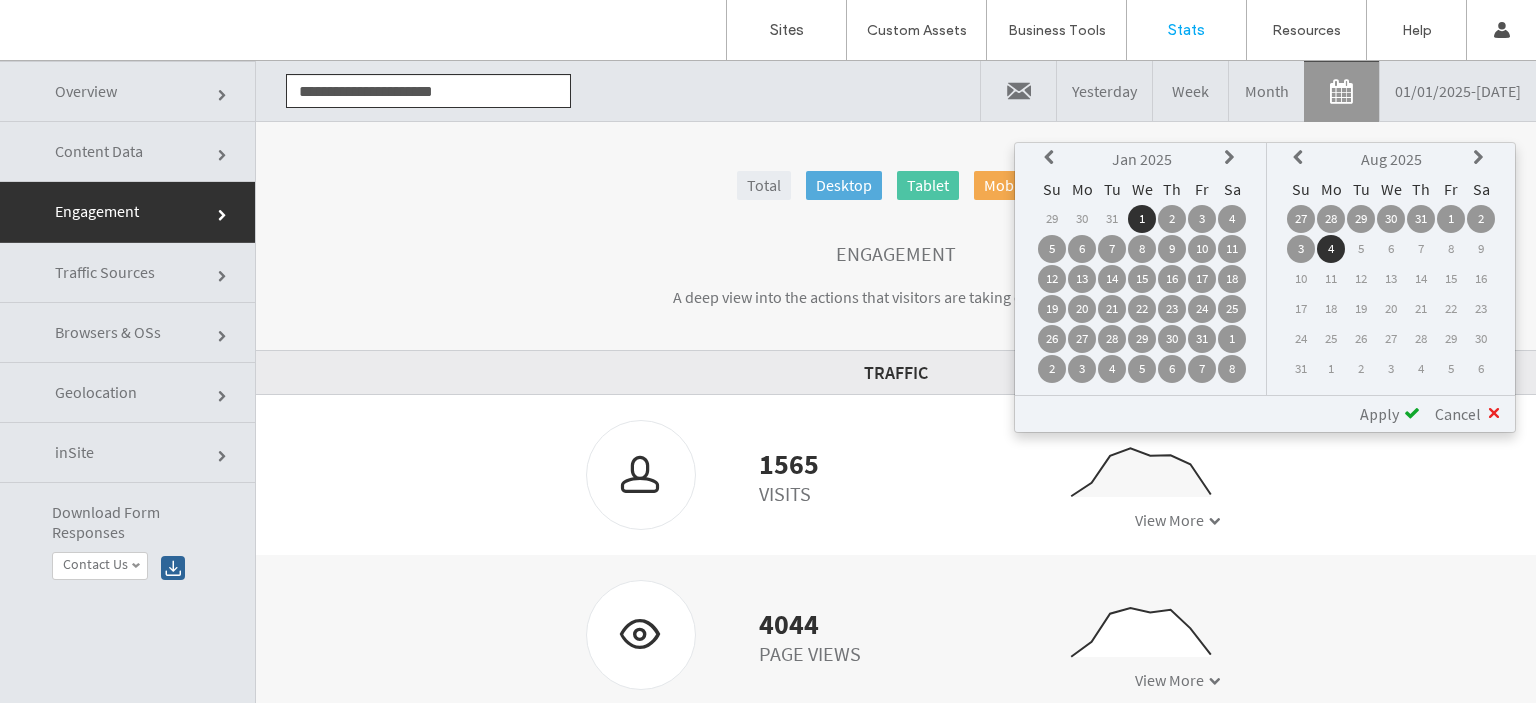 click at bounding box center (1301, 158) 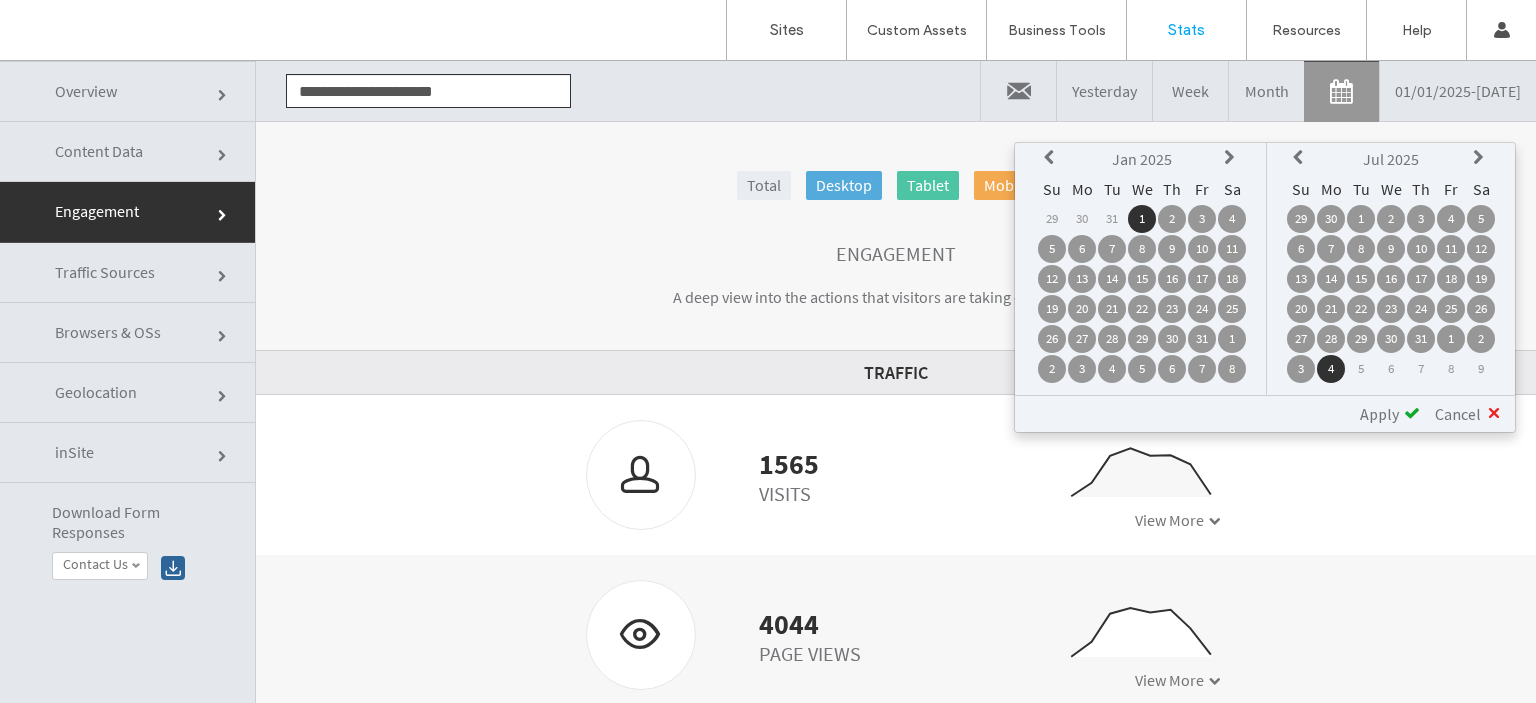 click on "1" at bounding box center (1361, 219) 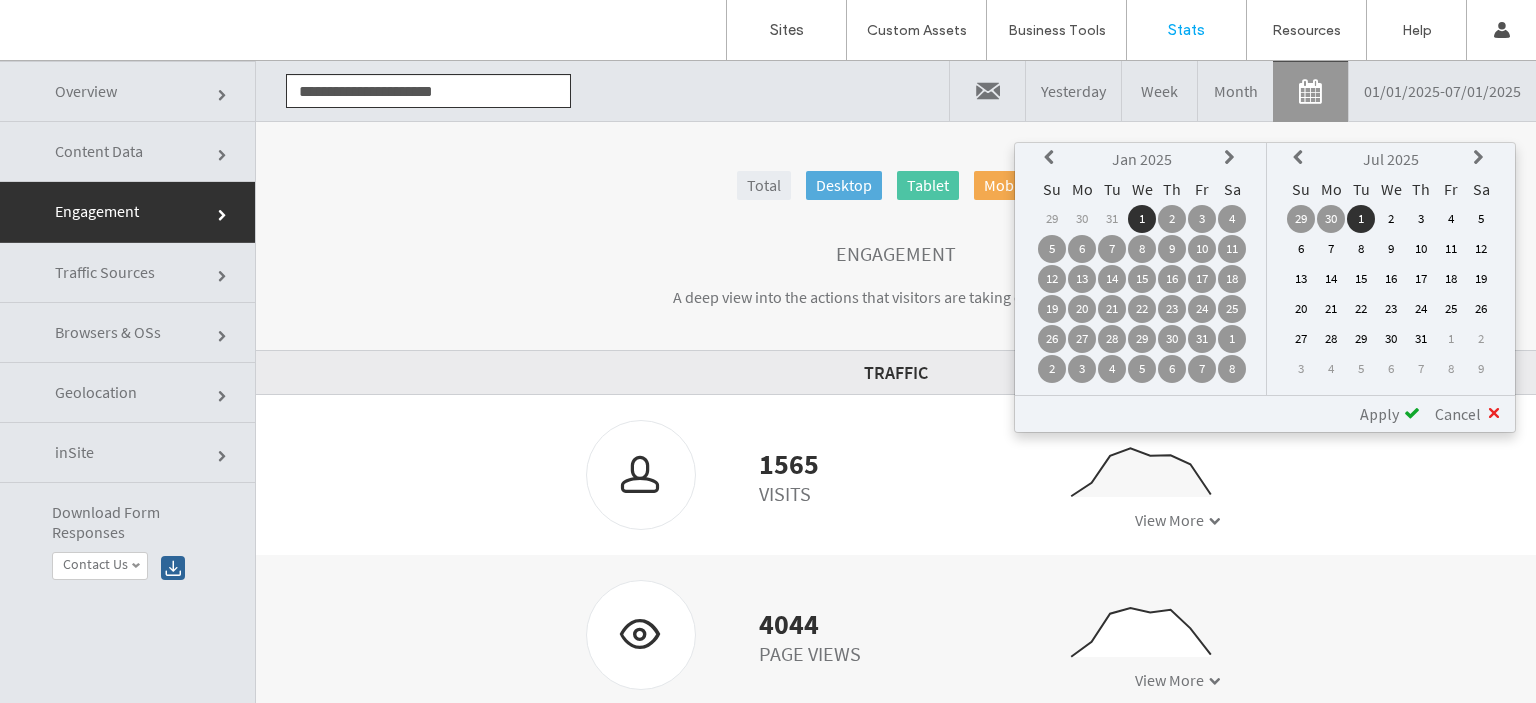 click at bounding box center (1232, 158) 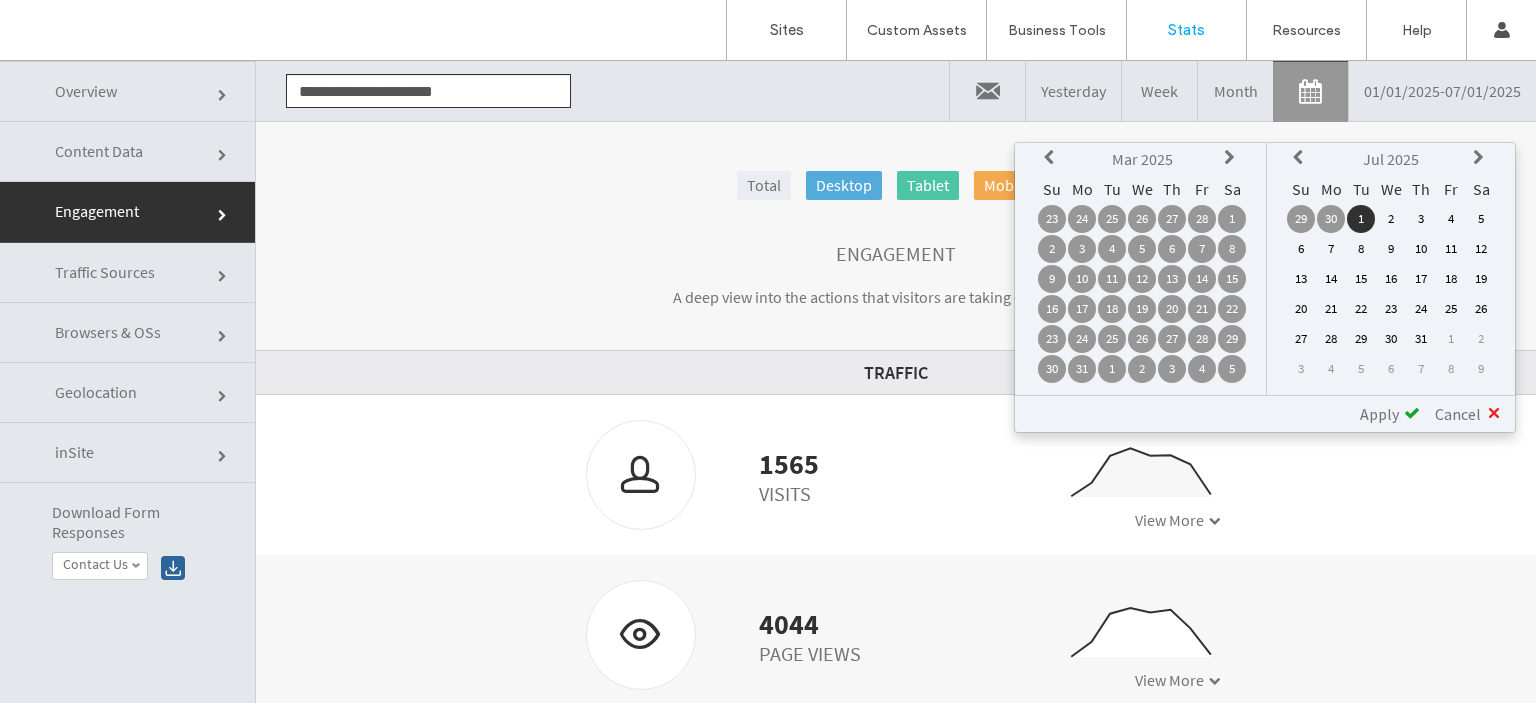 click at bounding box center [1232, 159] 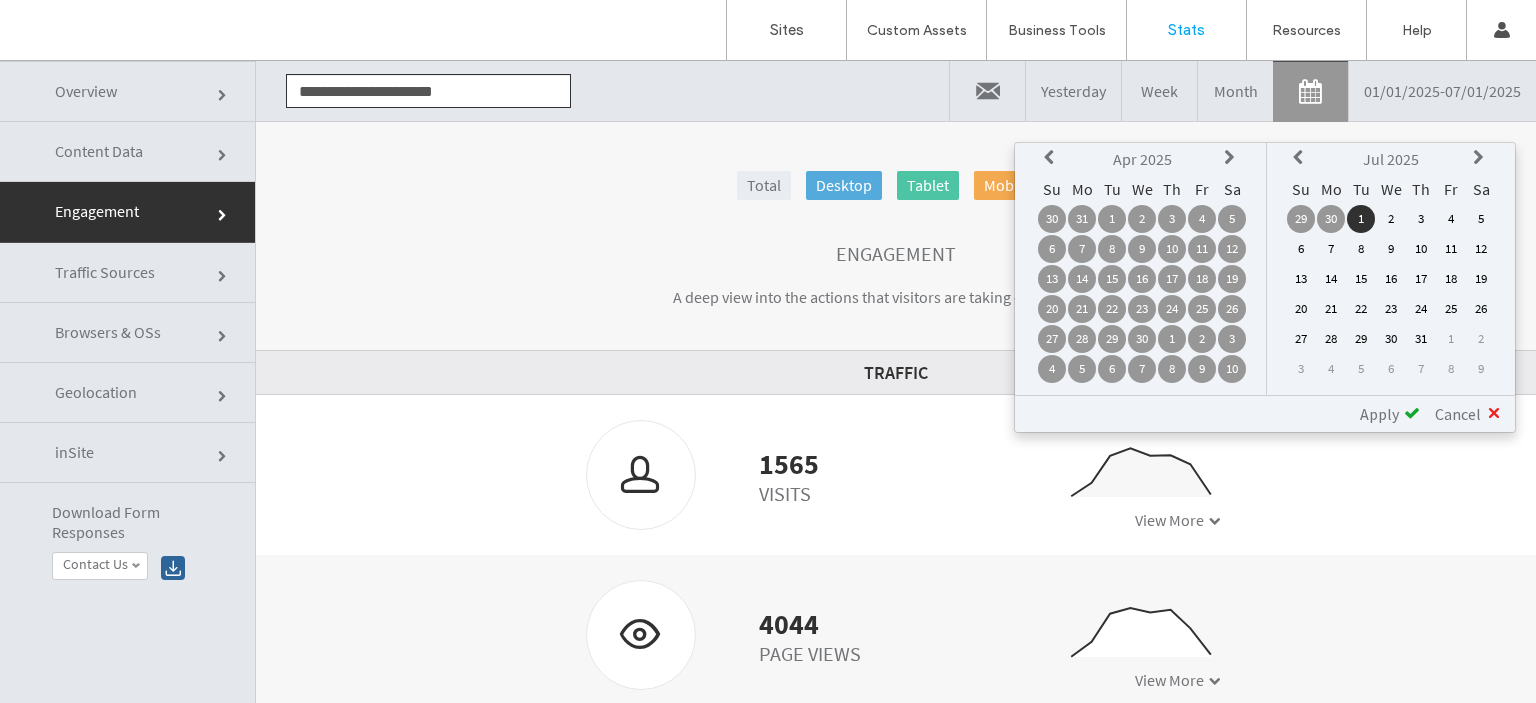 click at bounding box center (1232, 159) 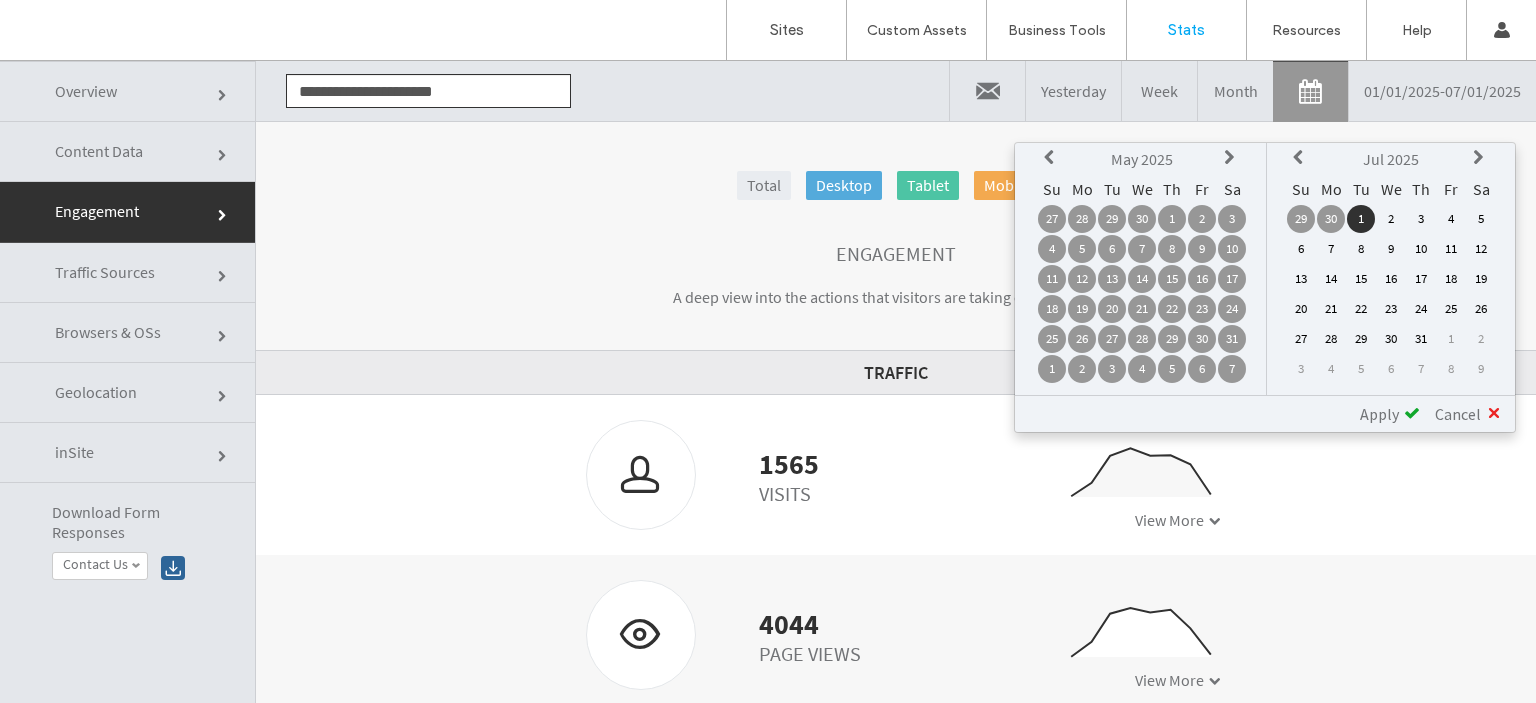 click at bounding box center (1232, 159) 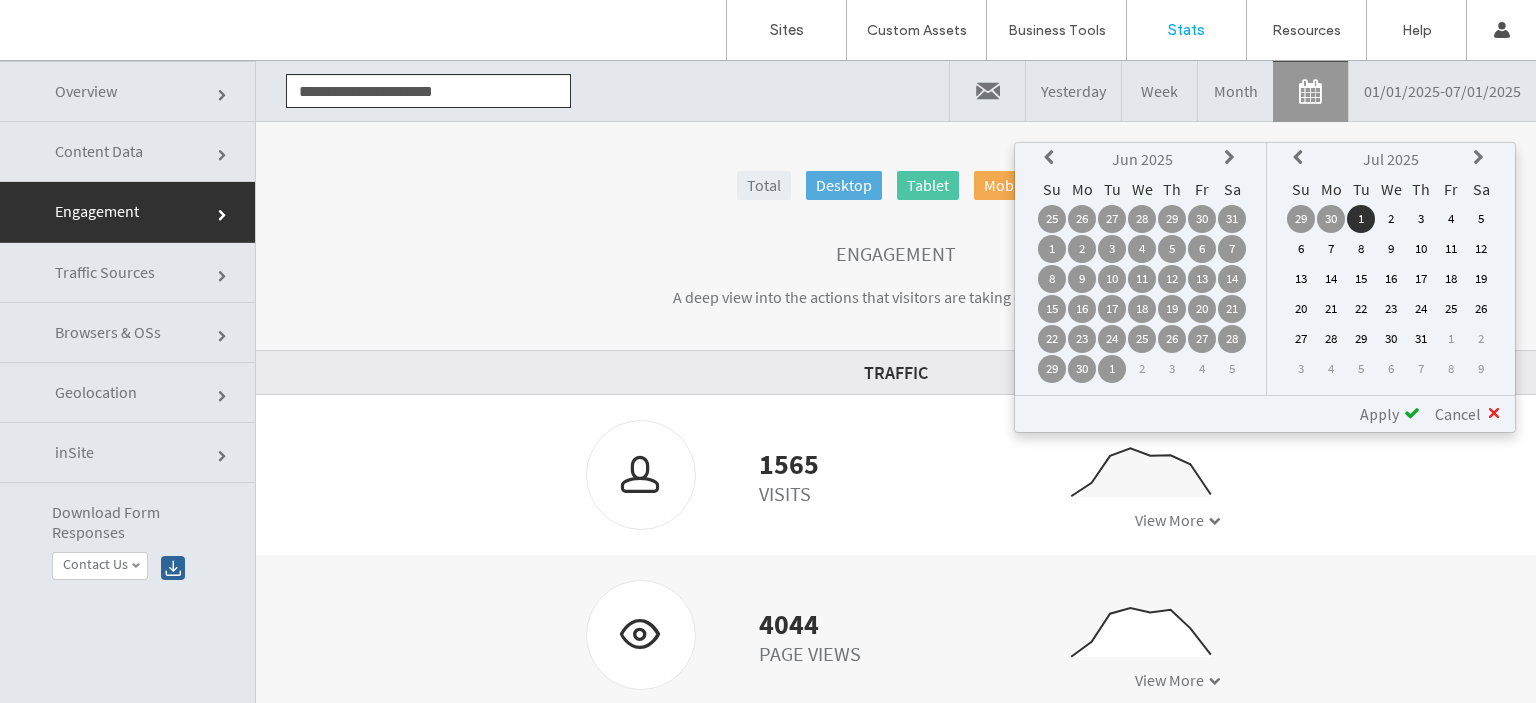 click at bounding box center (1232, 159) 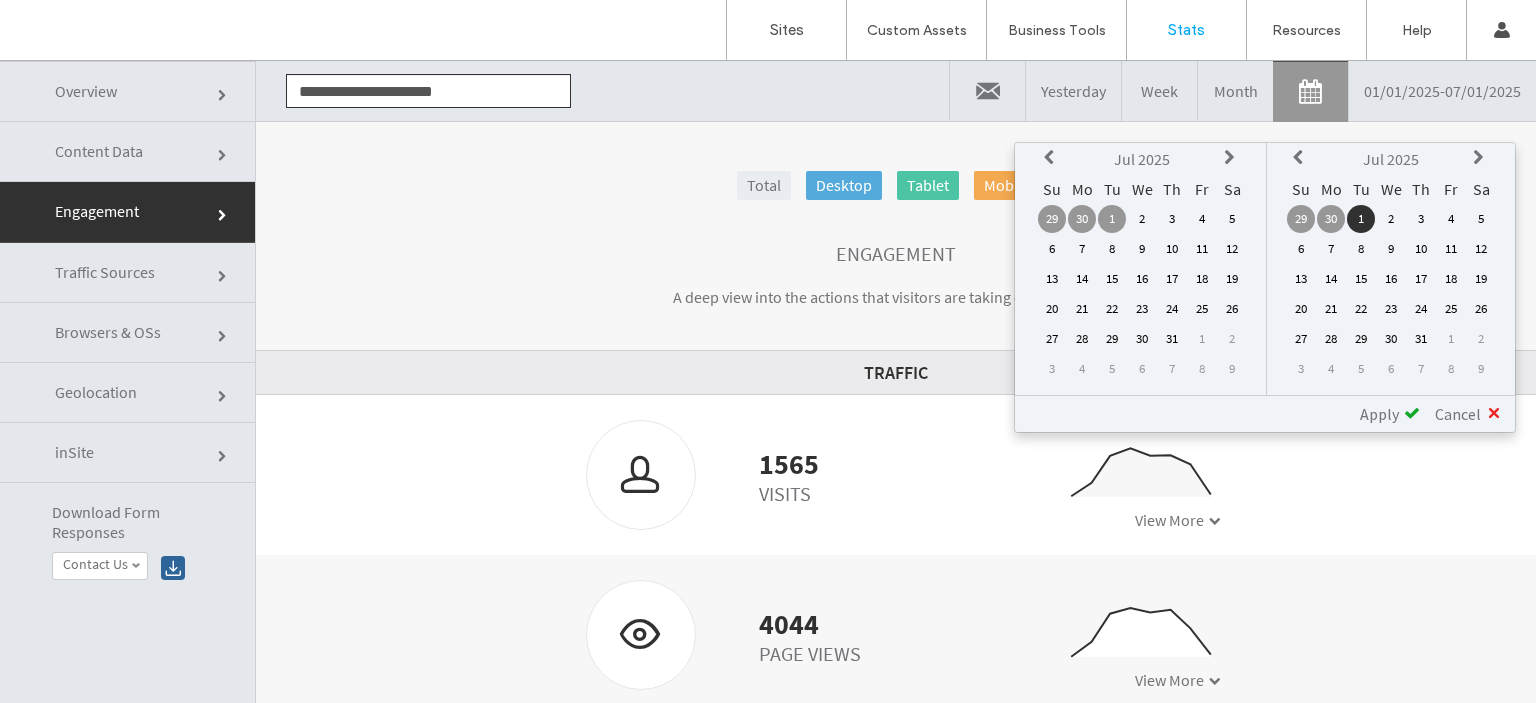 click on "1" at bounding box center (1112, 219) 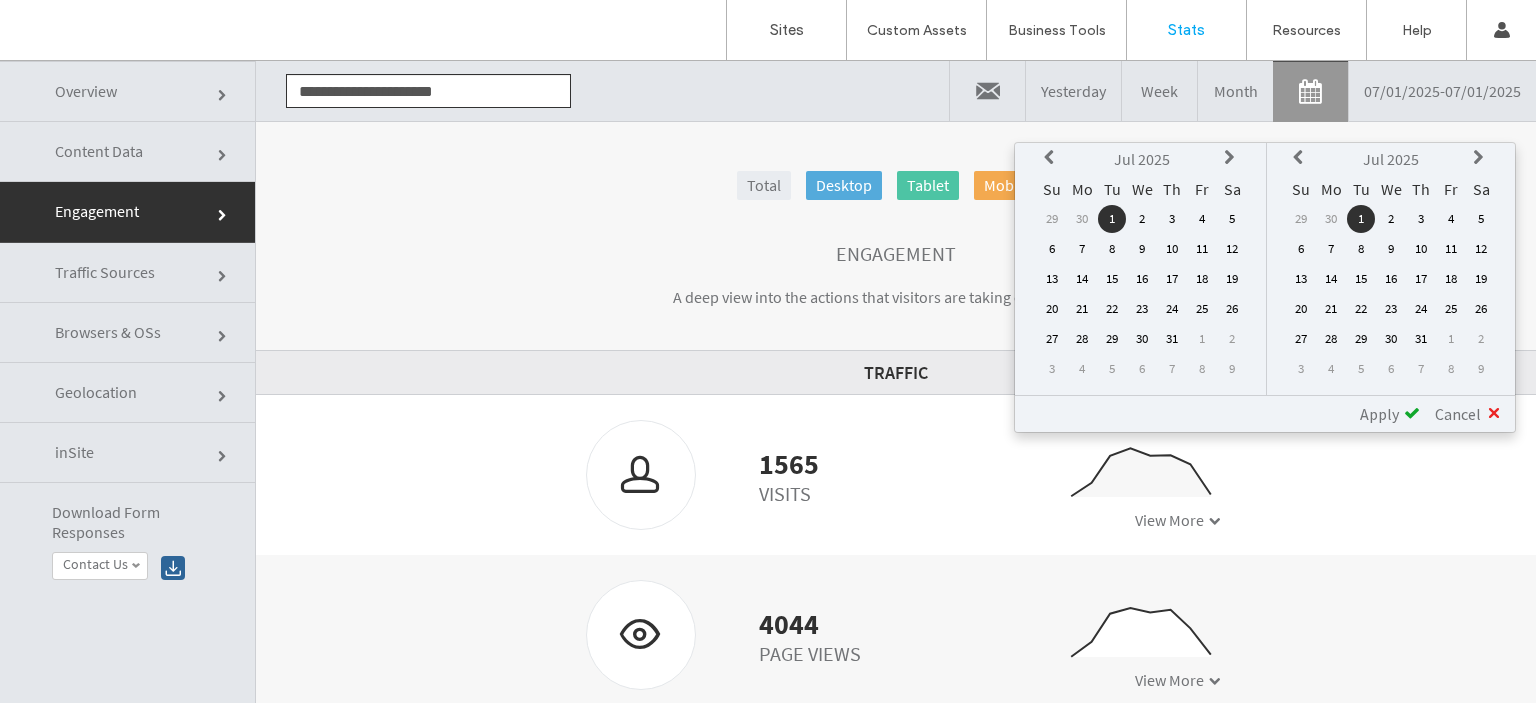 click on "31" at bounding box center [1421, 339] 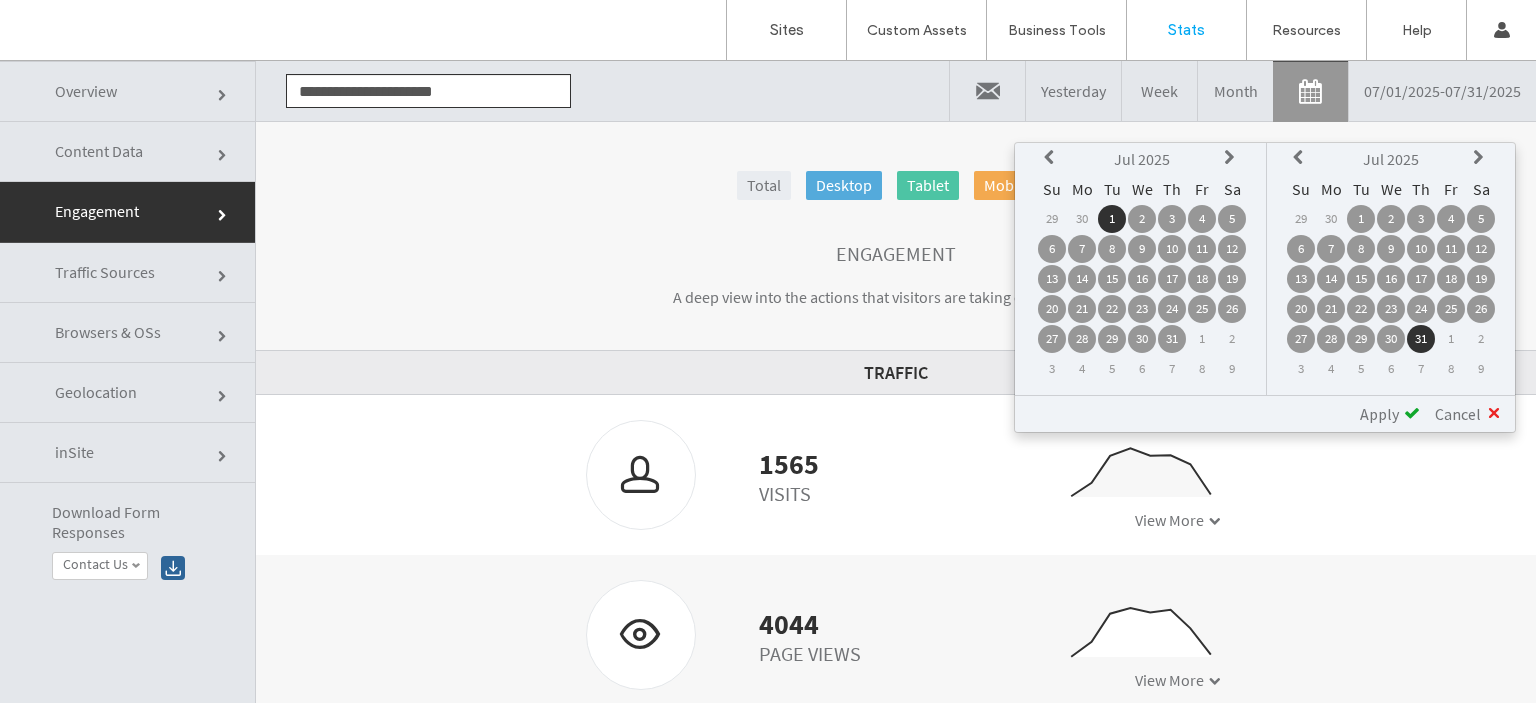 click on "1" at bounding box center (1361, 219) 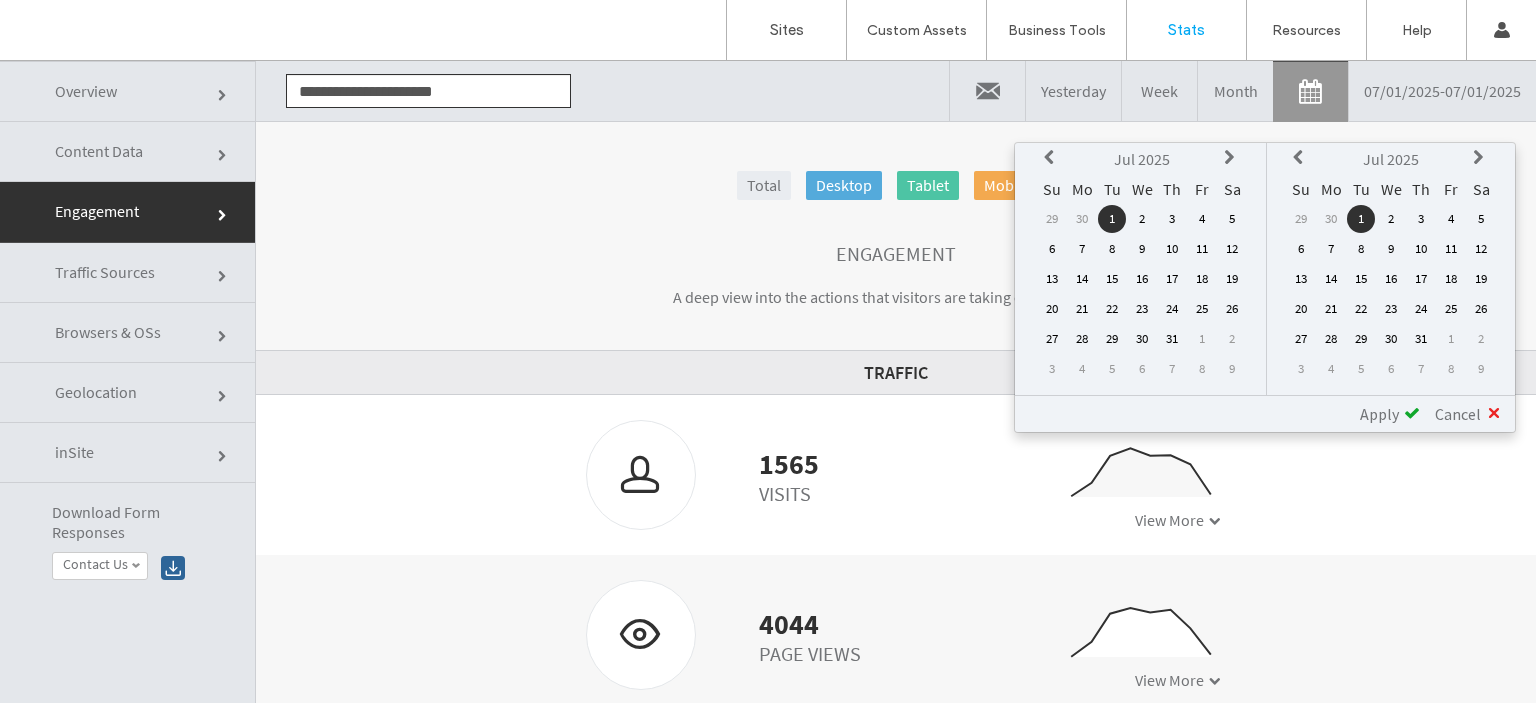 click on "1" at bounding box center [1112, 219] 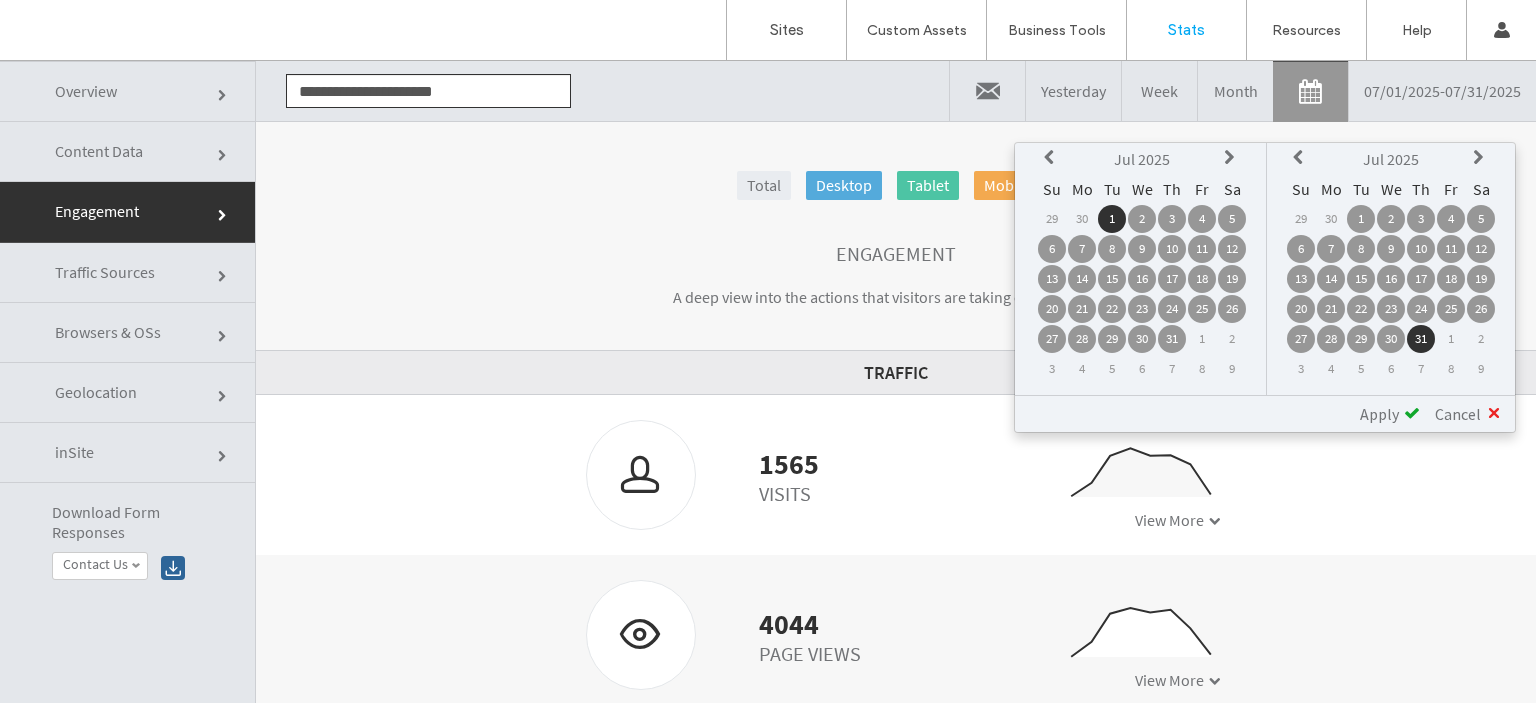 drag, startPoint x: 1396, startPoint y: 407, endPoint x: 1381, endPoint y: 408, distance: 15.033297 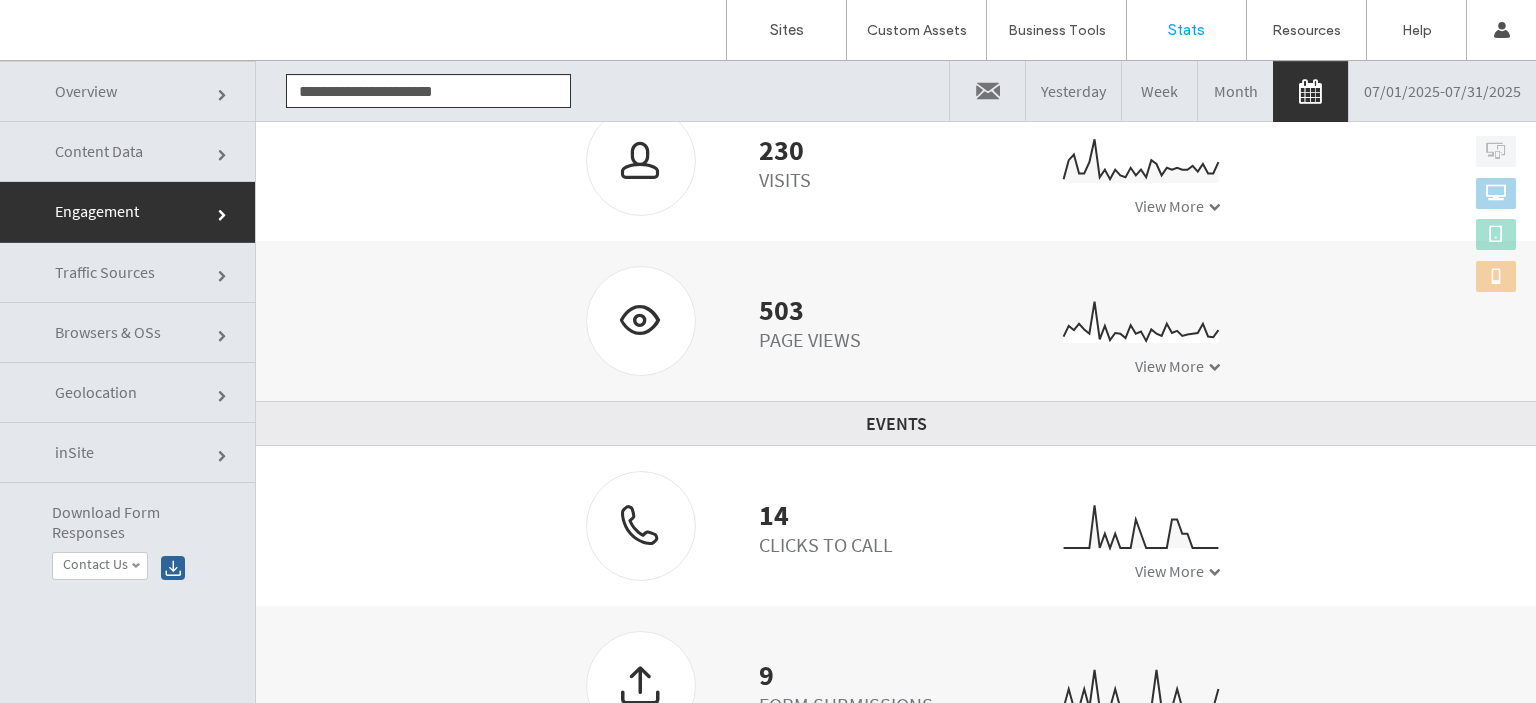 scroll, scrollTop: 315, scrollLeft: 0, axis: vertical 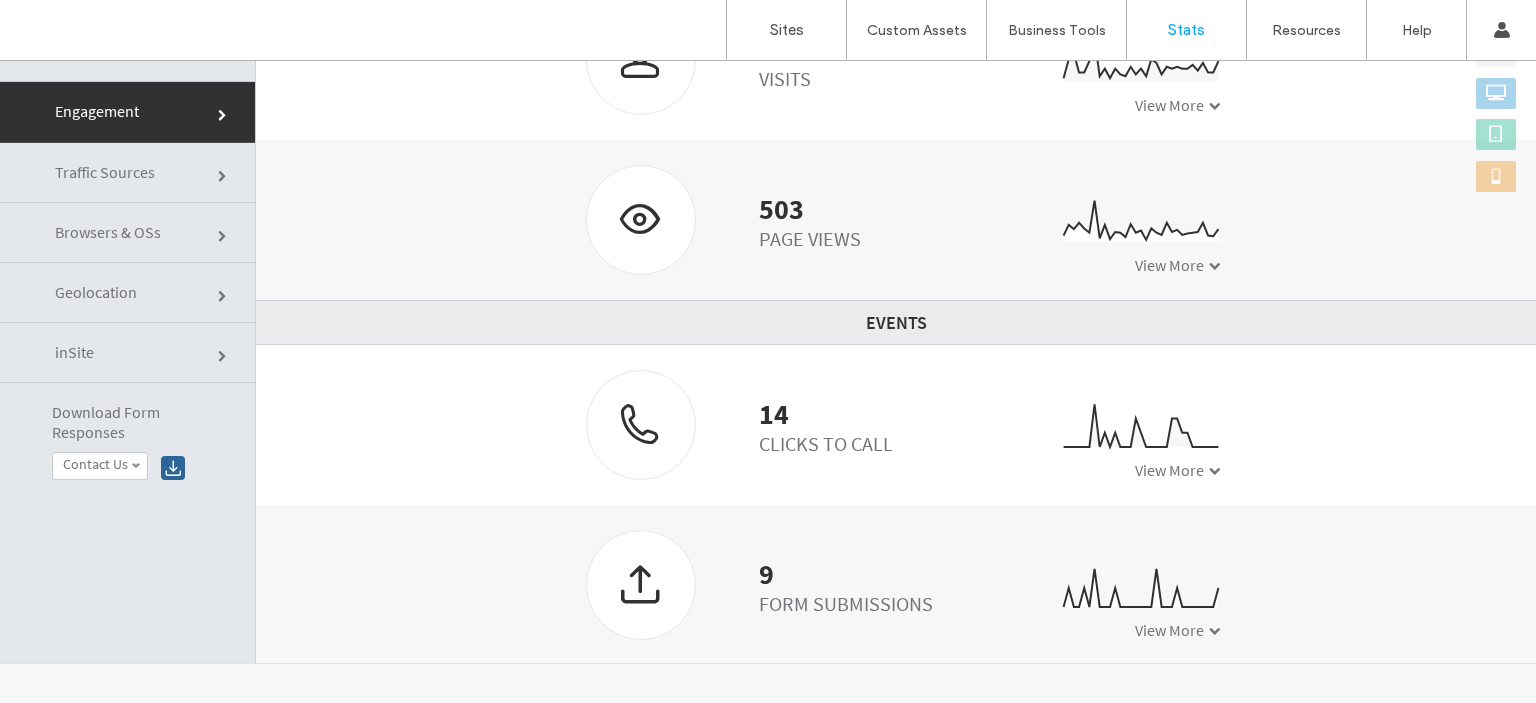 click on "View More" at bounding box center (1169, 470) 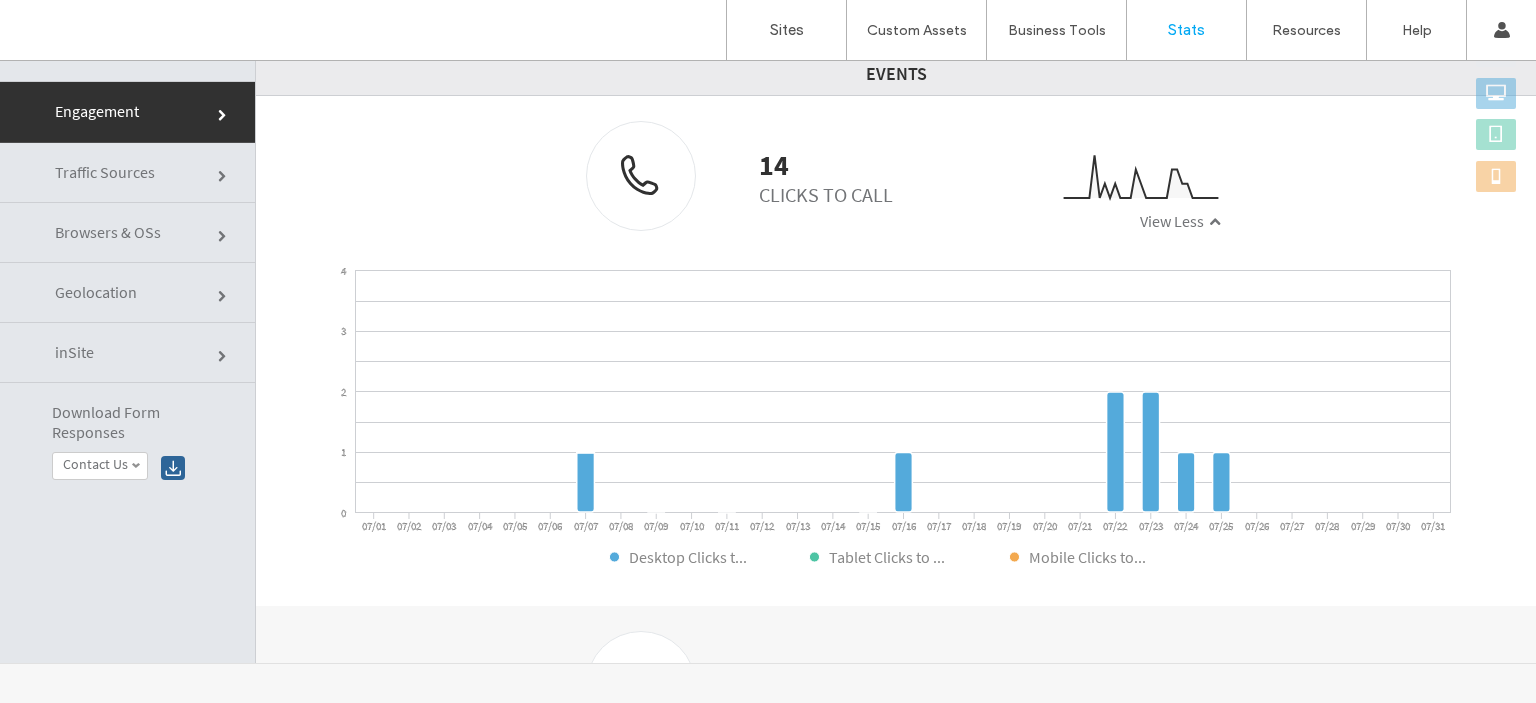 scroll, scrollTop: 571, scrollLeft: 0, axis: vertical 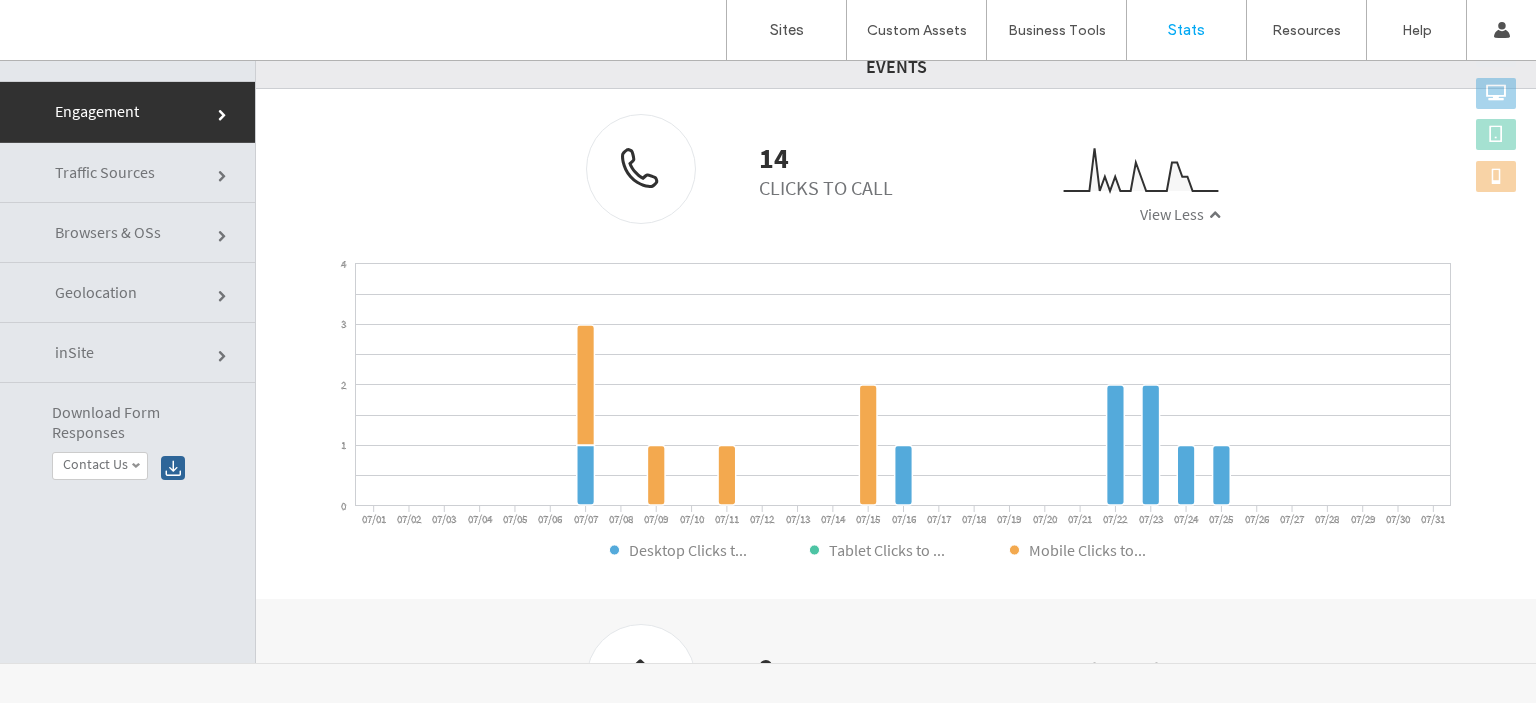 drag, startPoint x: 828, startPoint y: 174, endPoint x: 827, endPoint y: 187, distance: 13.038404 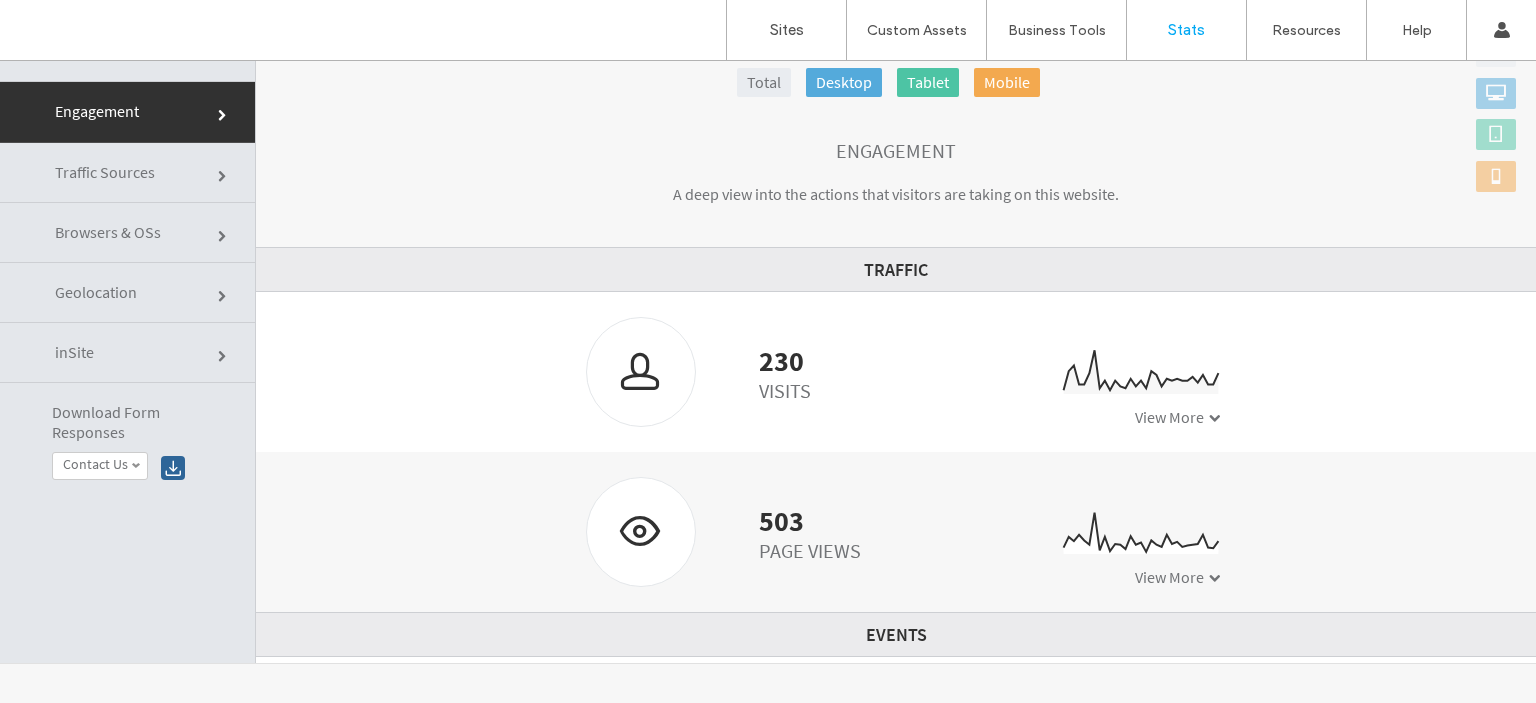 scroll, scrollTop: 0, scrollLeft: 0, axis: both 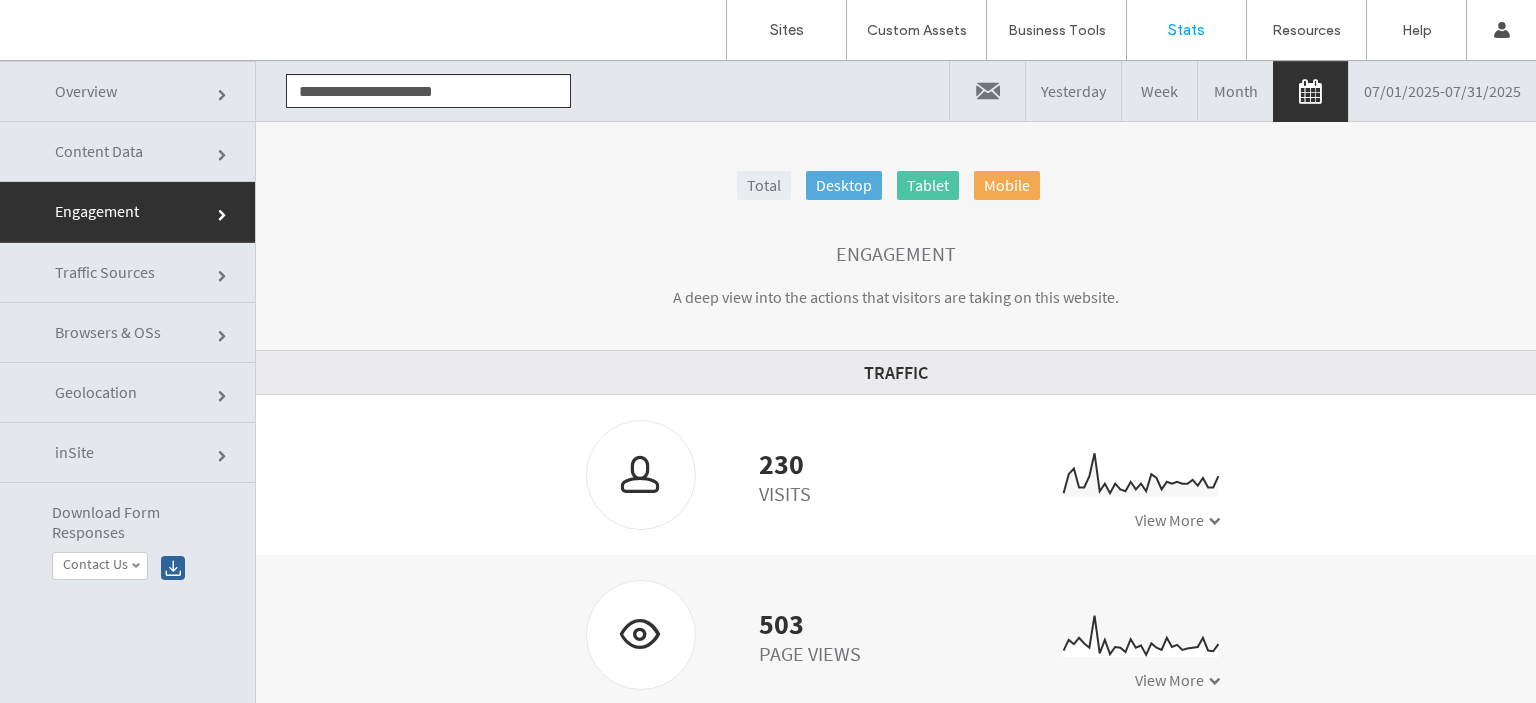 click on "07/01/2025 - 07/31/2025" at bounding box center [1442, 91] 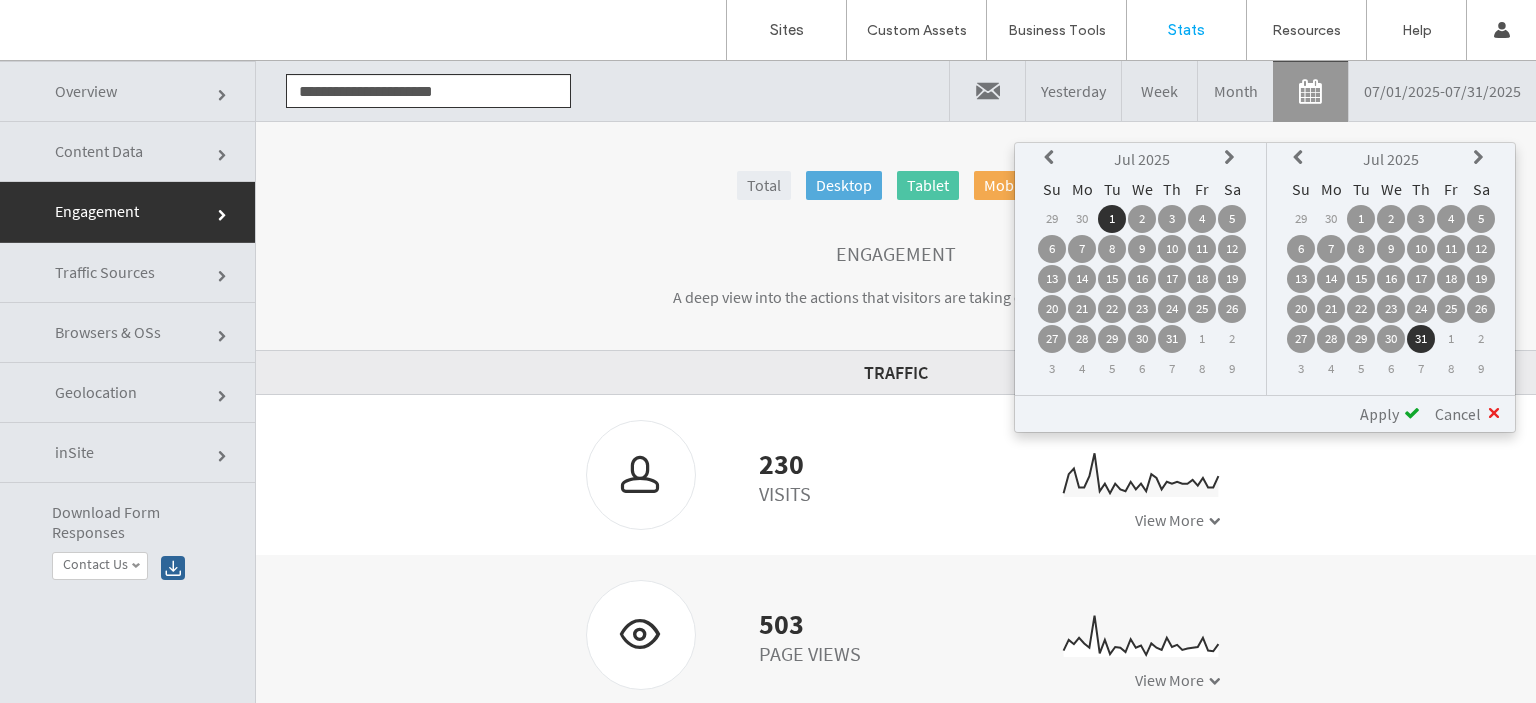 click at bounding box center (1052, 159) 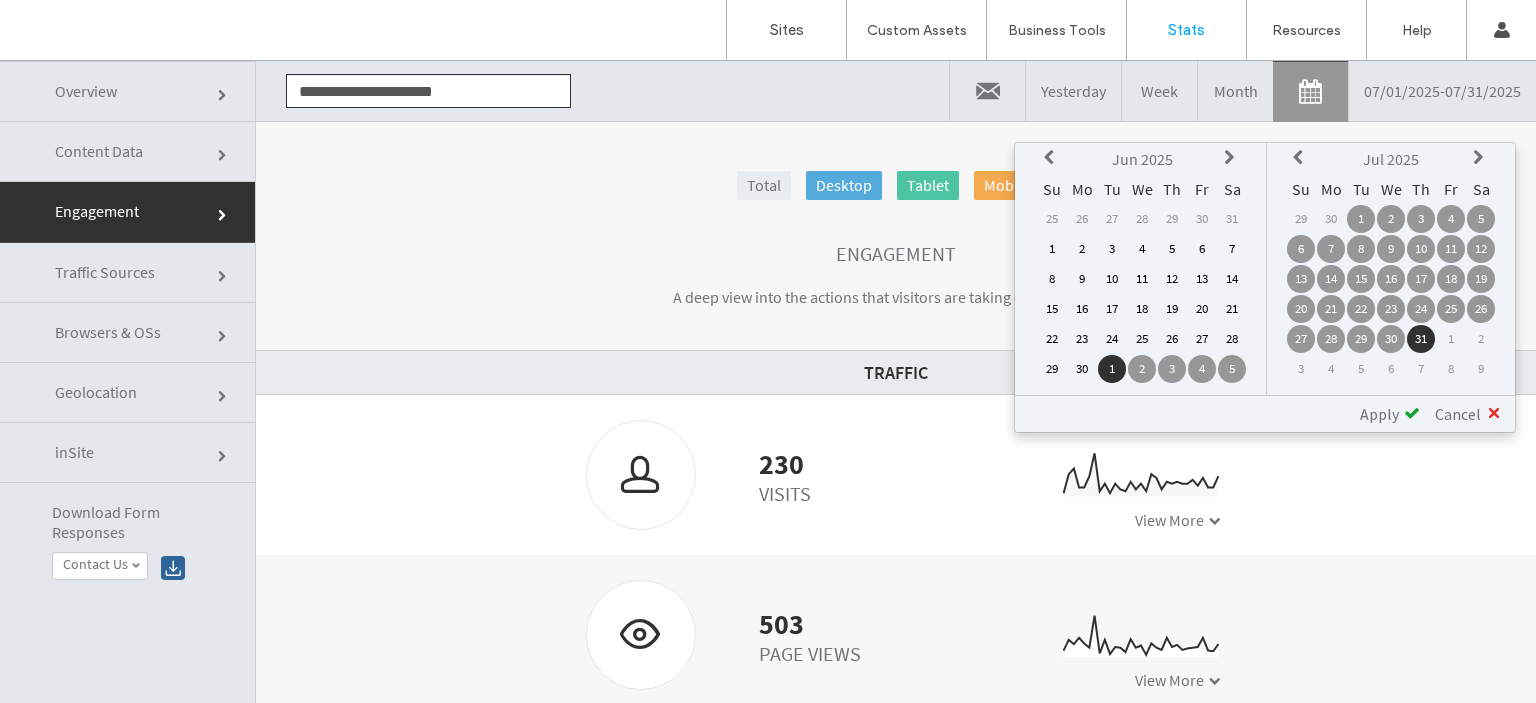 click at bounding box center (1052, 159) 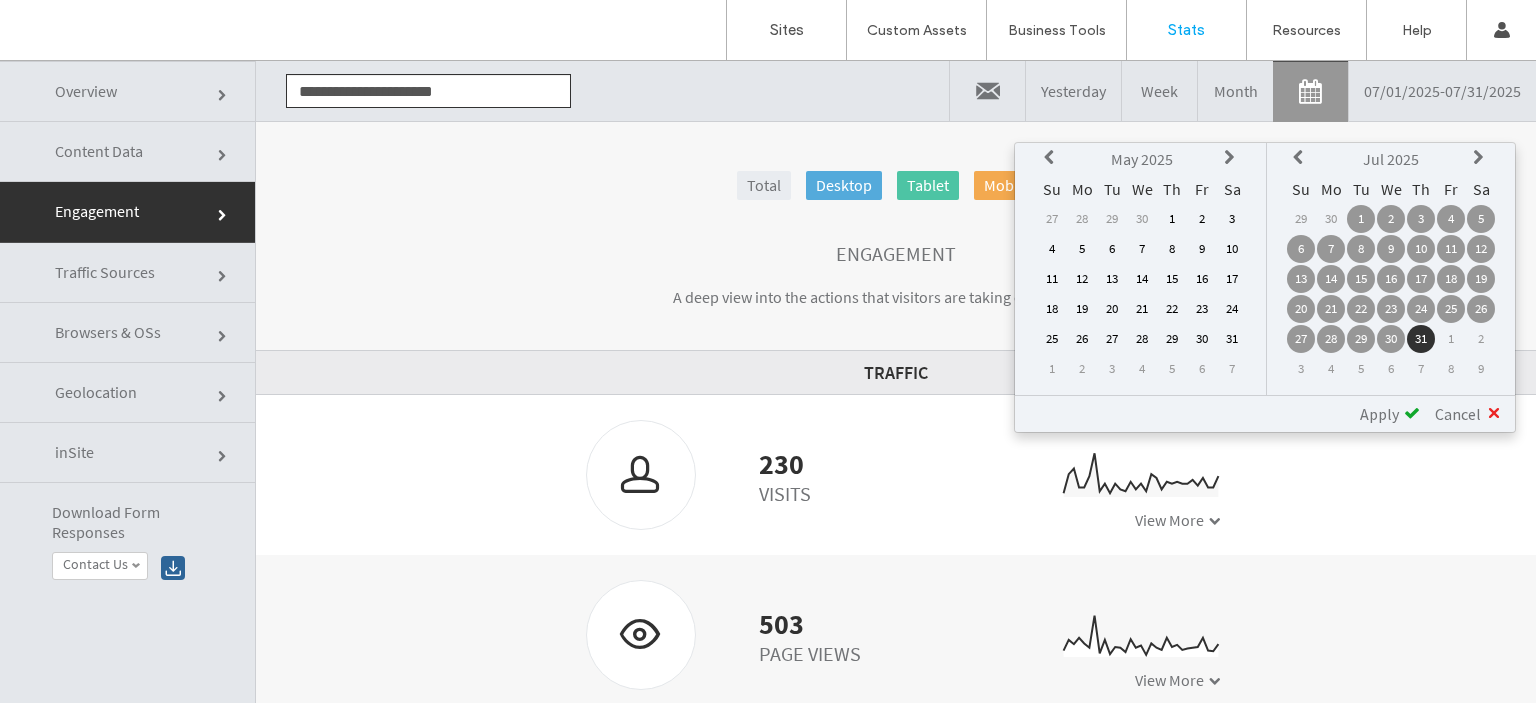 click at bounding box center (1052, 158) 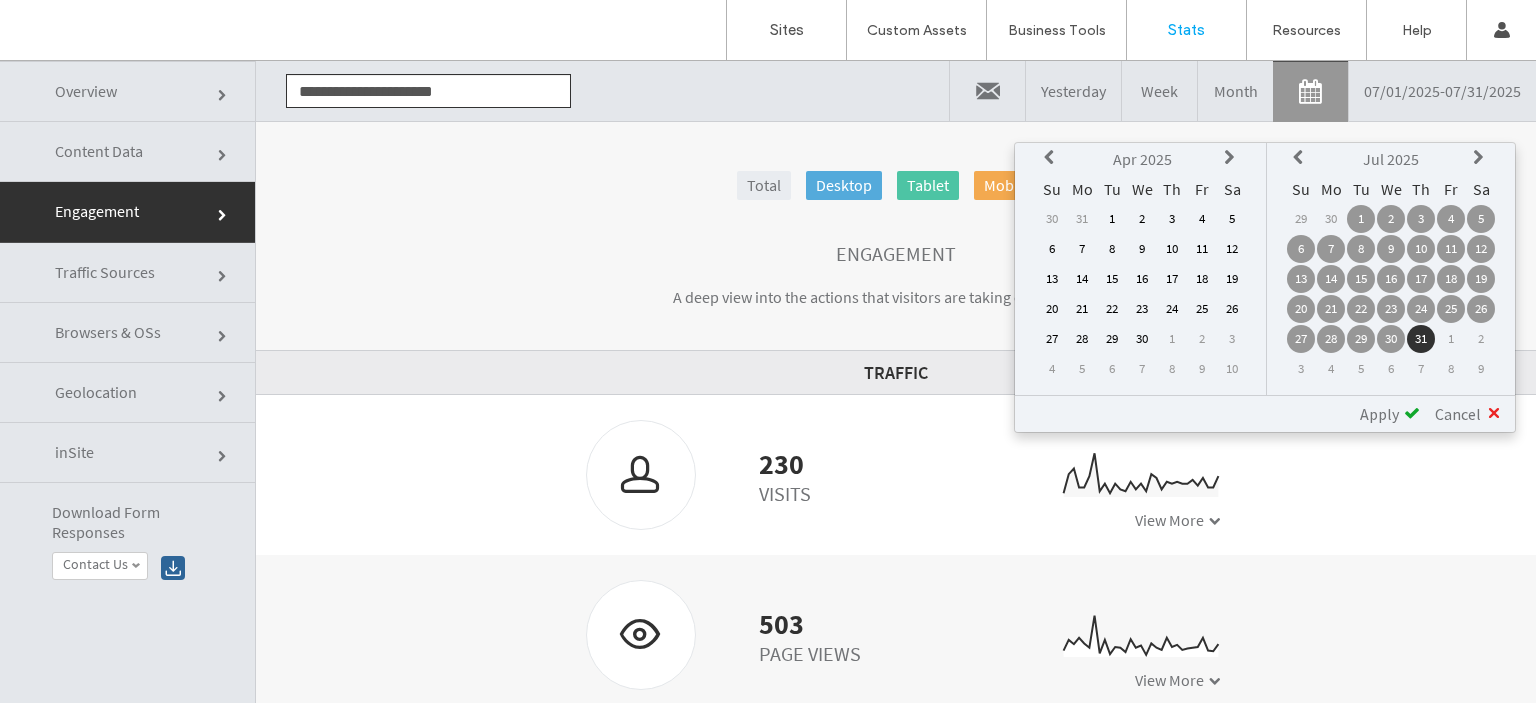 click on "1" at bounding box center (1112, 219) 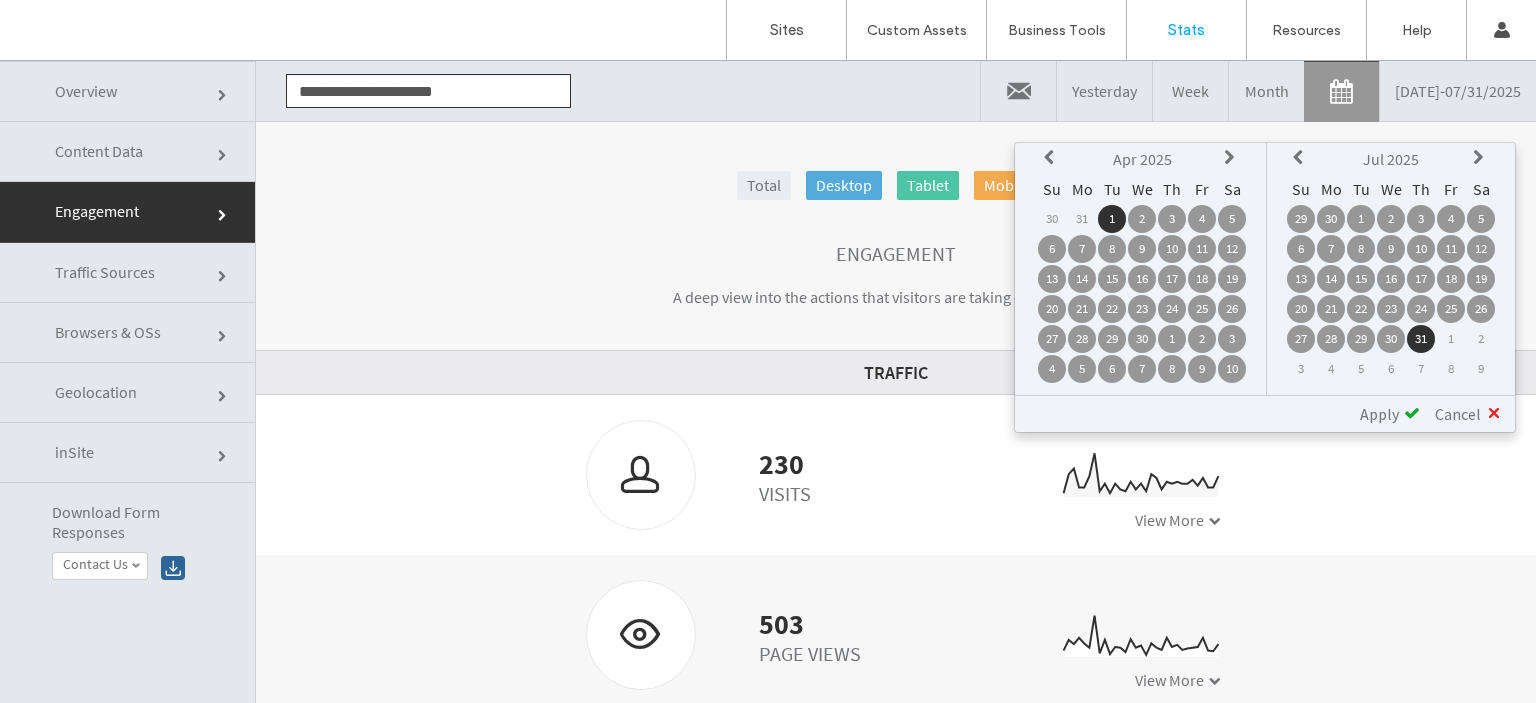 click on "31" at bounding box center (1421, 339) 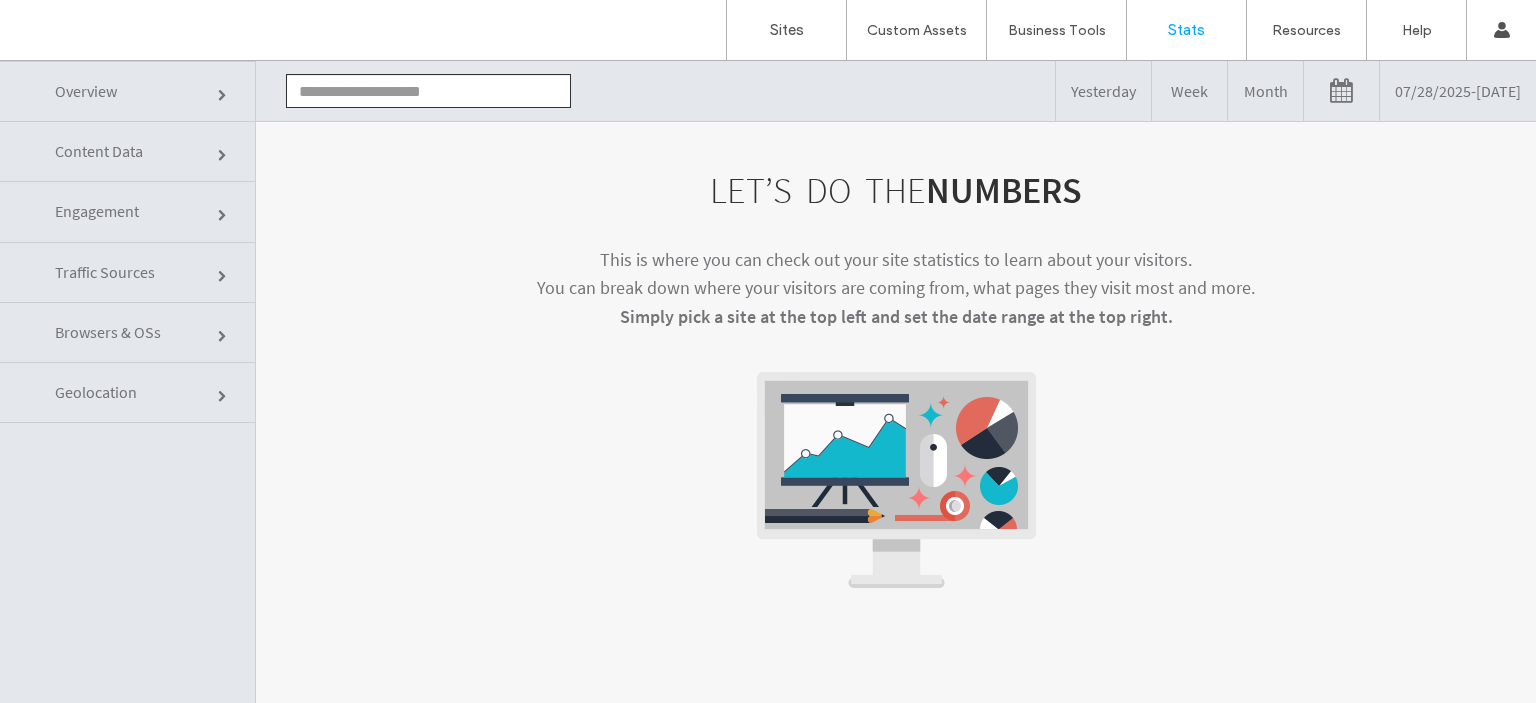 scroll, scrollTop: 0, scrollLeft: 0, axis: both 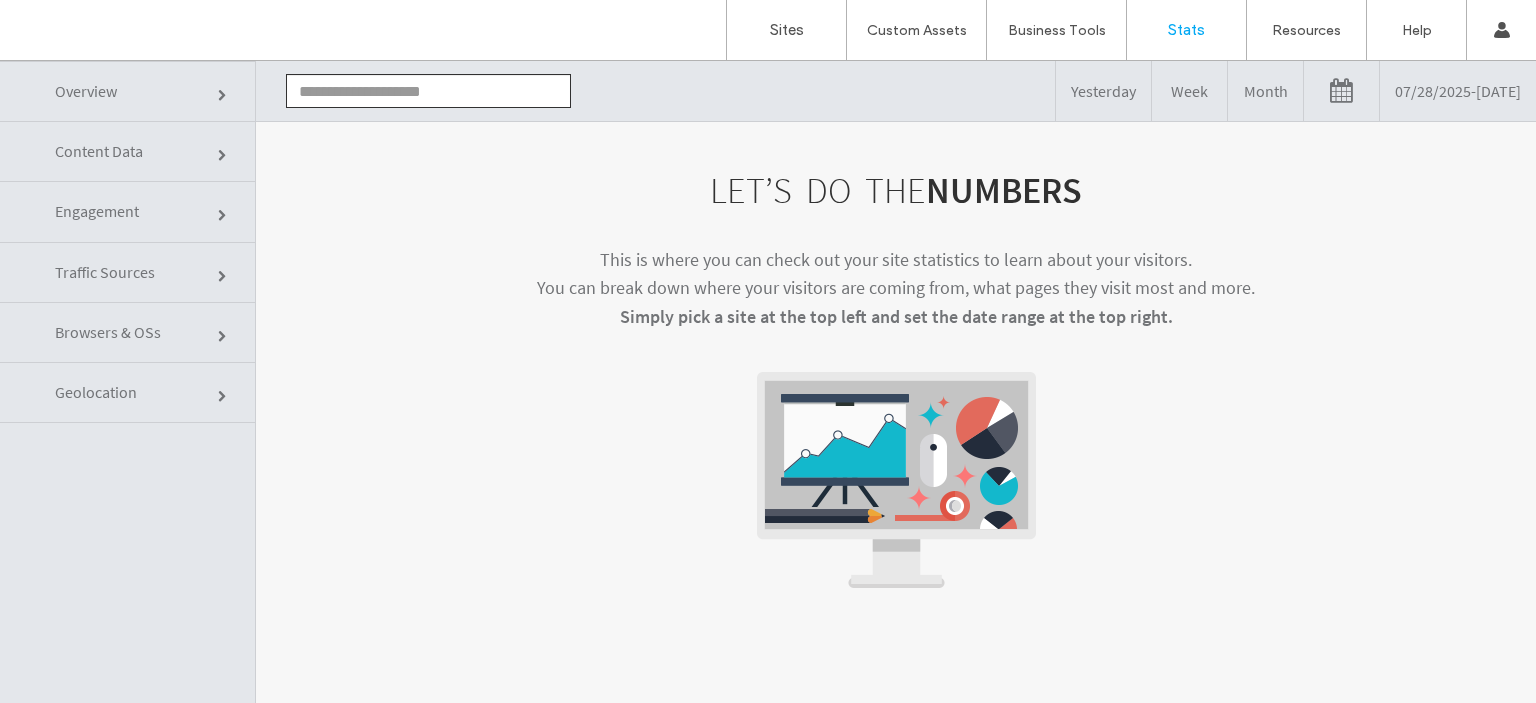 click 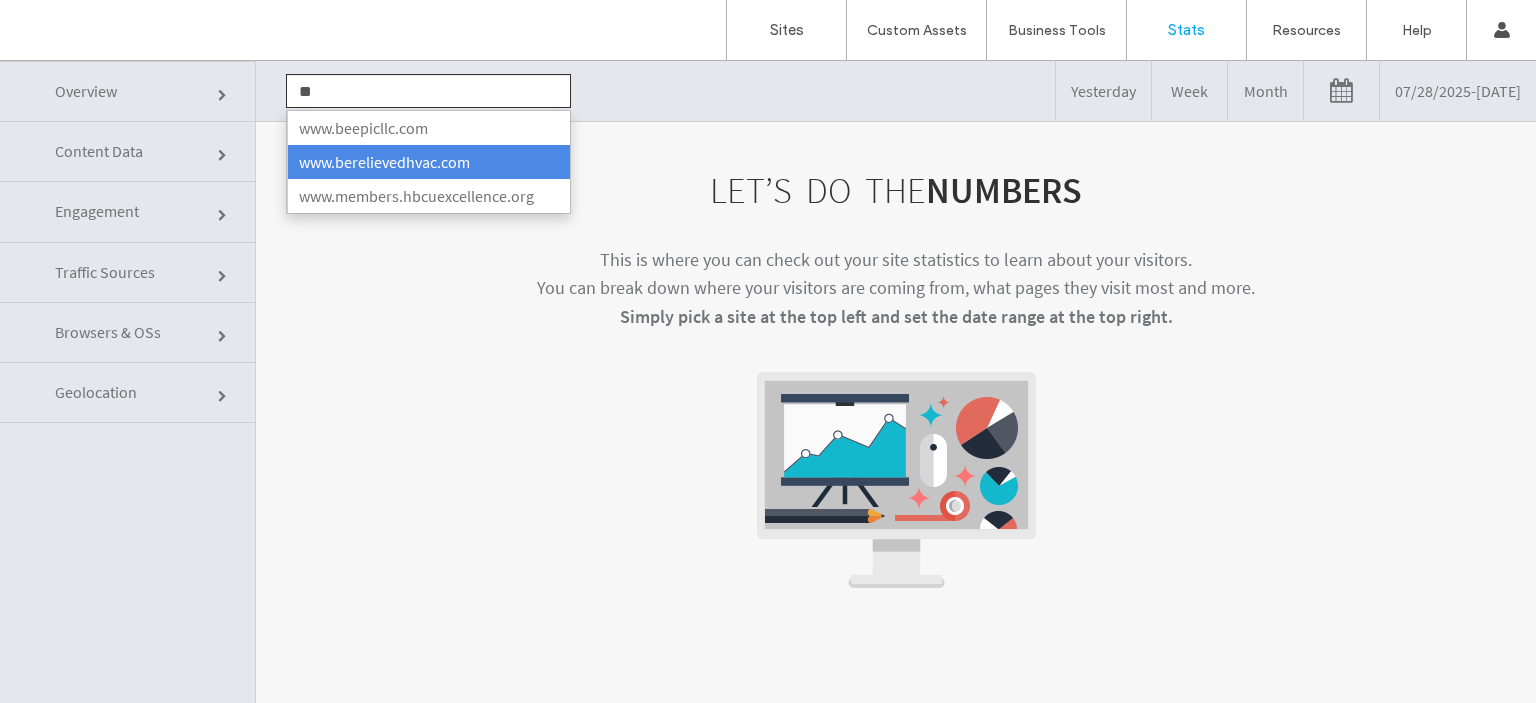 click on "www.berelievedhvac.com" at bounding box center (428, 162) 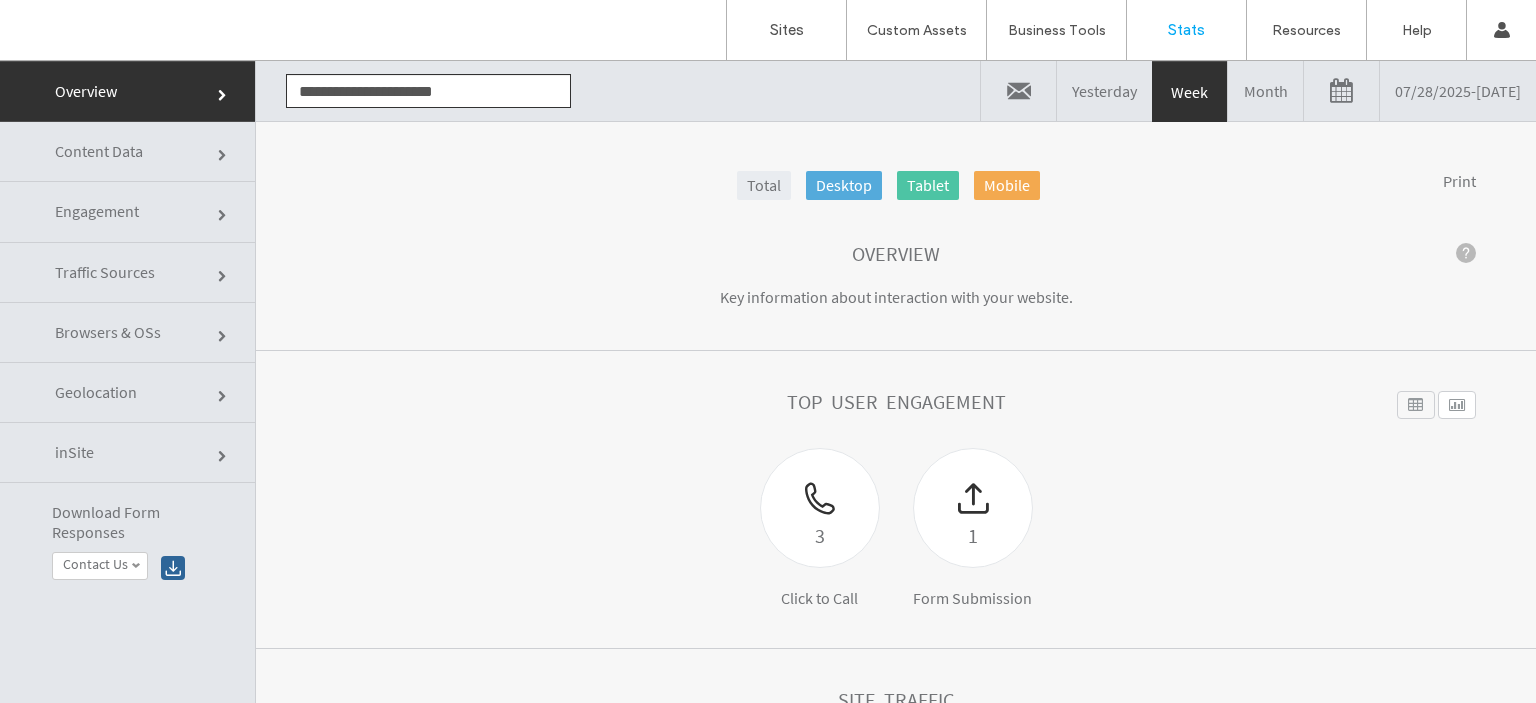 click on "07/28/2025 - 08/04/2025" at bounding box center [1458, 91] 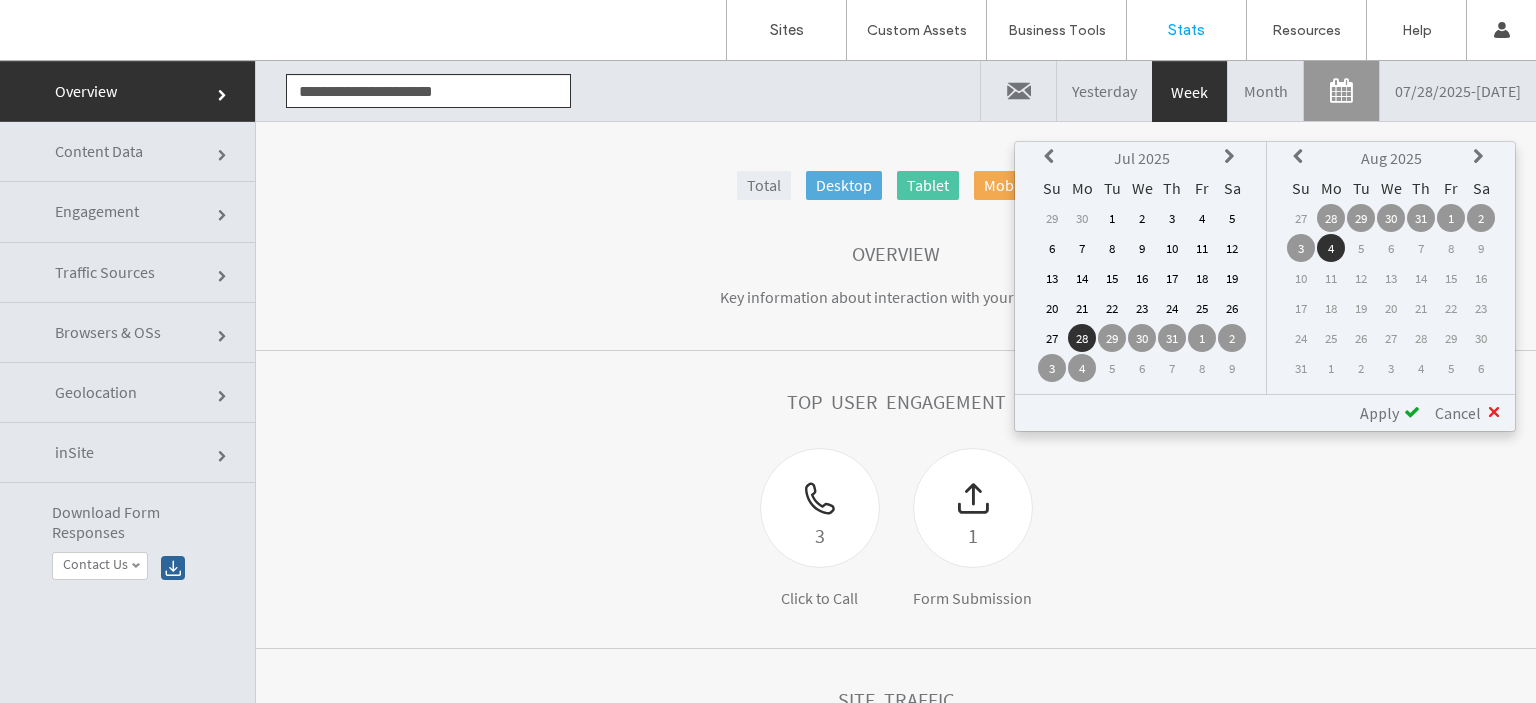 drag, startPoint x: 1043, startPoint y: 568, endPoint x: 1058, endPoint y: 569, distance: 15.033297 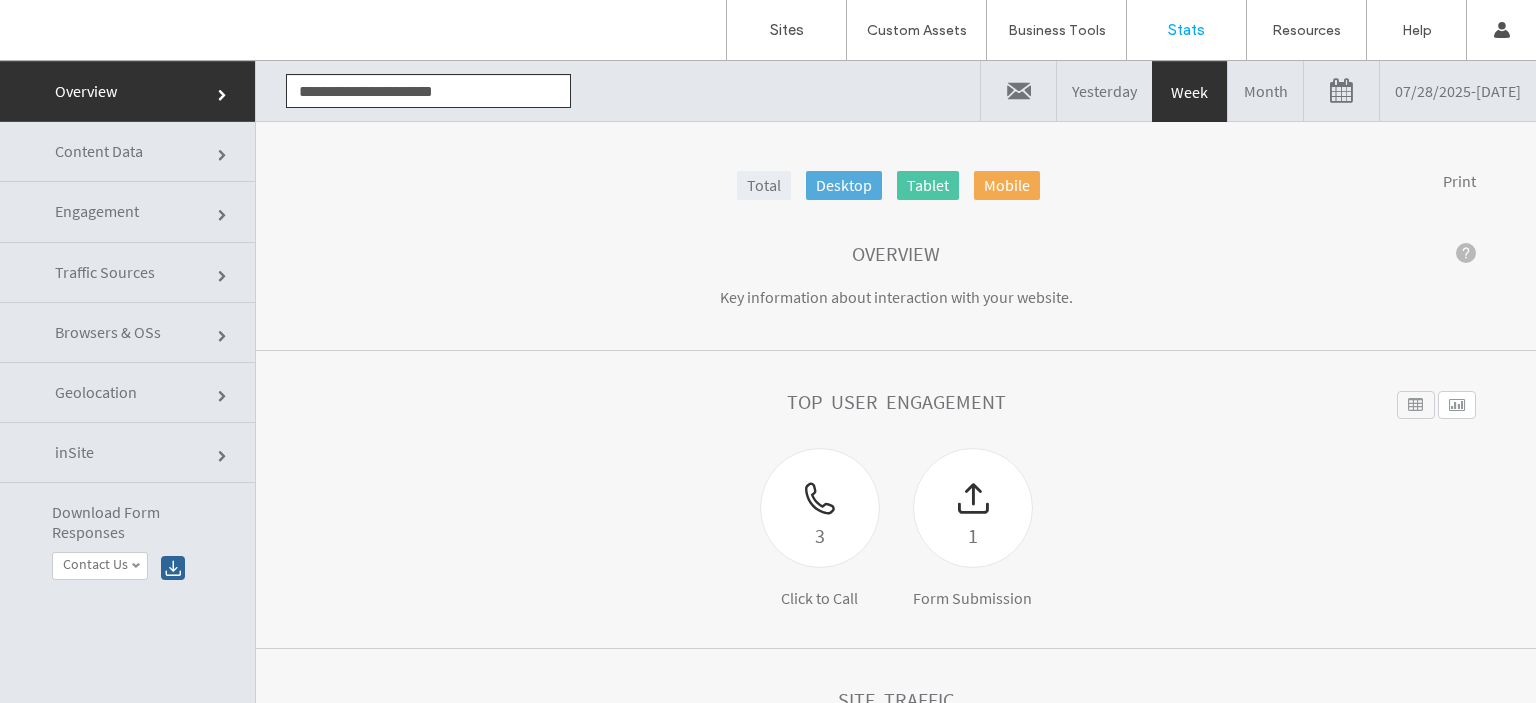 click on "07/28/2025 - 08/04/2025" at bounding box center [1458, 91] 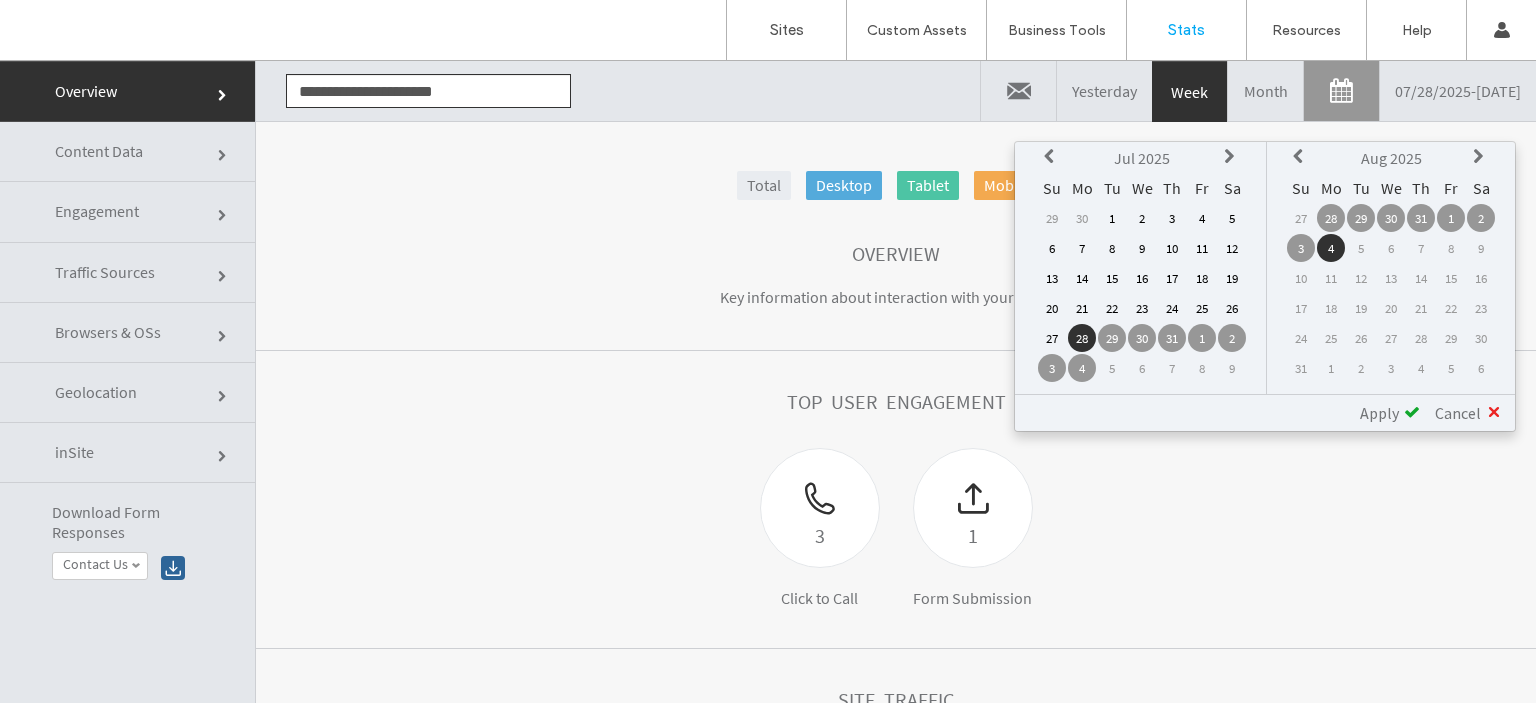 click on "Month" at bounding box center [1265, 91] 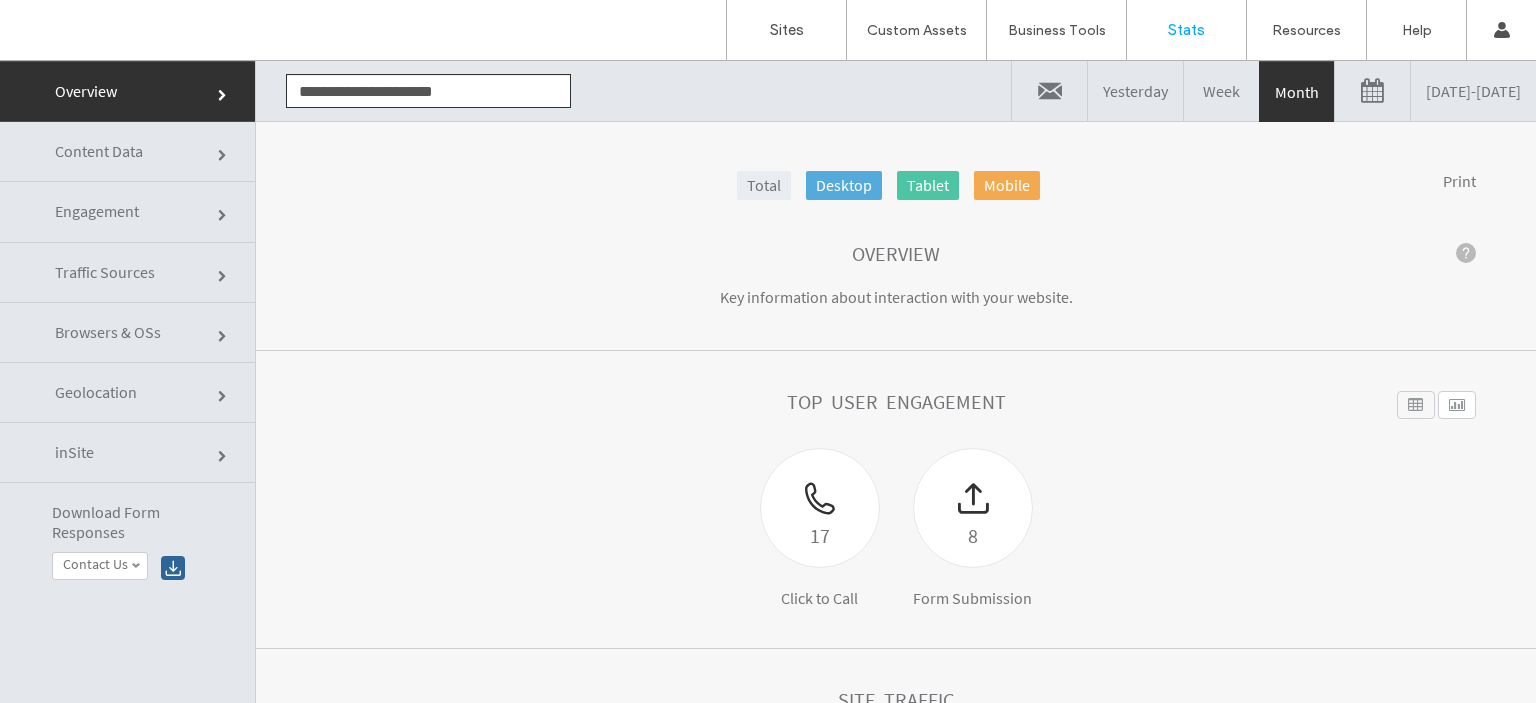 click on "07/04/2025 - 08/04/2025" at bounding box center (1473, 91) 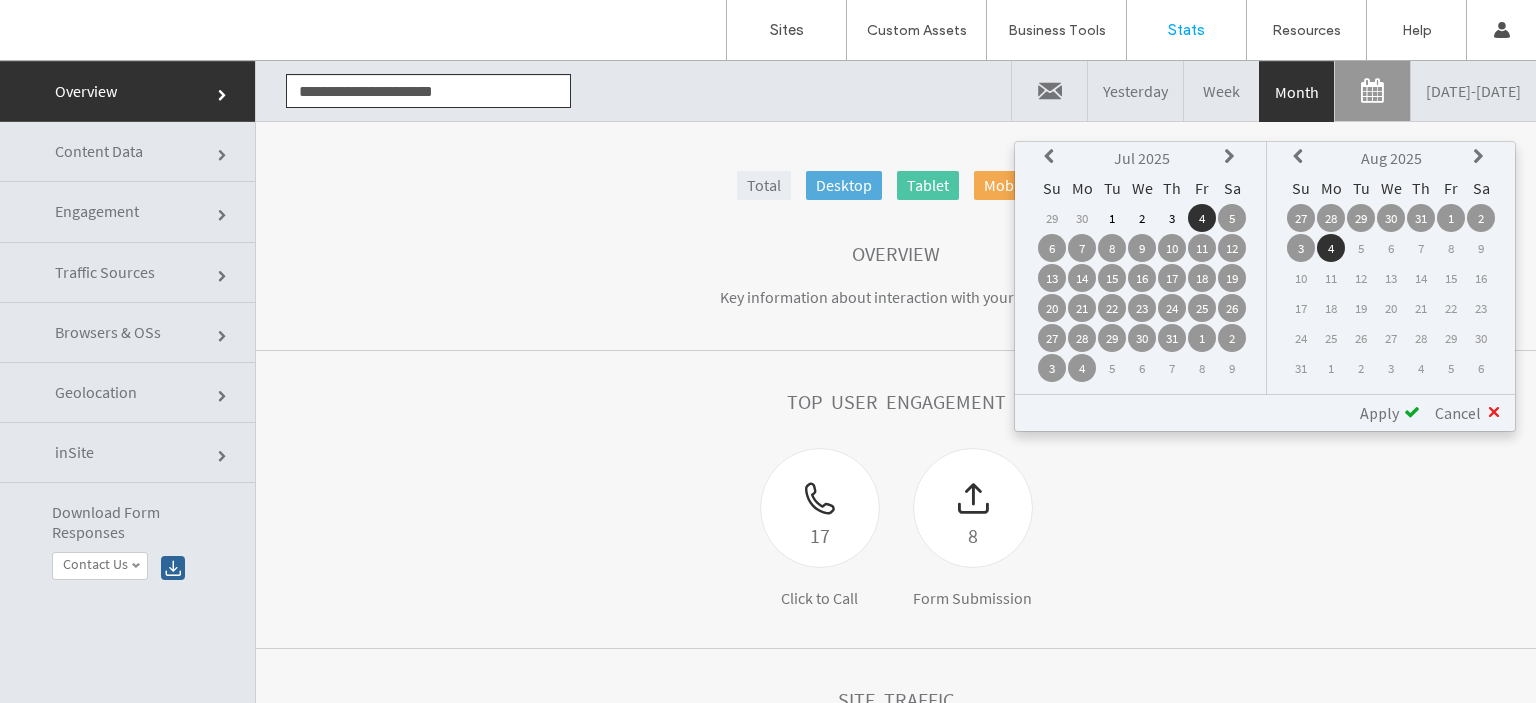 click at bounding box center [1052, 157] 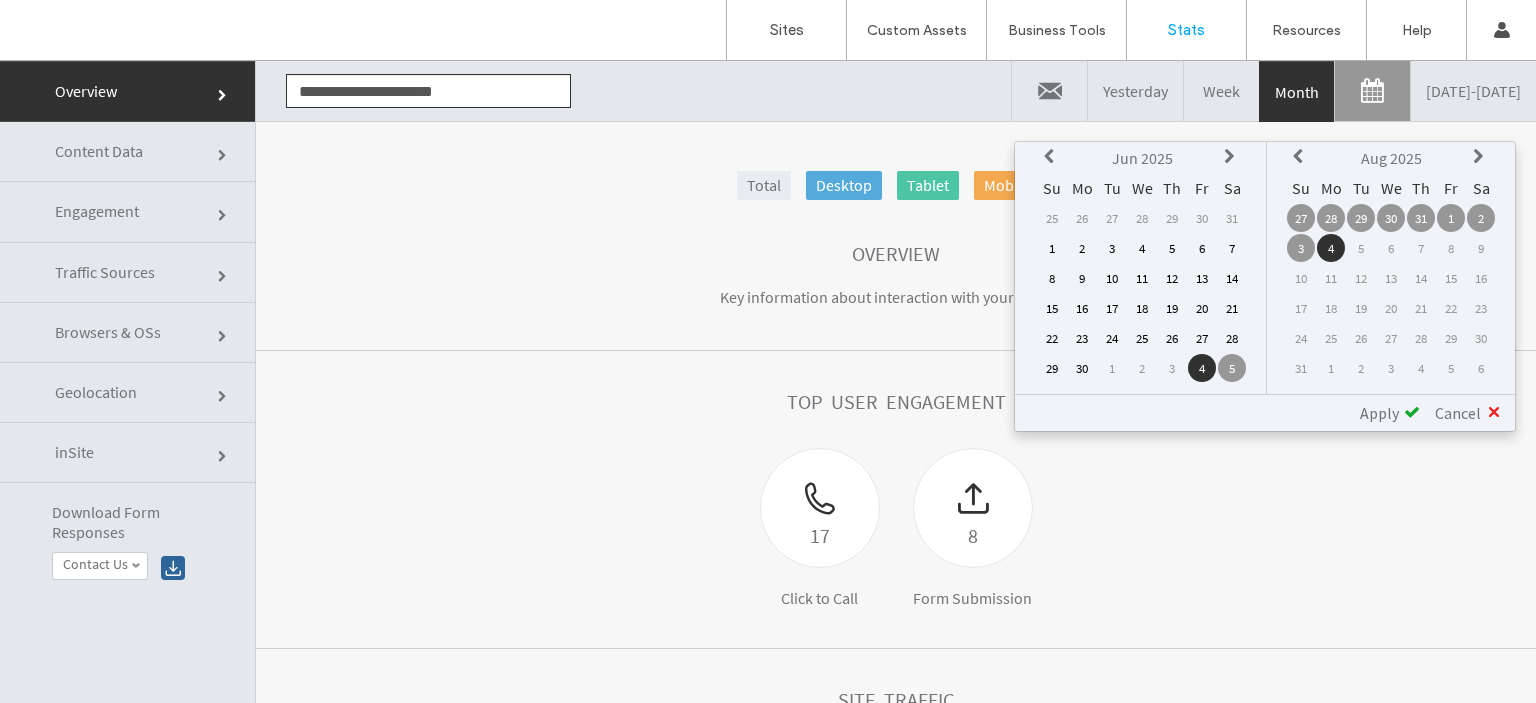 click at bounding box center (1052, 157) 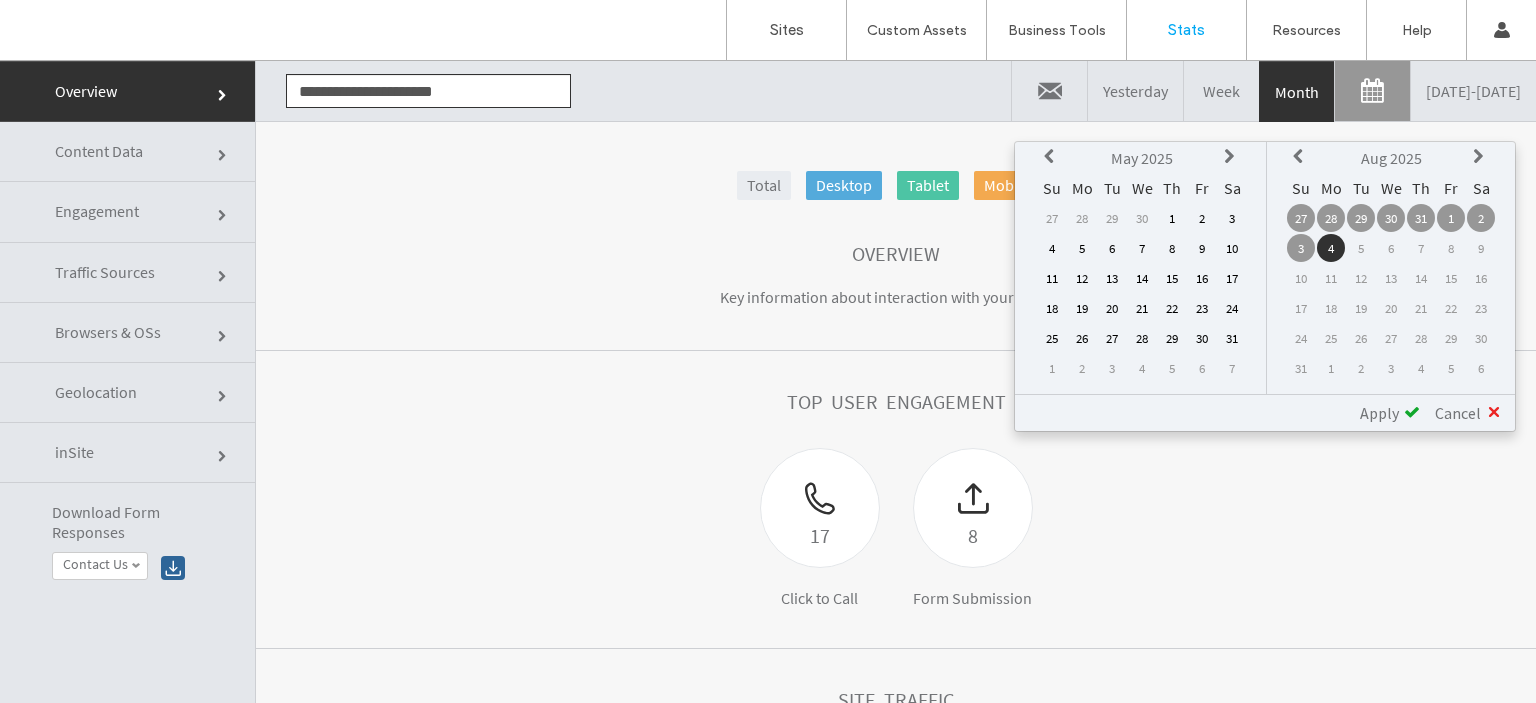 click at bounding box center (1052, 157) 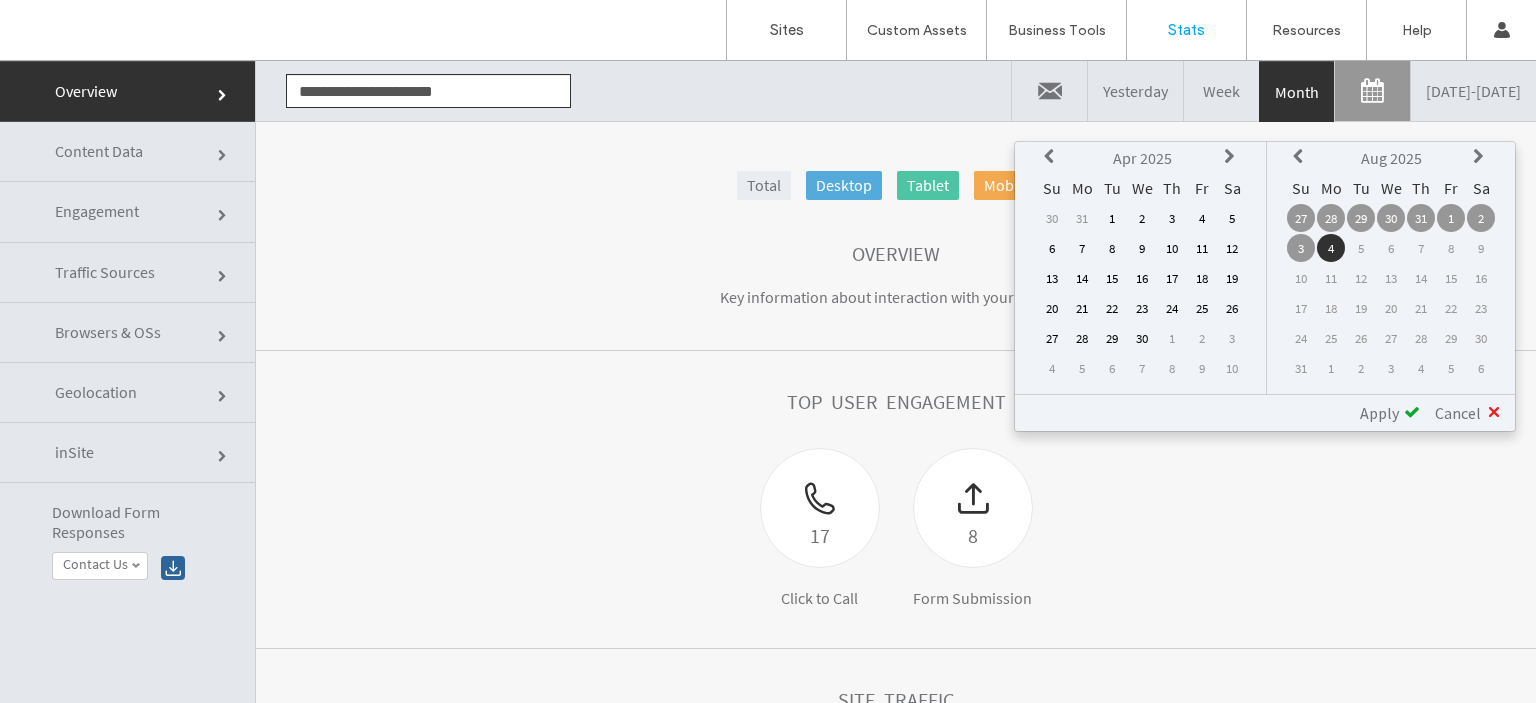 click at bounding box center [1052, 158] 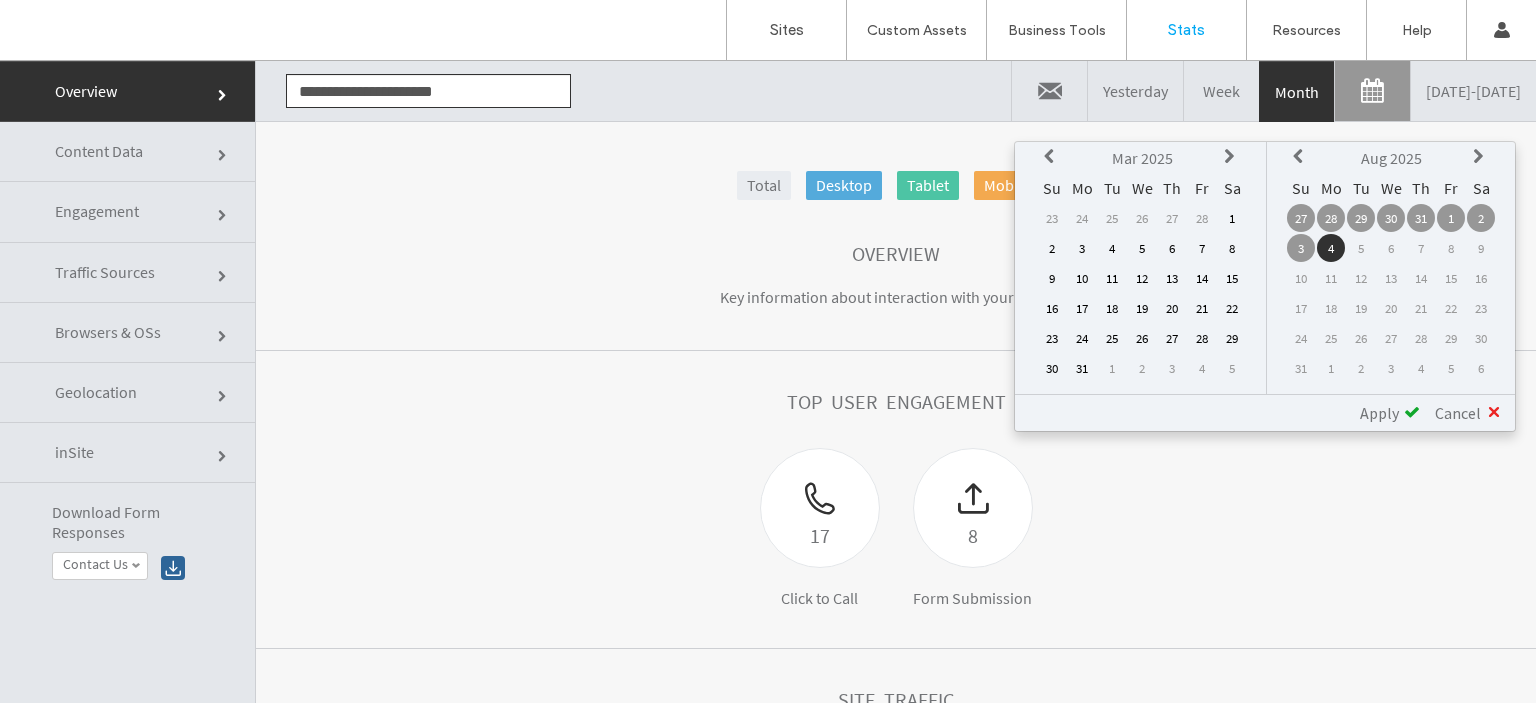 click at bounding box center [1052, 157] 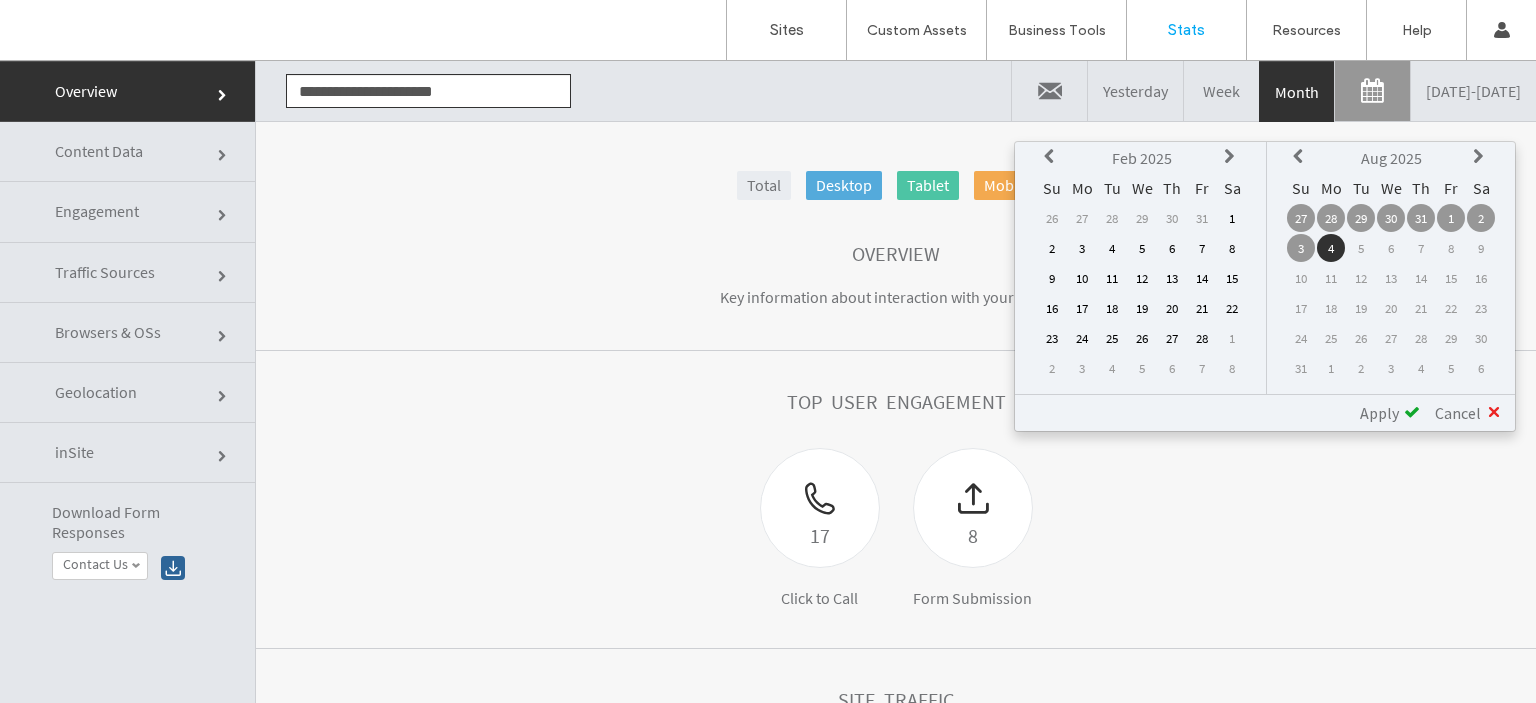 click at bounding box center [1052, 157] 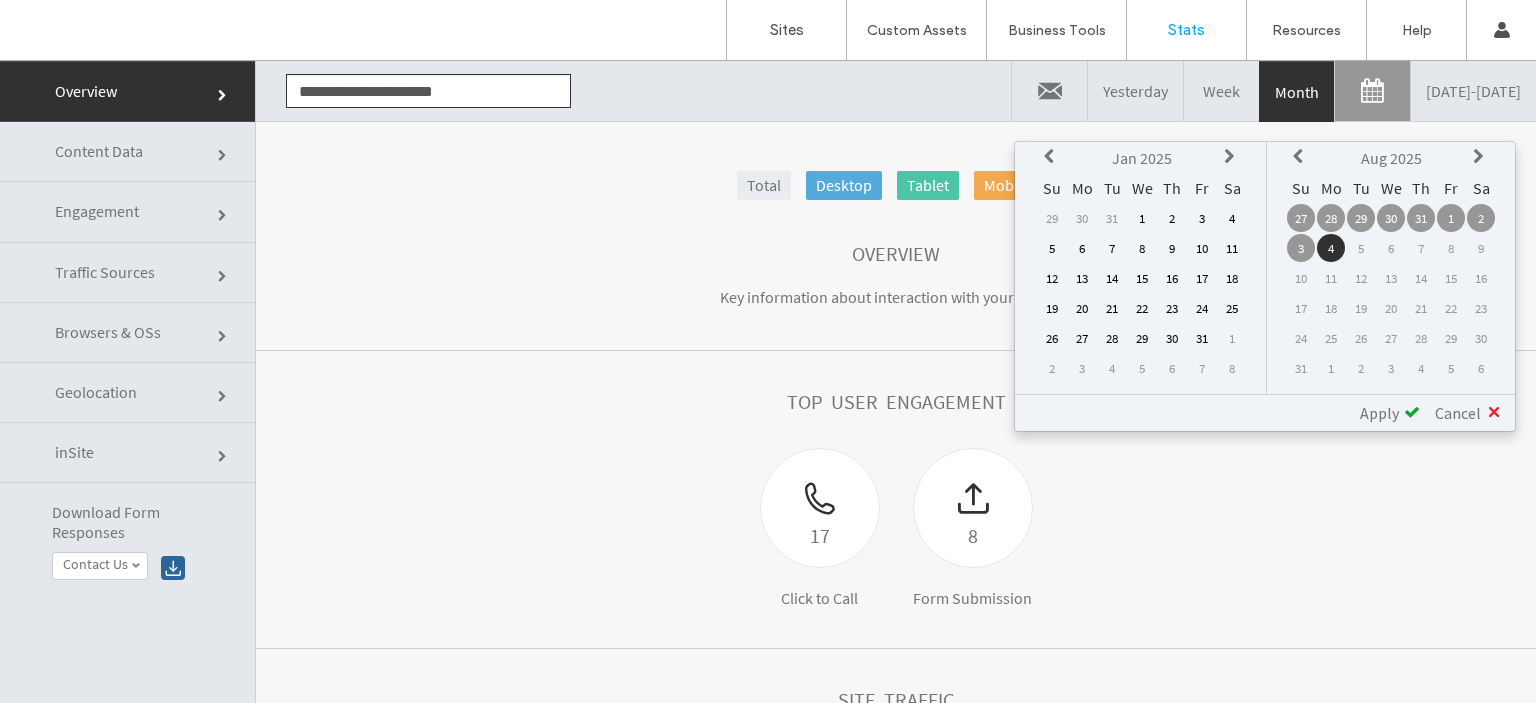 click at bounding box center [1052, 157] 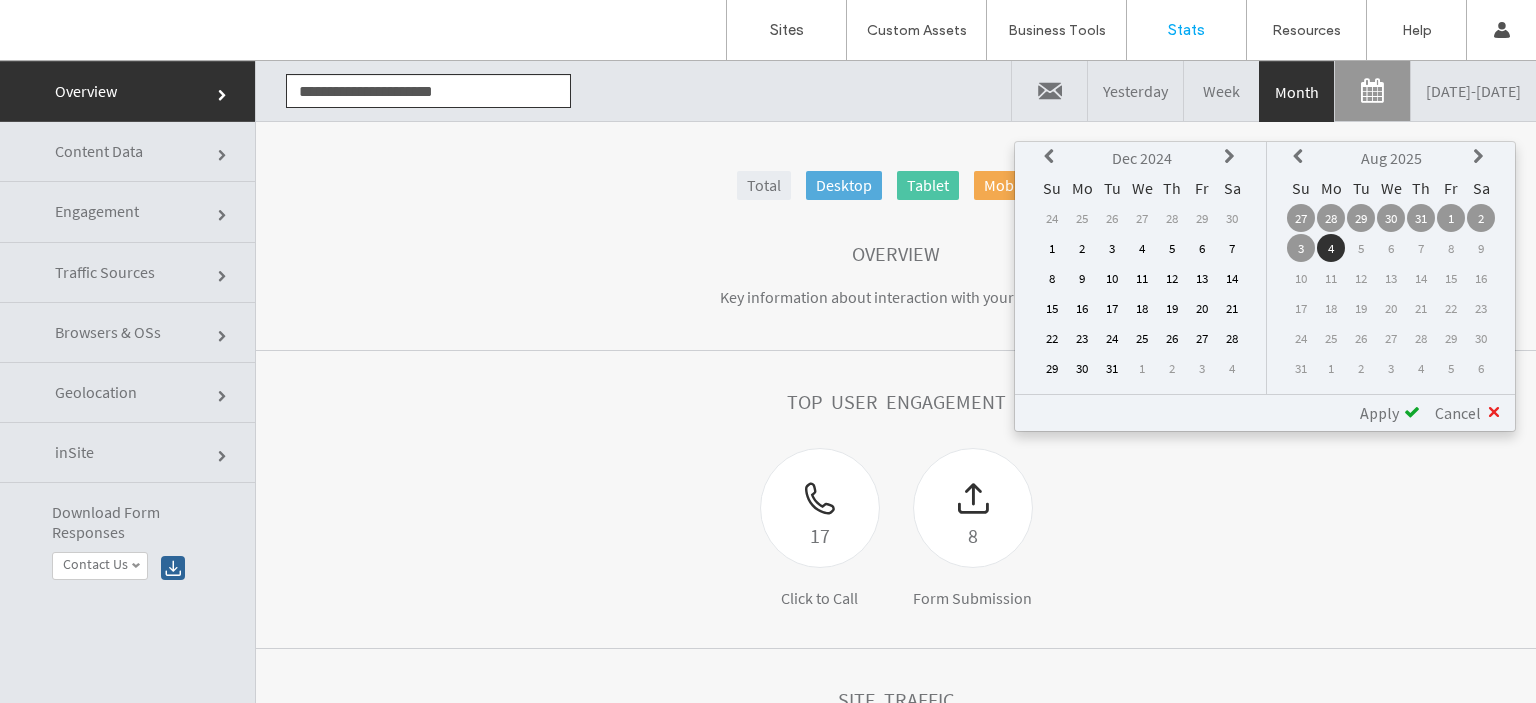 click at bounding box center [1232, 157] 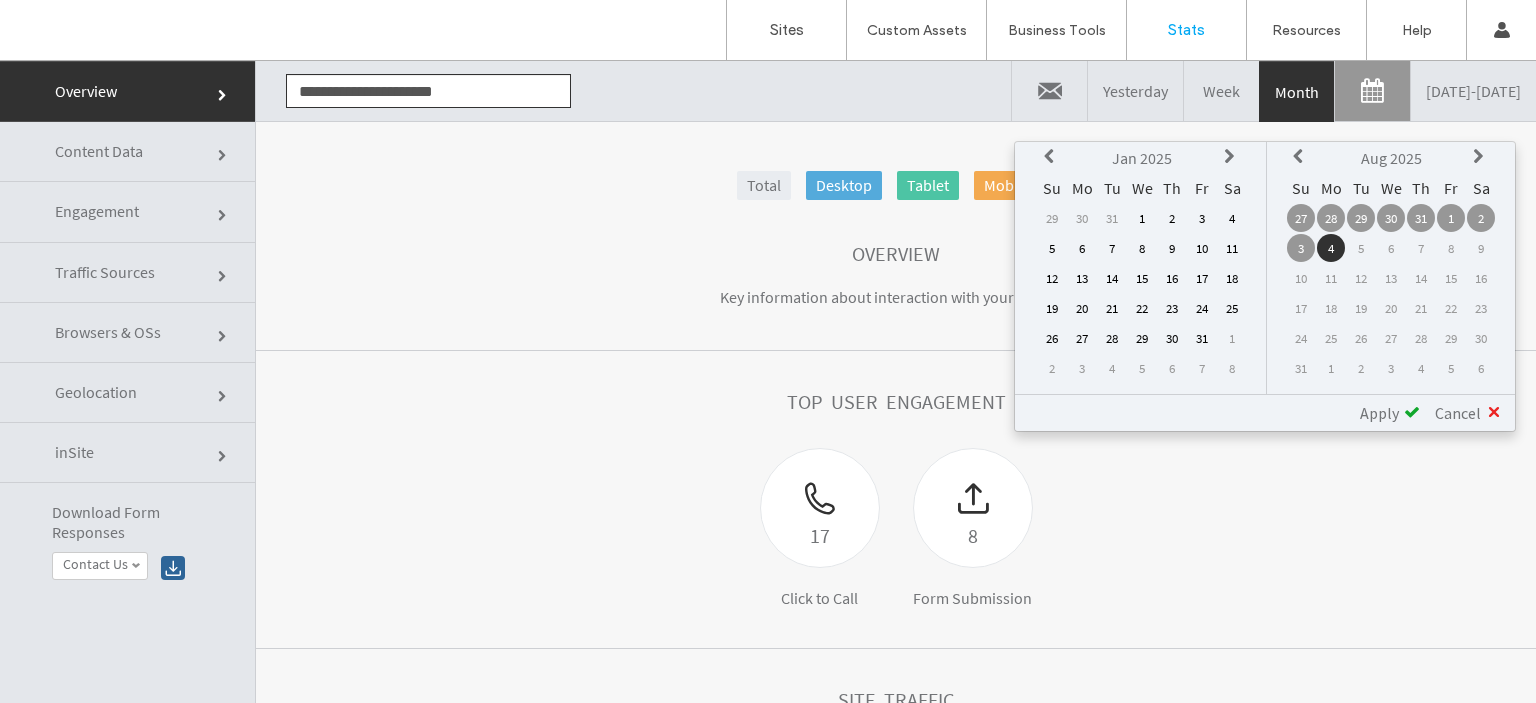click on "1" at bounding box center (1142, 218) 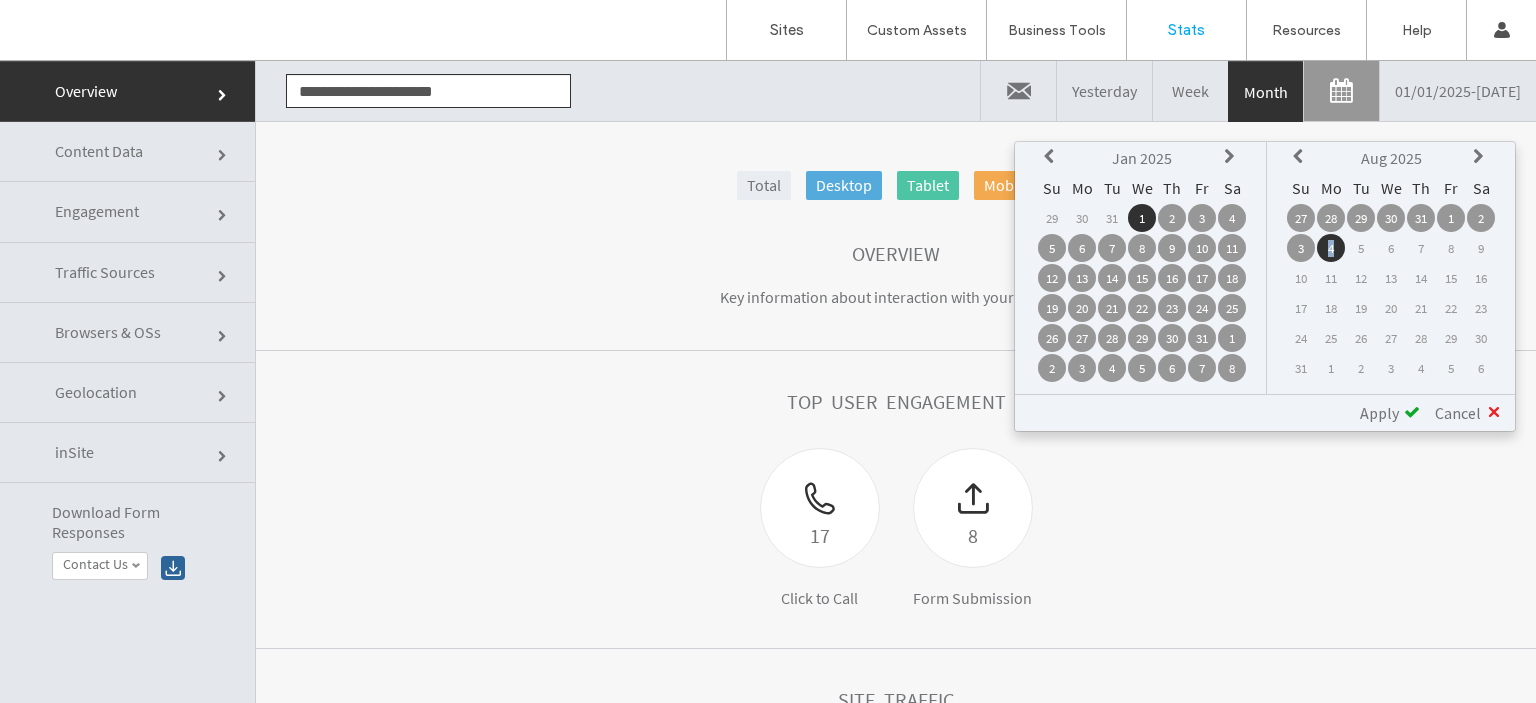 click on "4" at bounding box center [1331, 248] 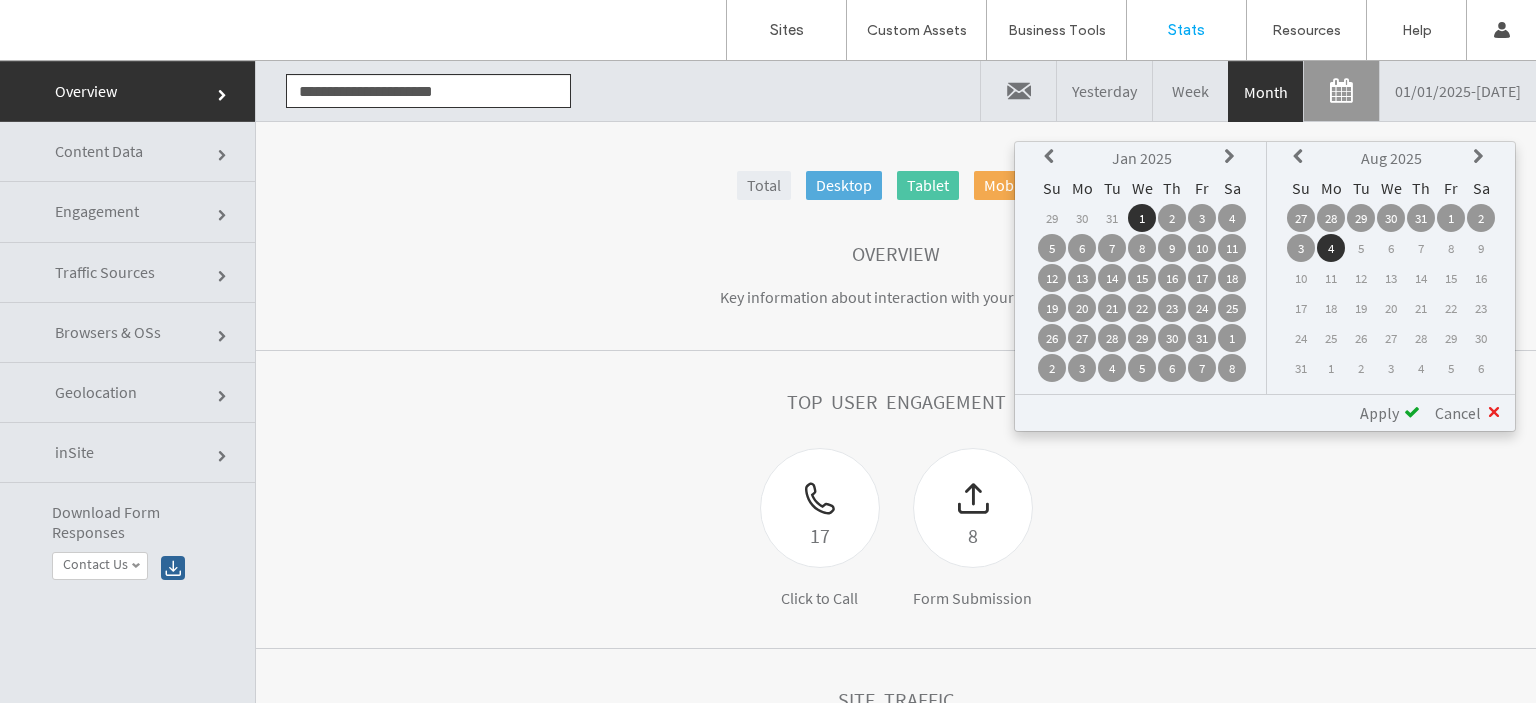 click on "Apply" at bounding box center [1379, 413] 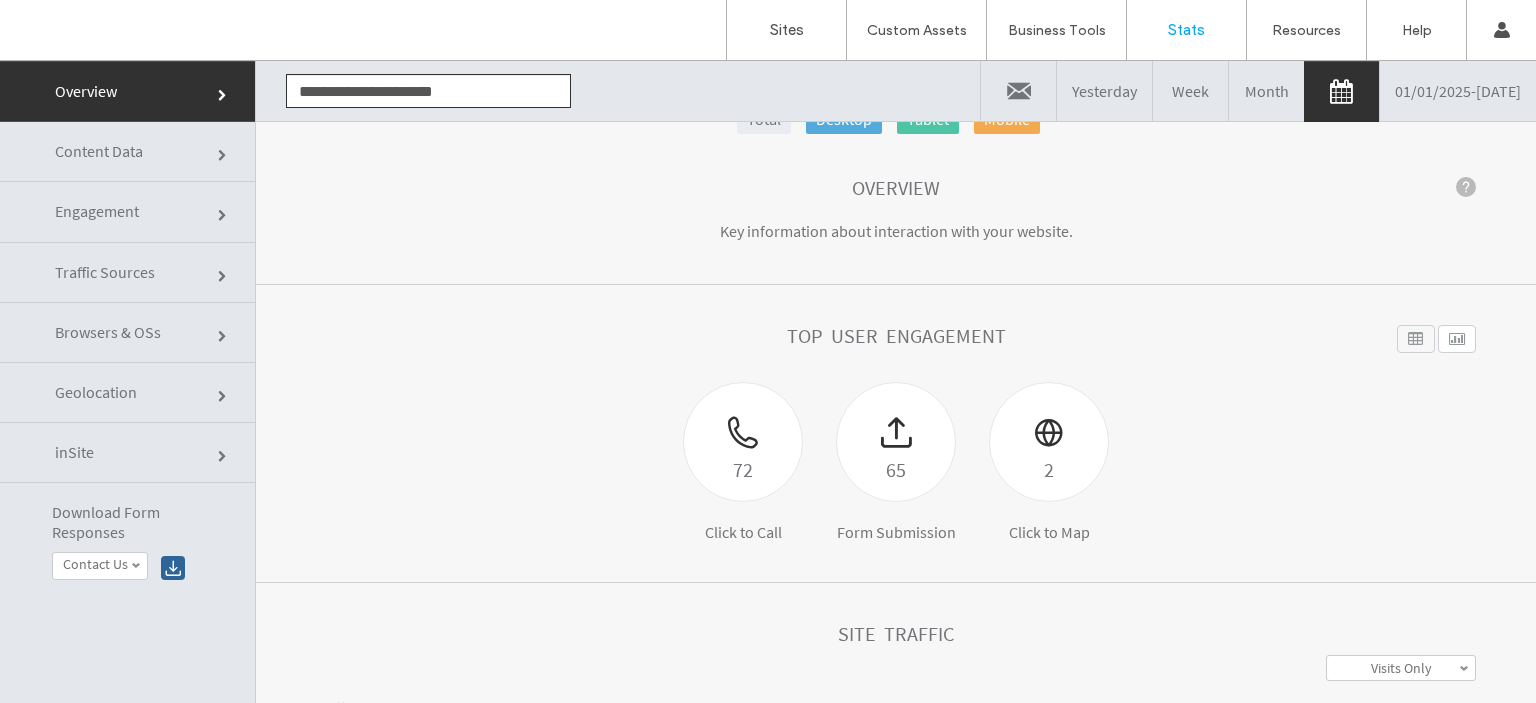 scroll, scrollTop: 100, scrollLeft: 0, axis: vertical 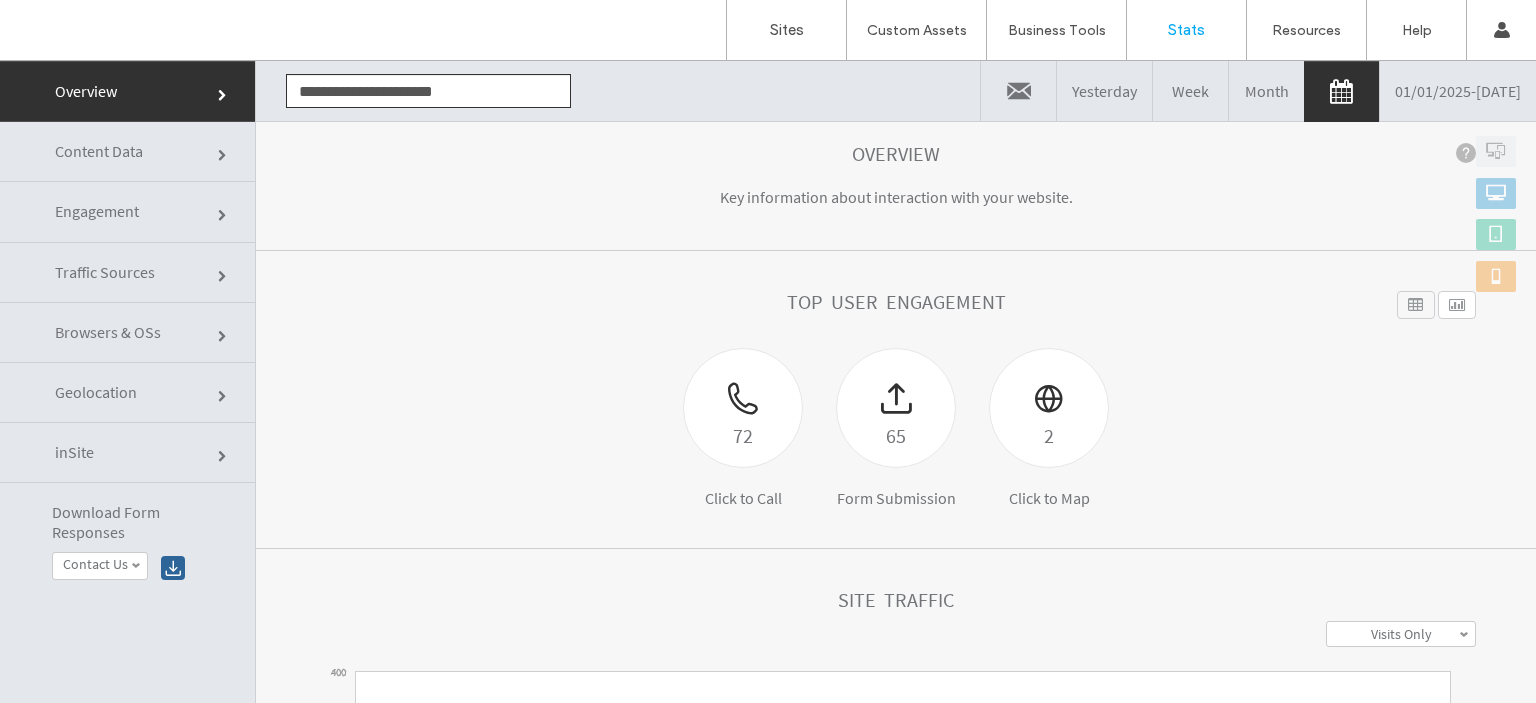 click 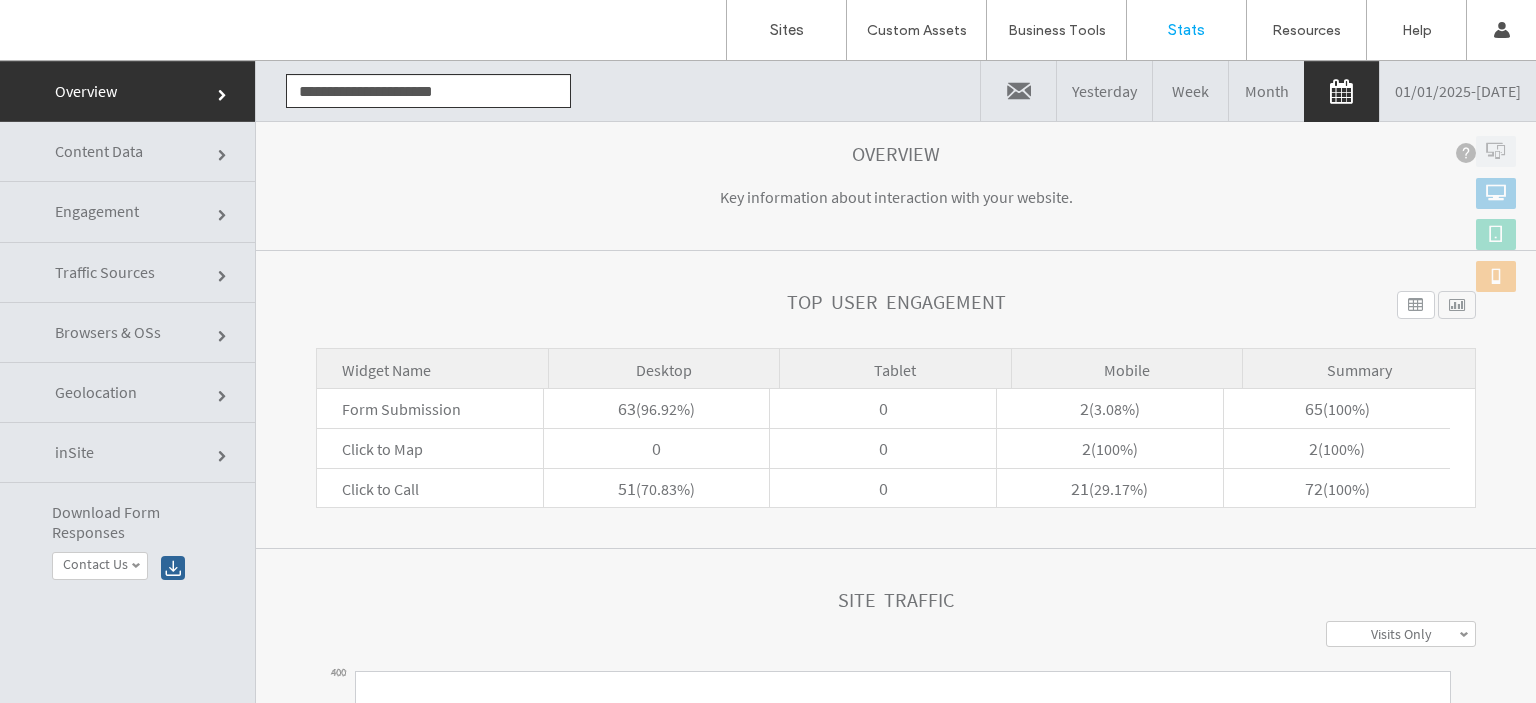 click 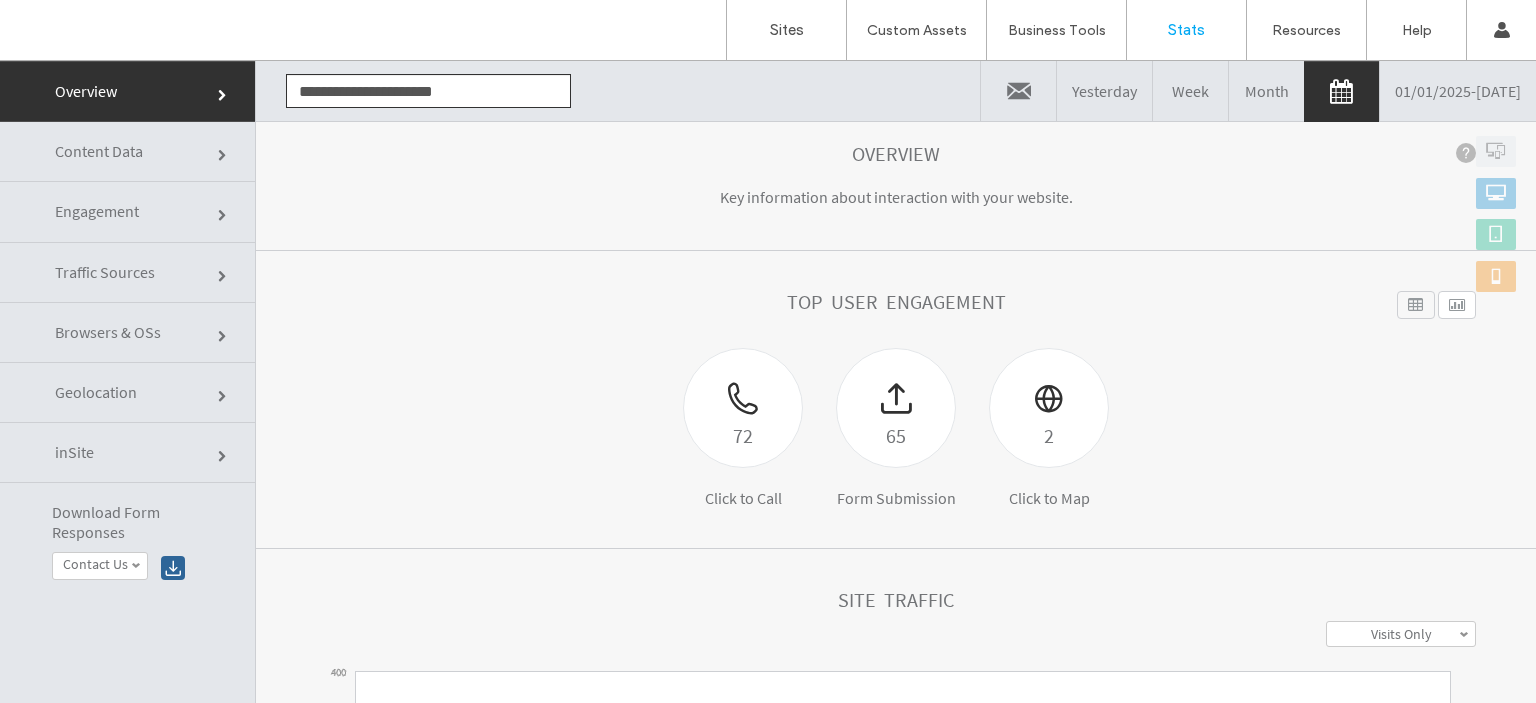 click 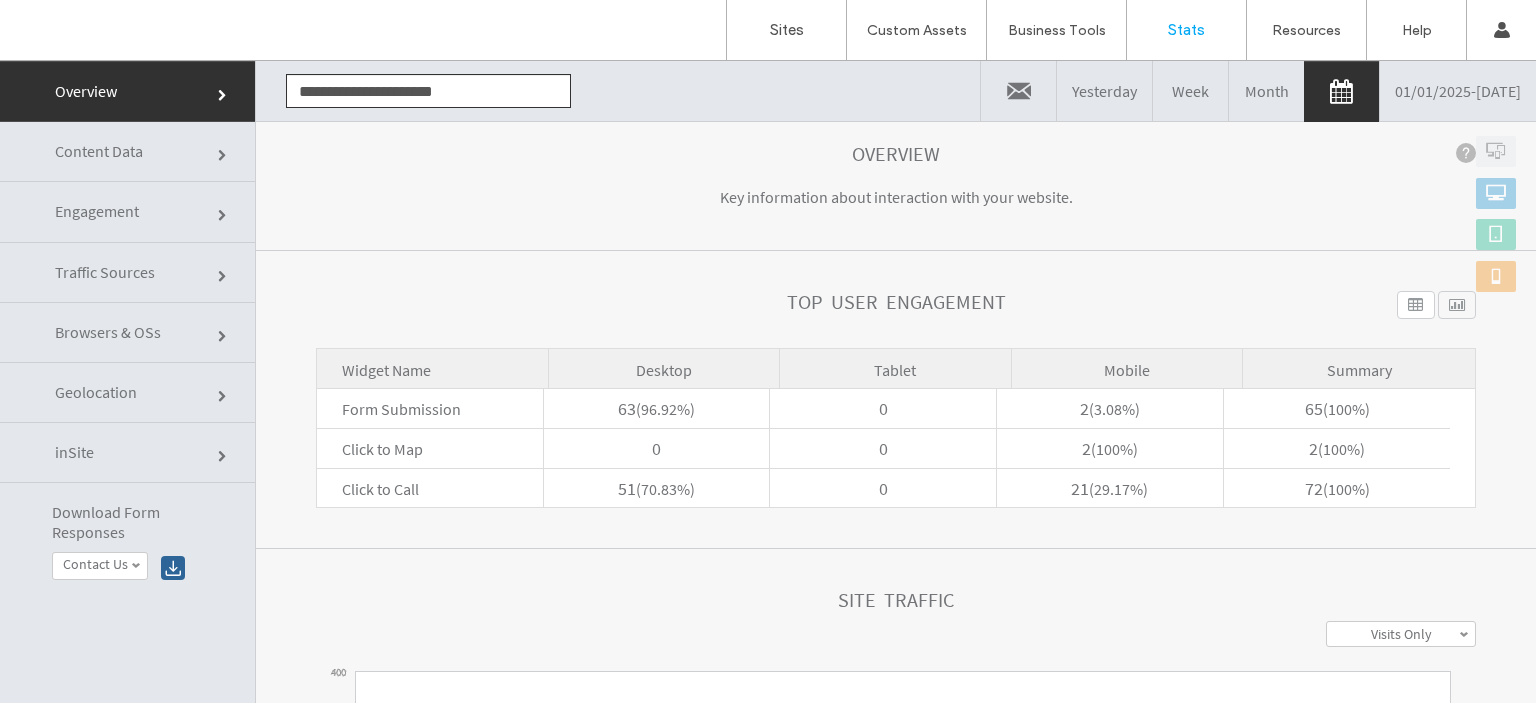 click 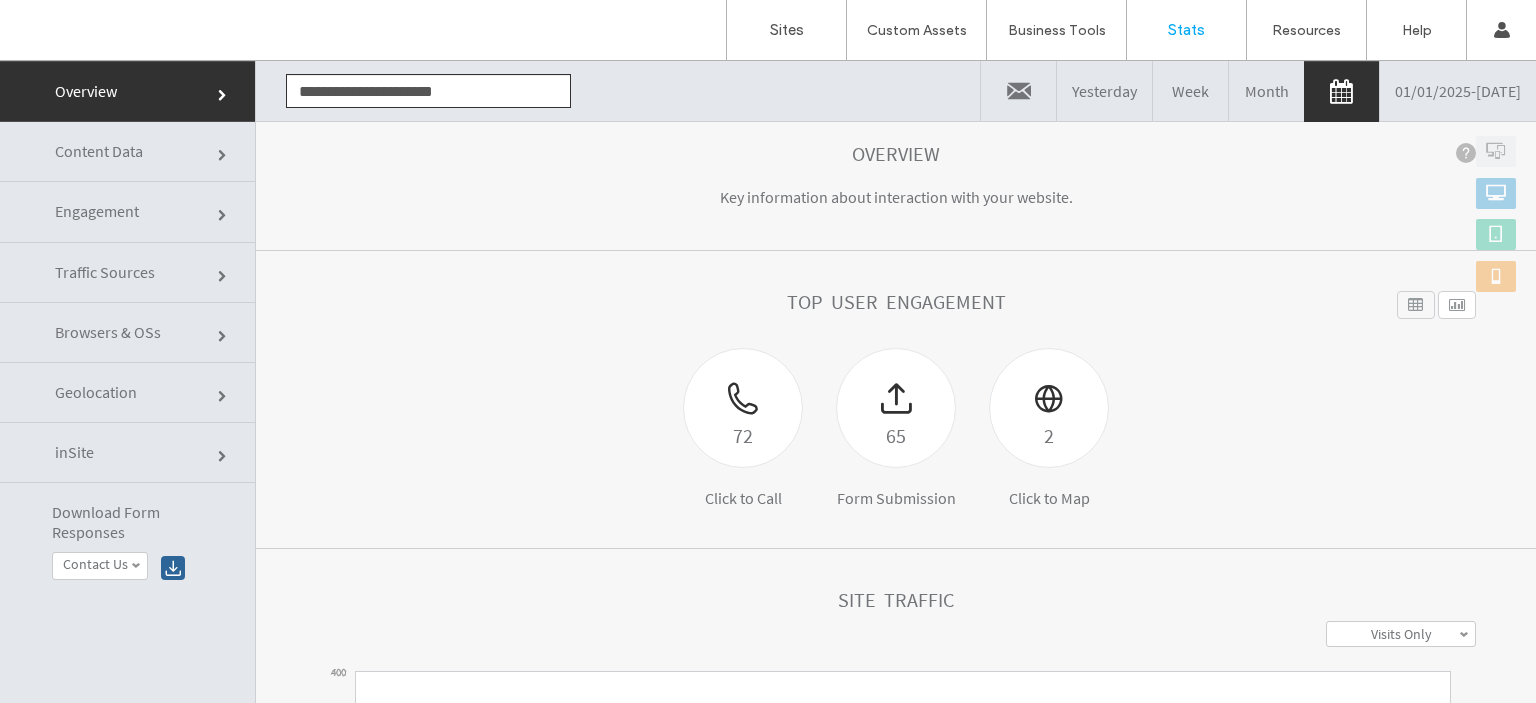 click 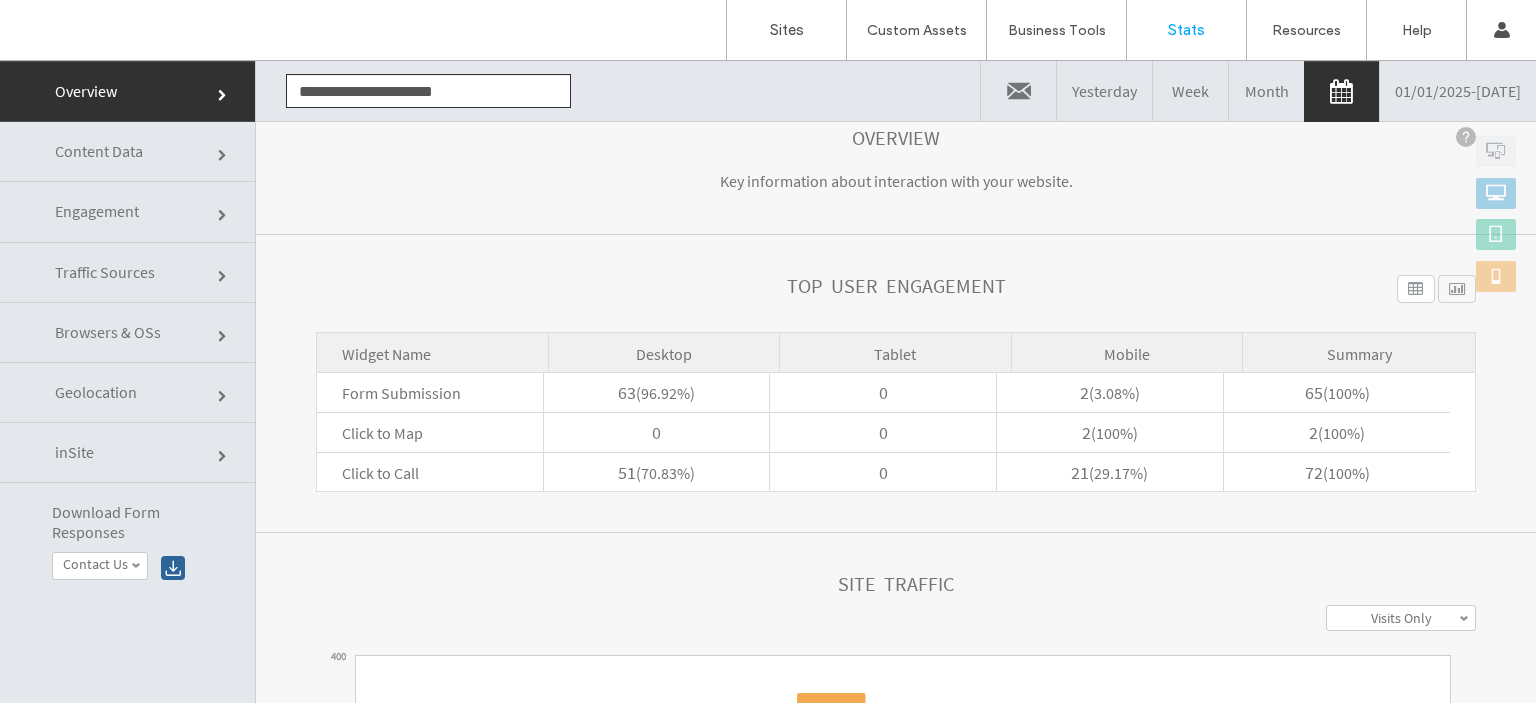 scroll, scrollTop: 100, scrollLeft: 0, axis: vertical 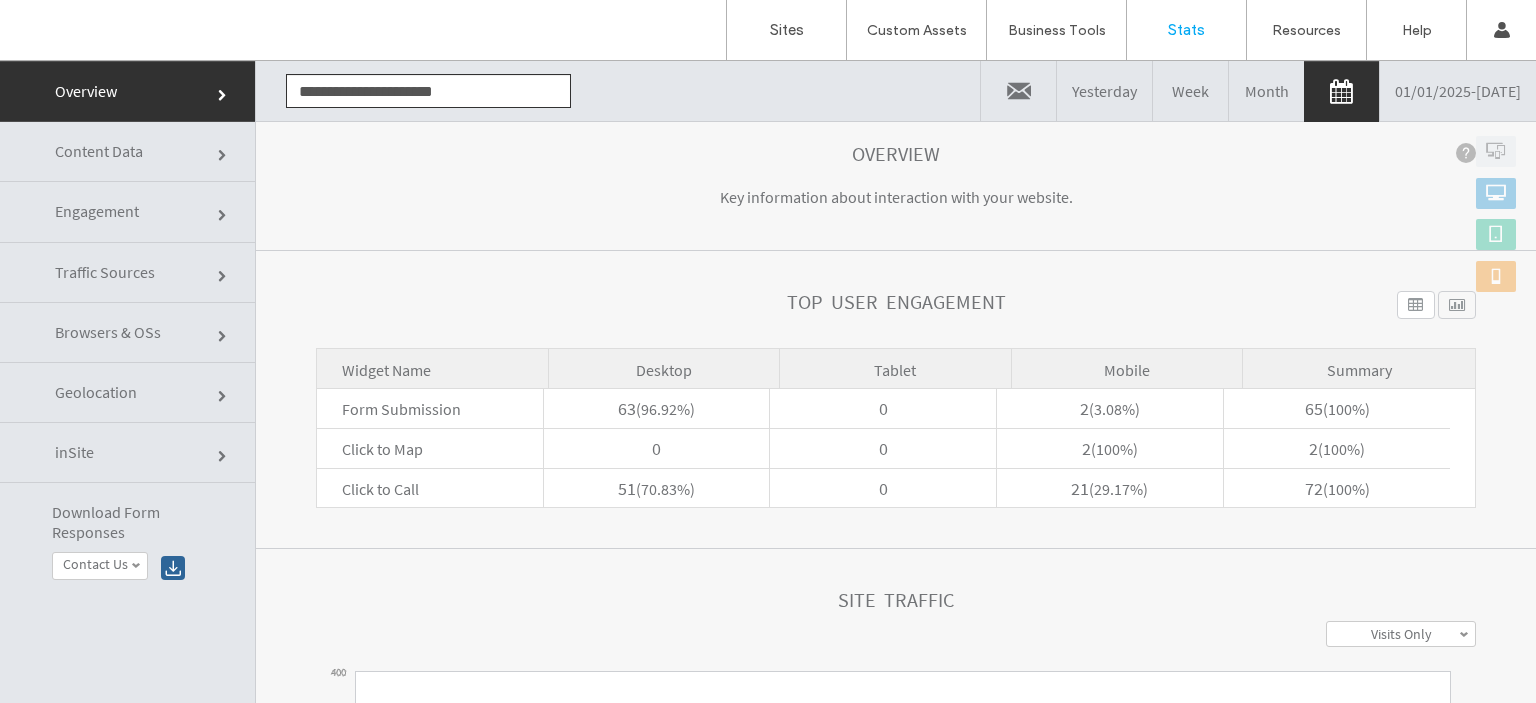 click on "Engagement" 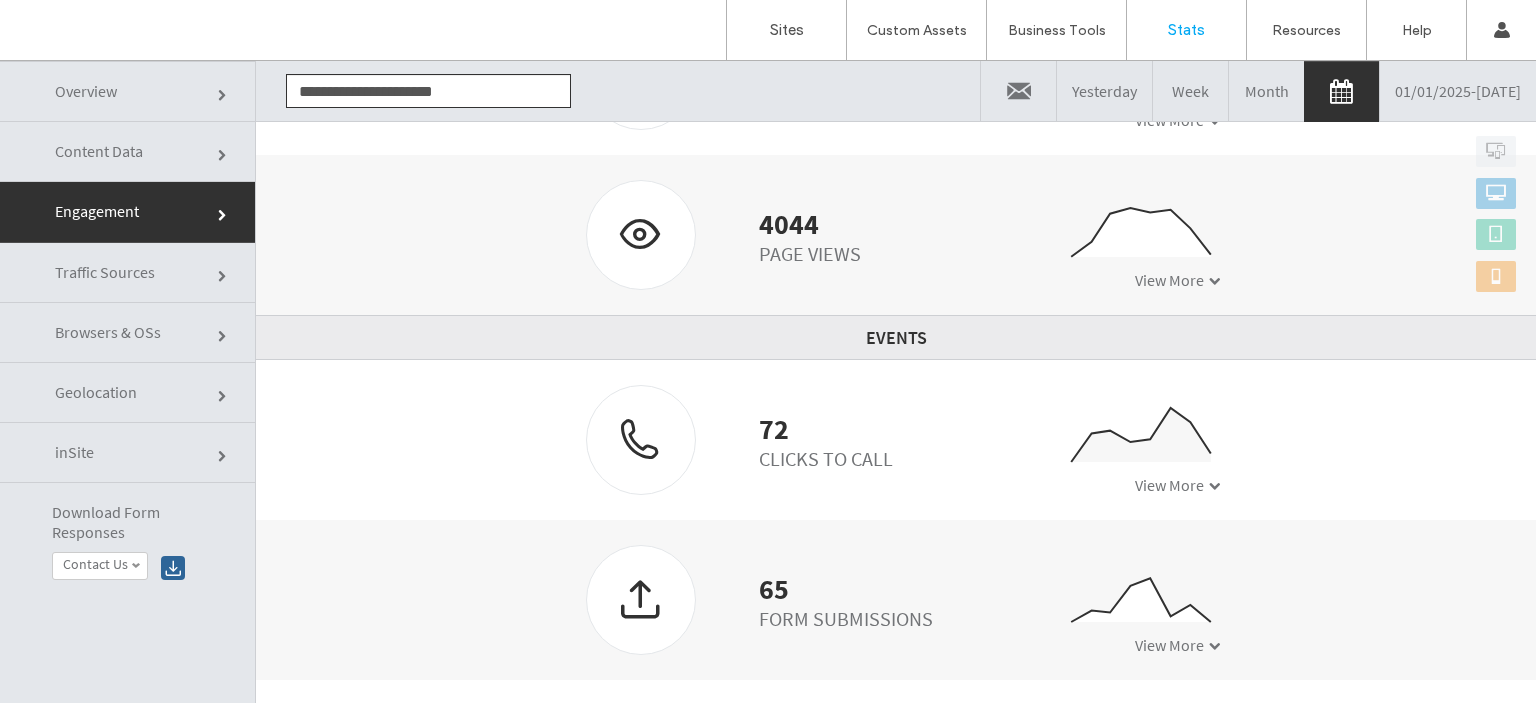 scroll, scrollTop: 475, scrollLeft: 0, axis: vertical 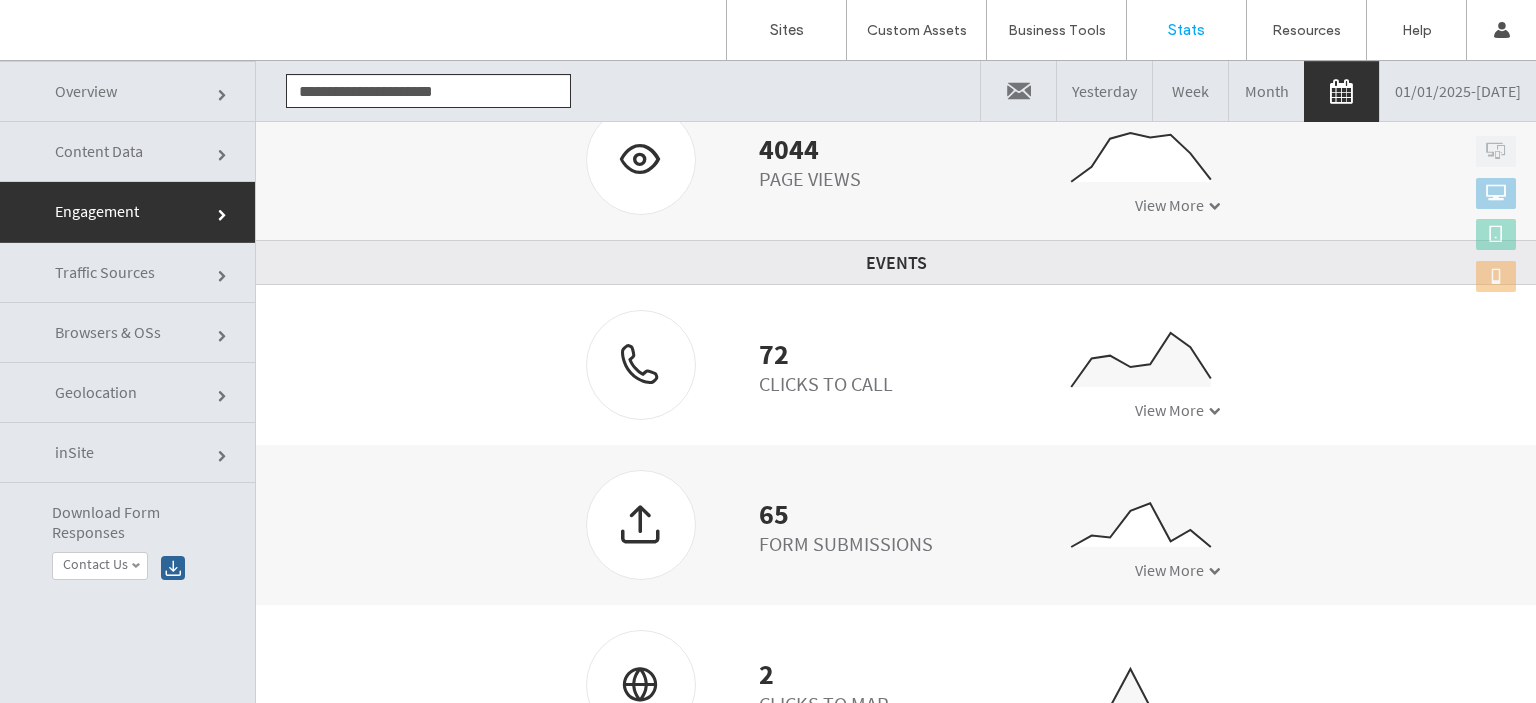 click at bounding box center [641, 364] 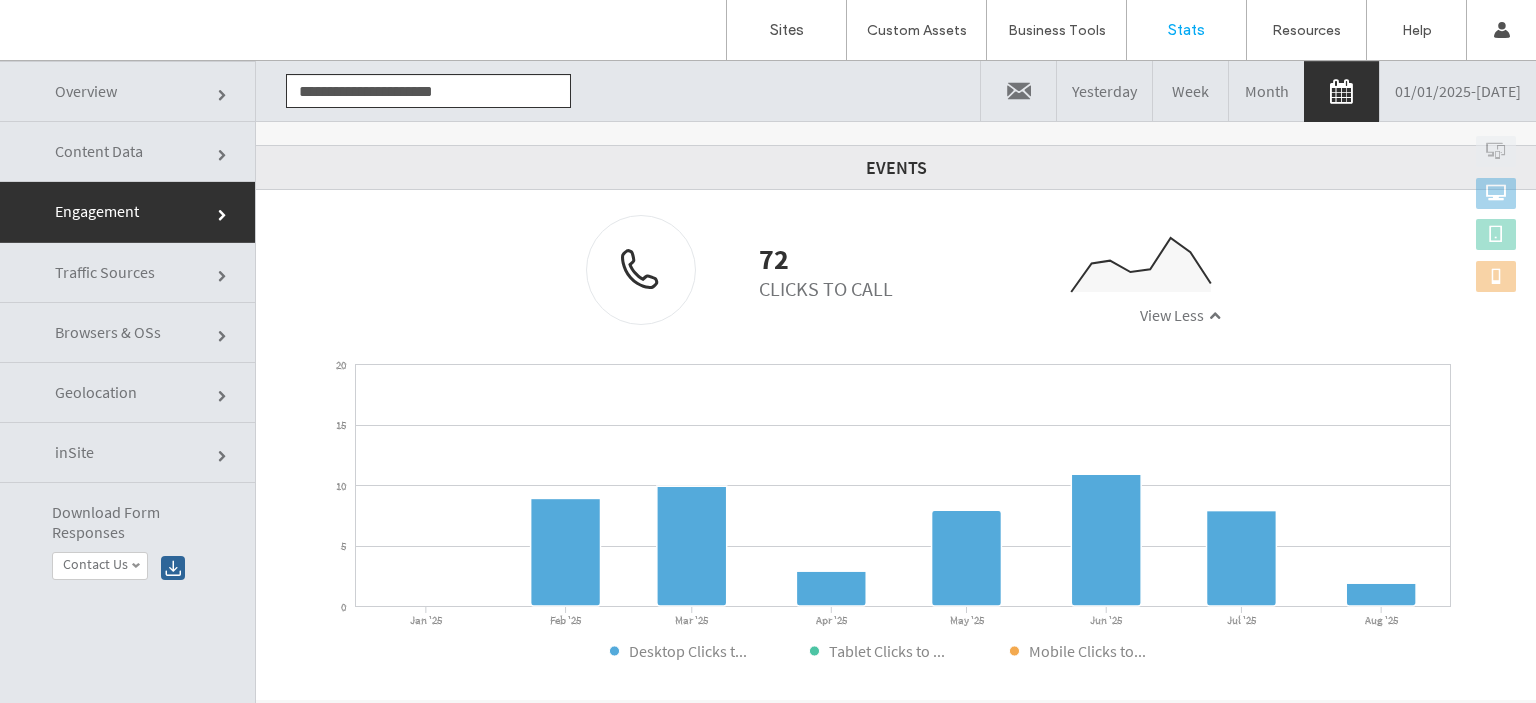 scroll, scrollTop: 571, scrollLeft: 0, axis: vertical 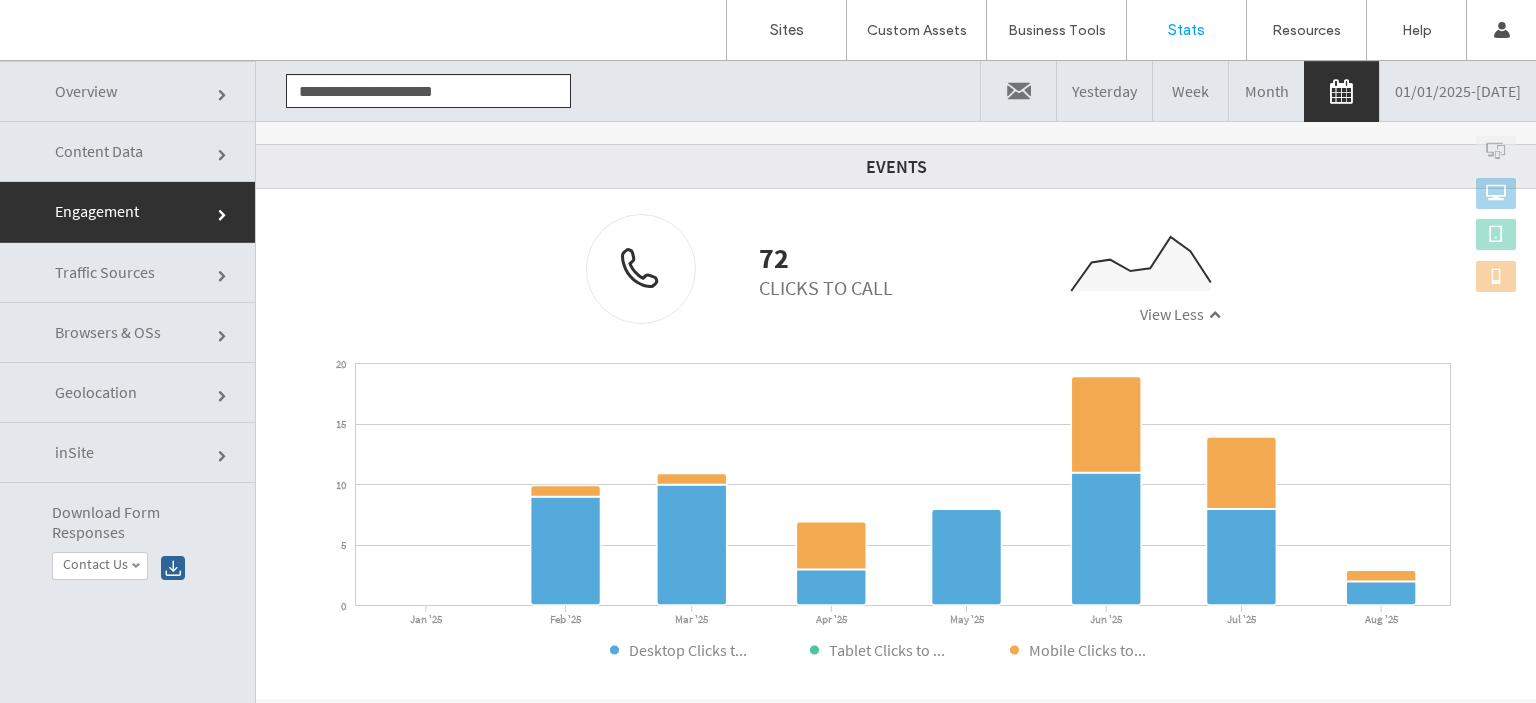 click at bounding box center (641, 268) 